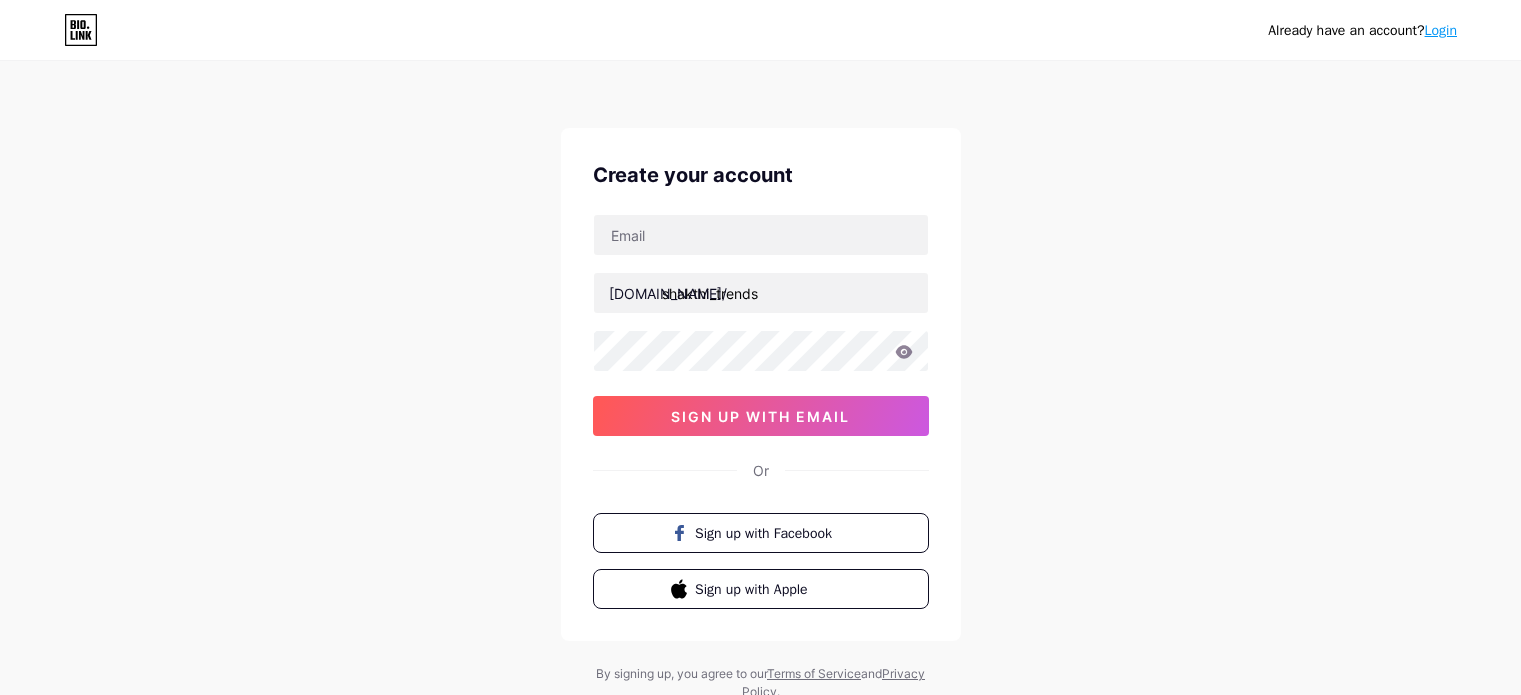 scroll, scrollTop: 0, scrollLeft: 0, axis: both 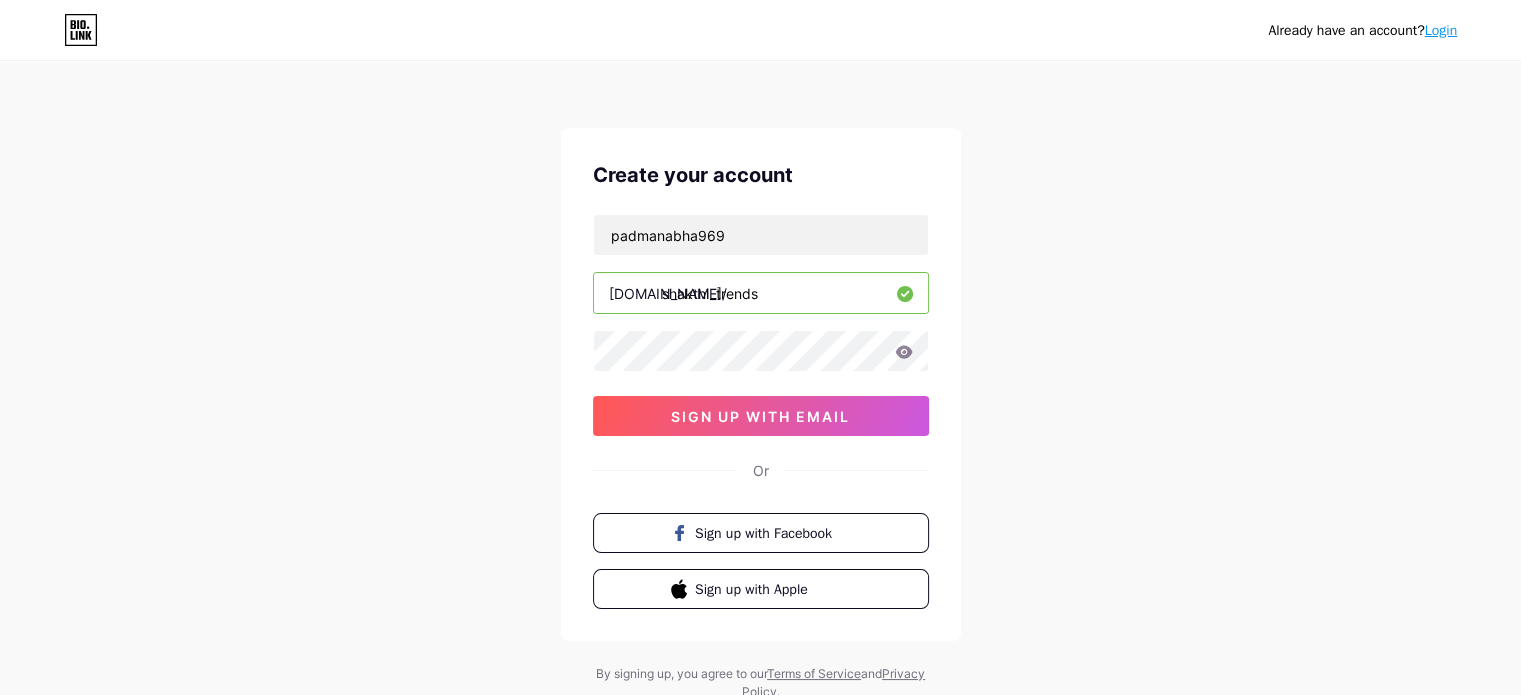 type on "[EMAIL_ADDRESS][DOMAIN_NAME]" 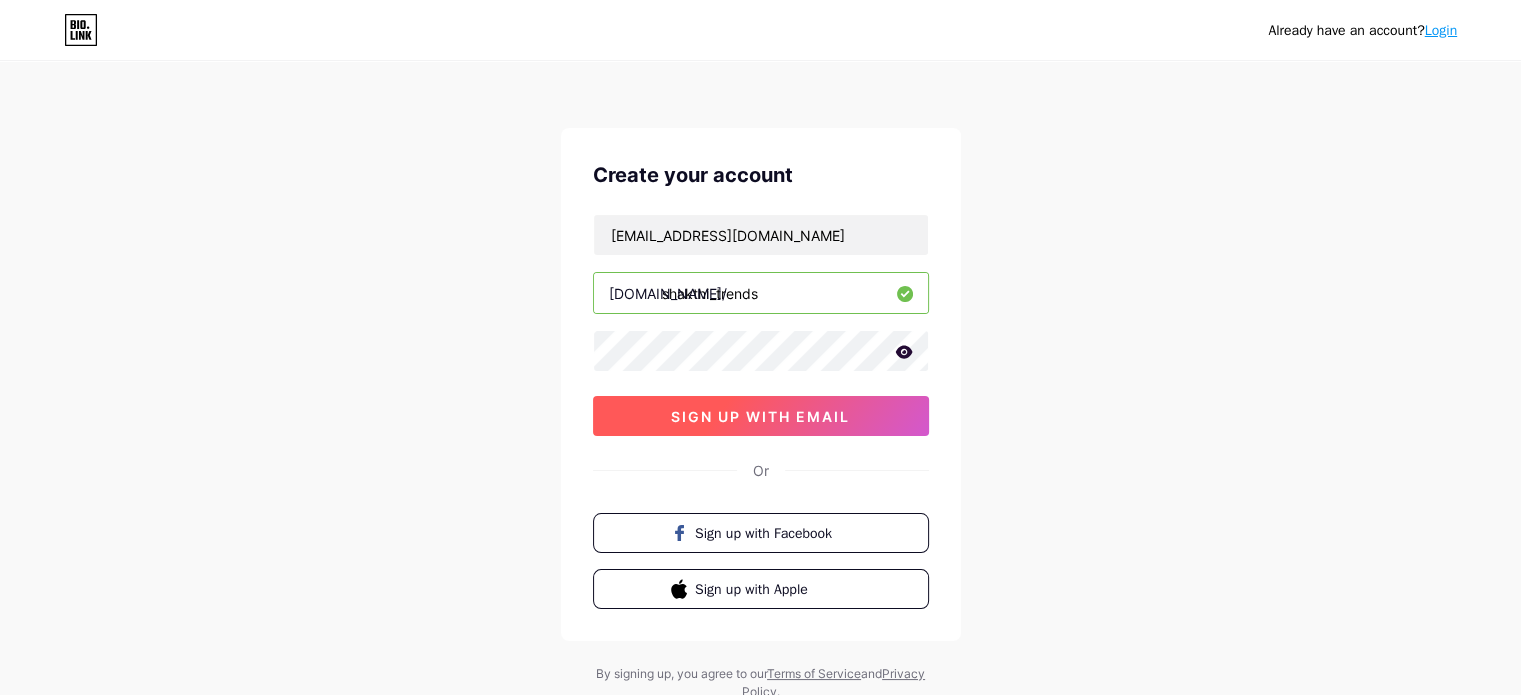 click on "sign up with email" at bounding box center [761, 416] 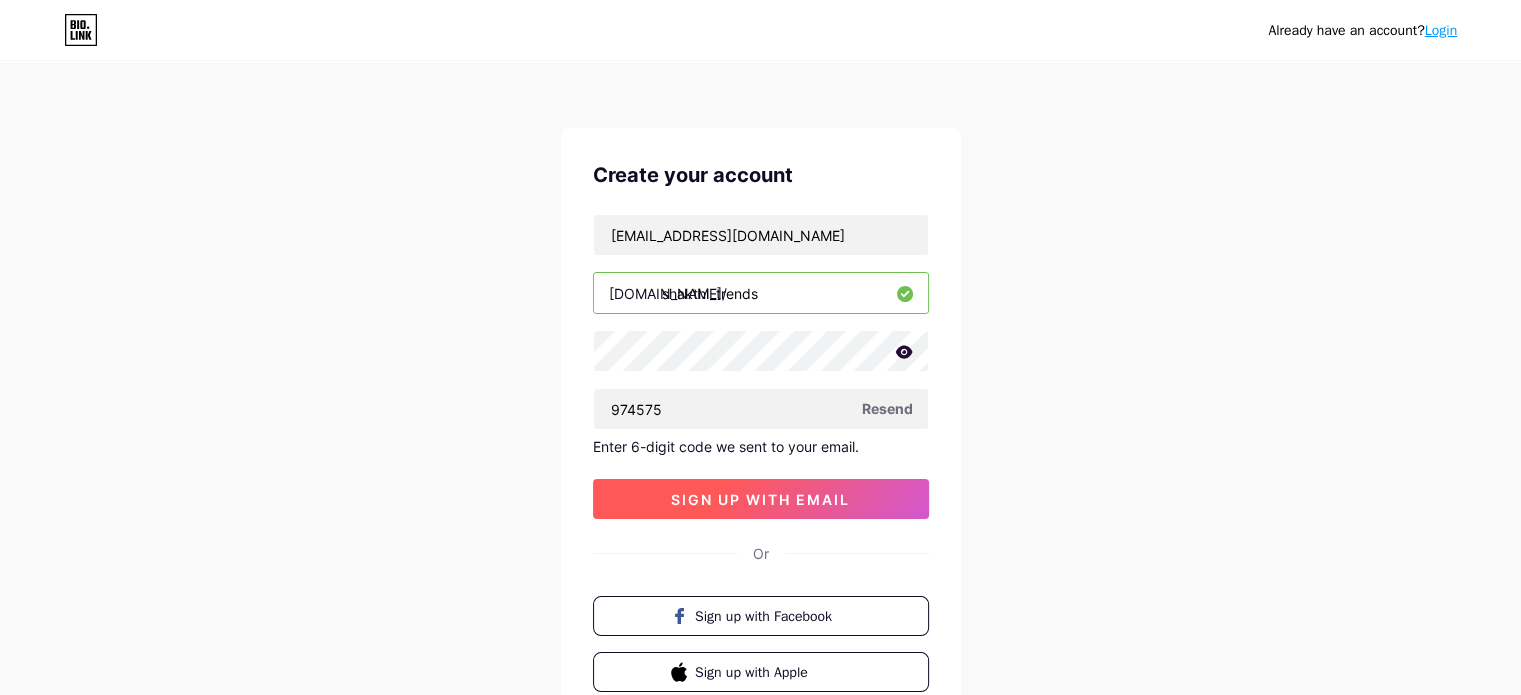 type on "974575" 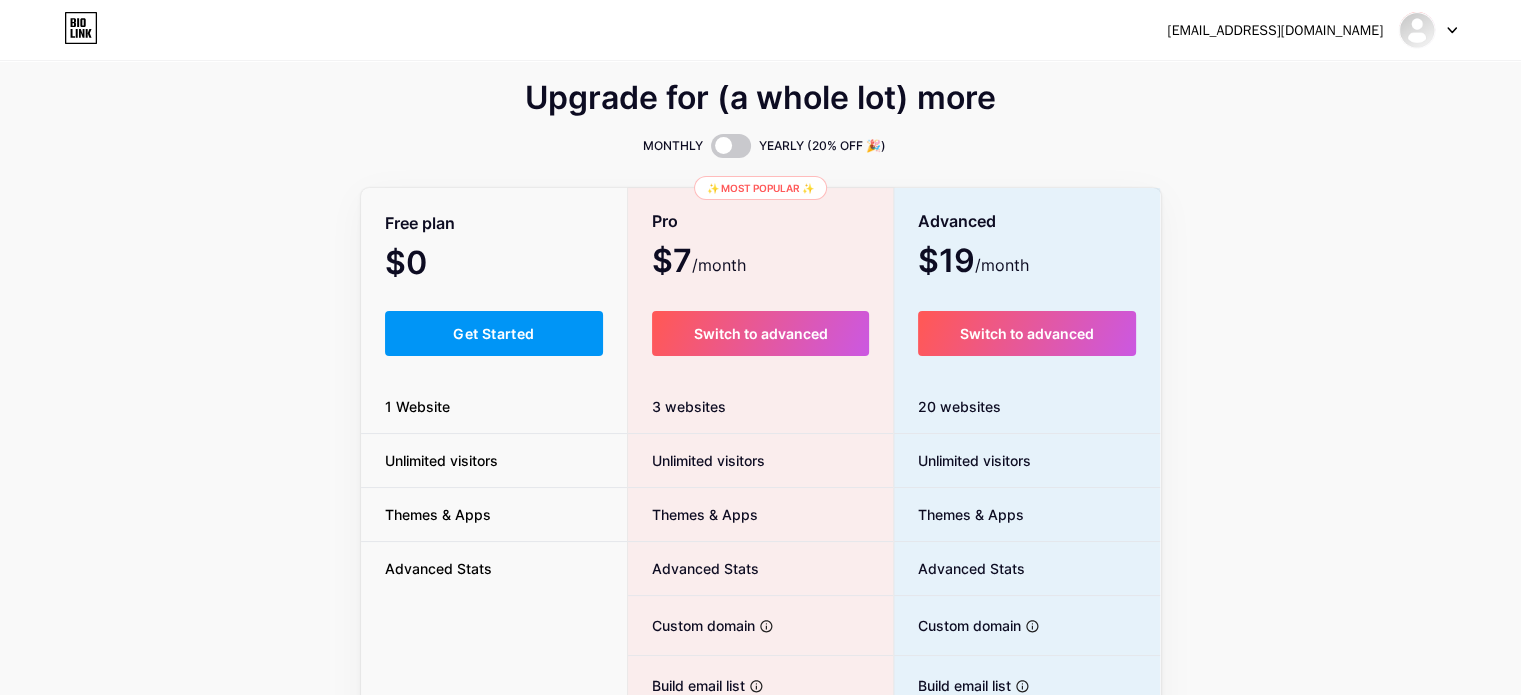 scroll, scrollTop: 0, scrollLeft: 0, axis: both 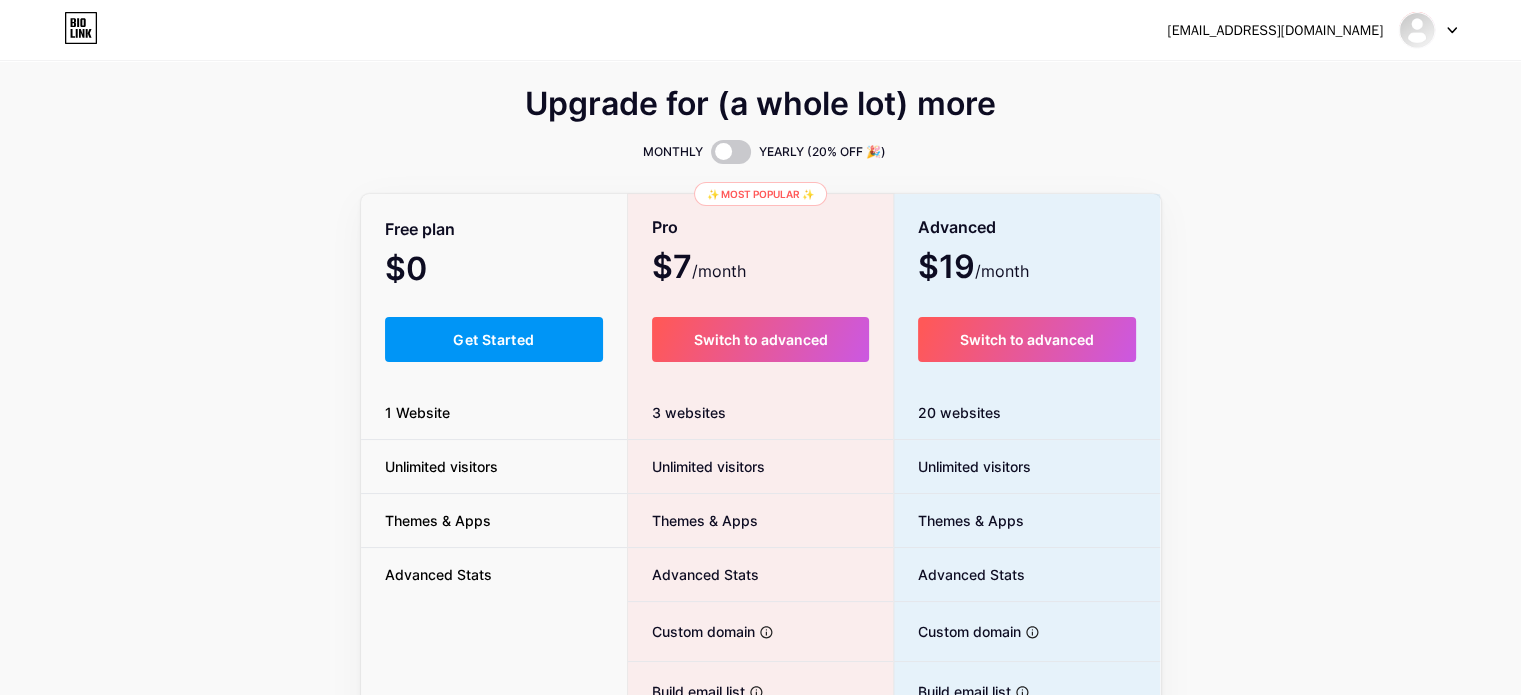 click on "Get Started" at bounding box center (493, 339) 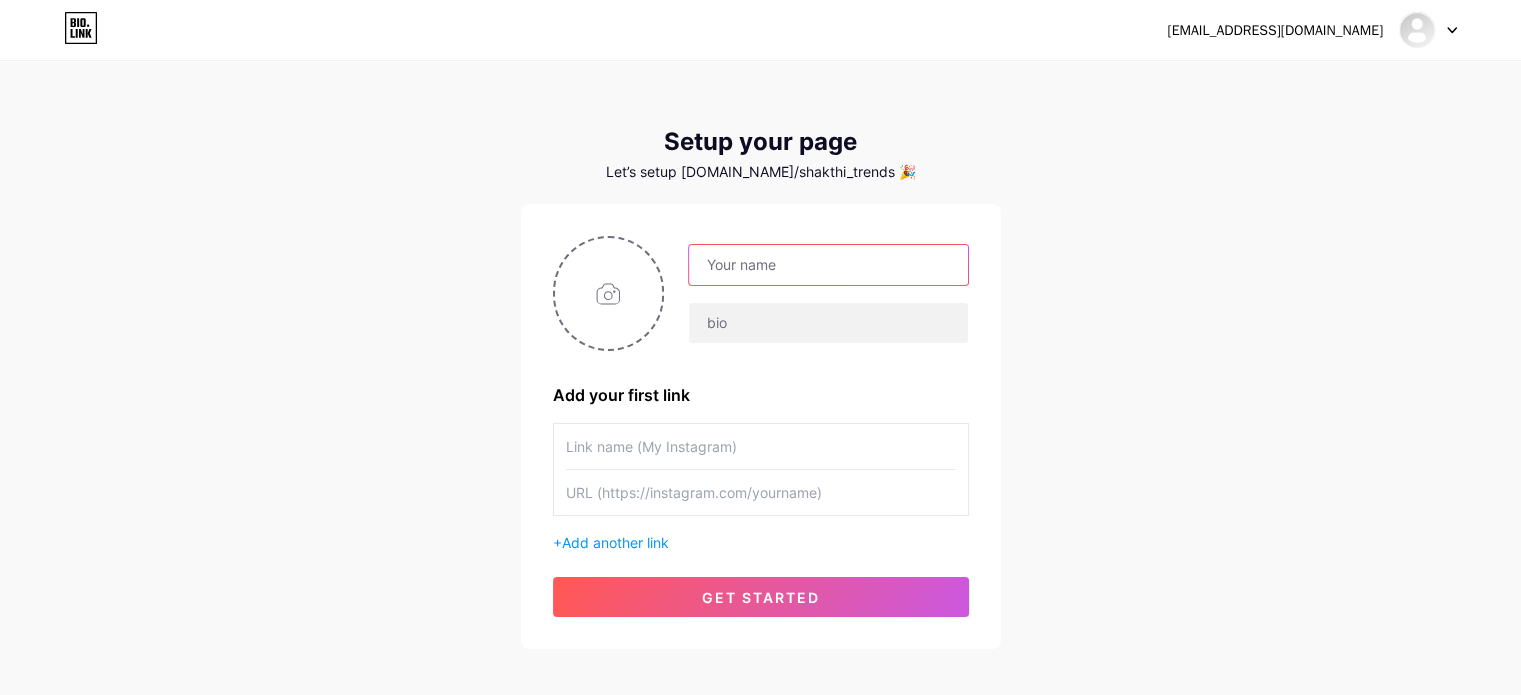 click at bounding box center [828, 265] 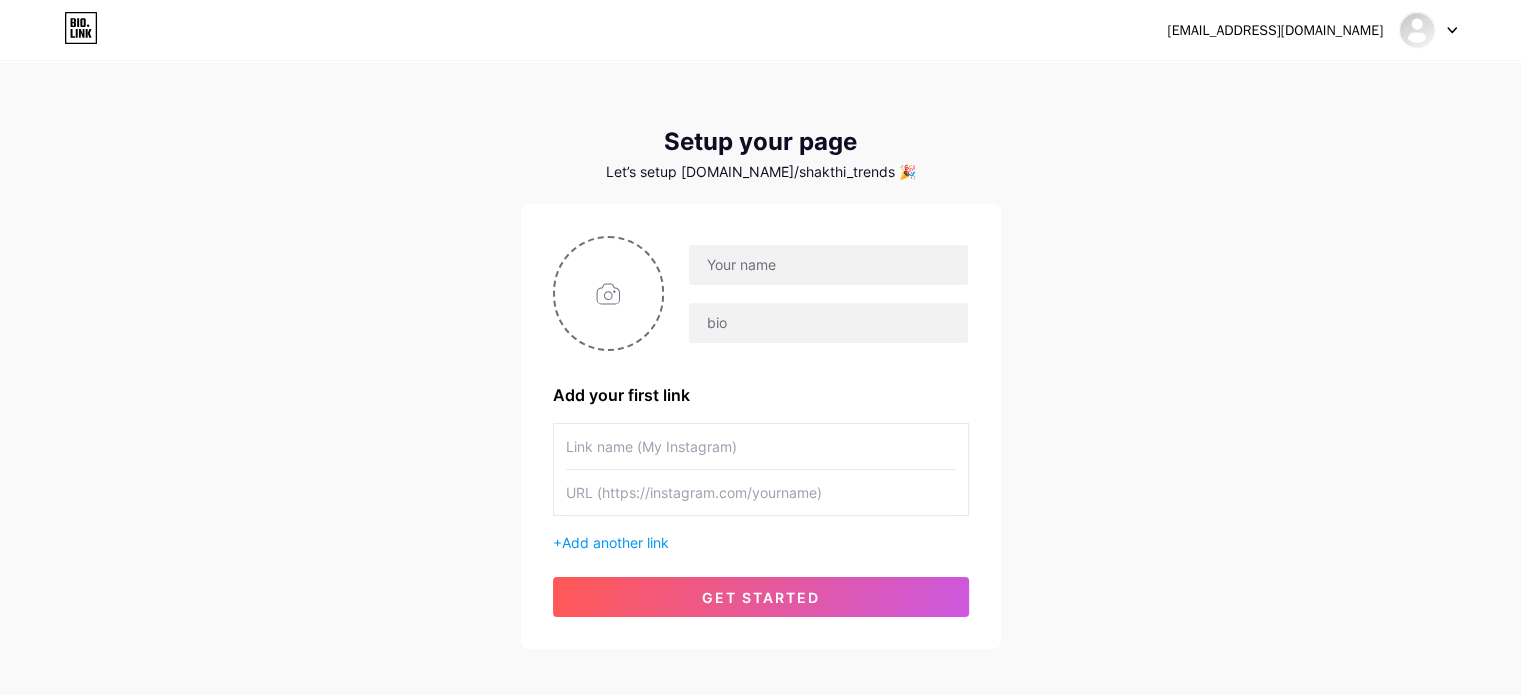 click at bounding box center (761, 446) 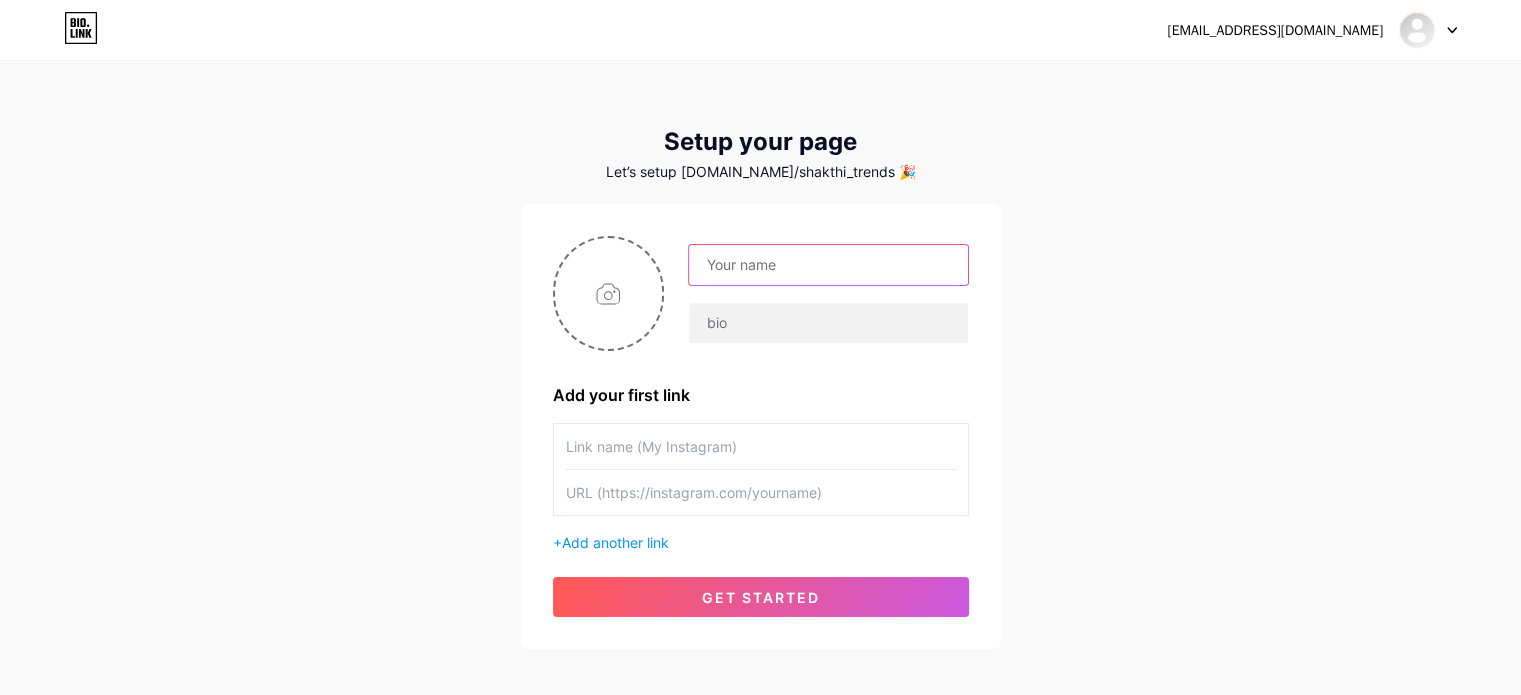 click at bounding box center [828, 265] 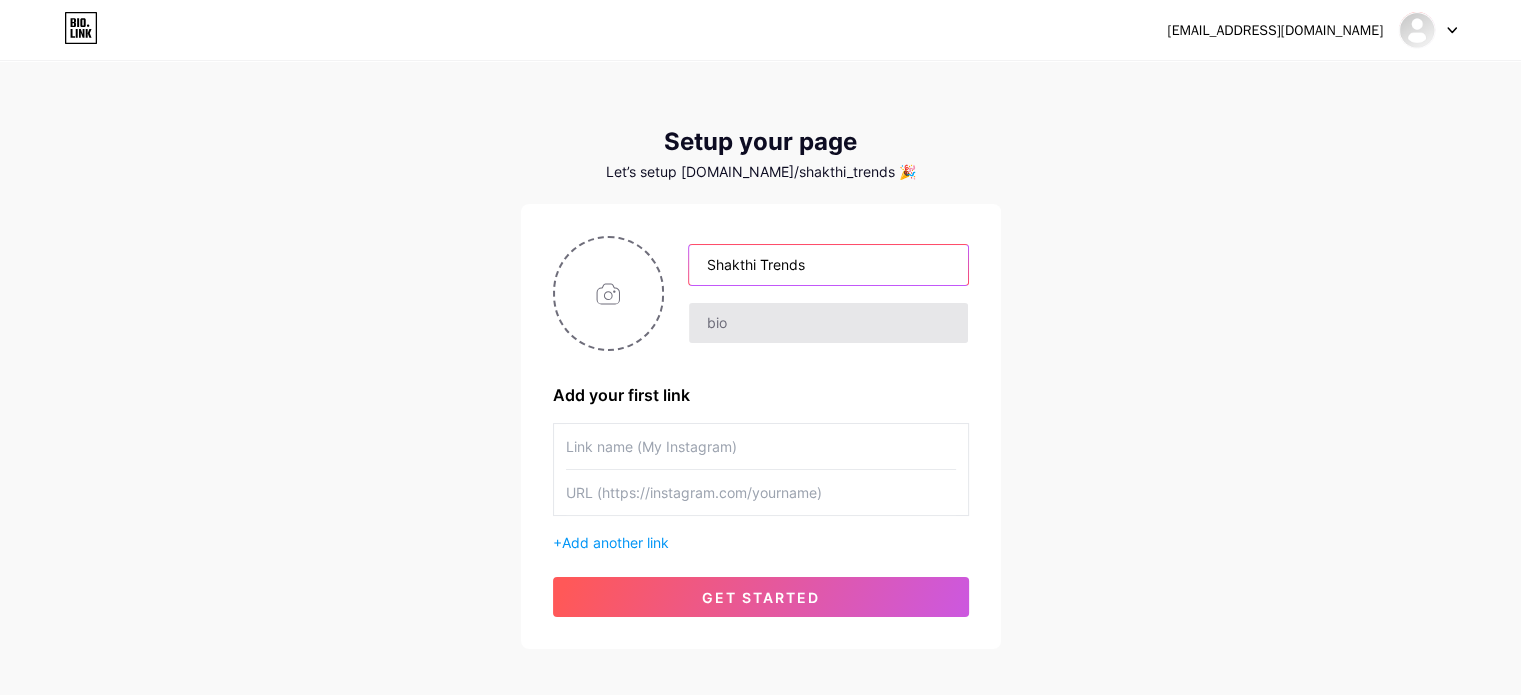 type on "Shakthi Trends" 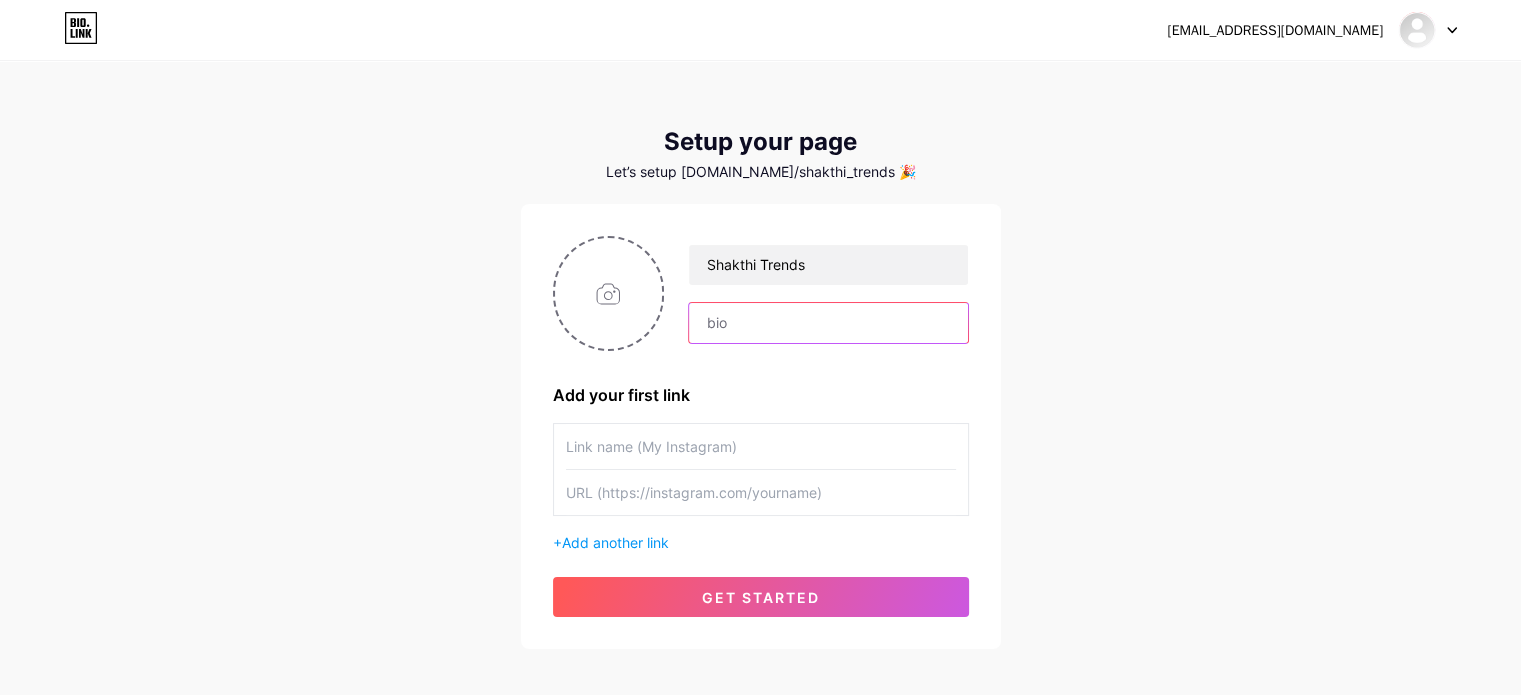 click at bounding box center [828, 323] 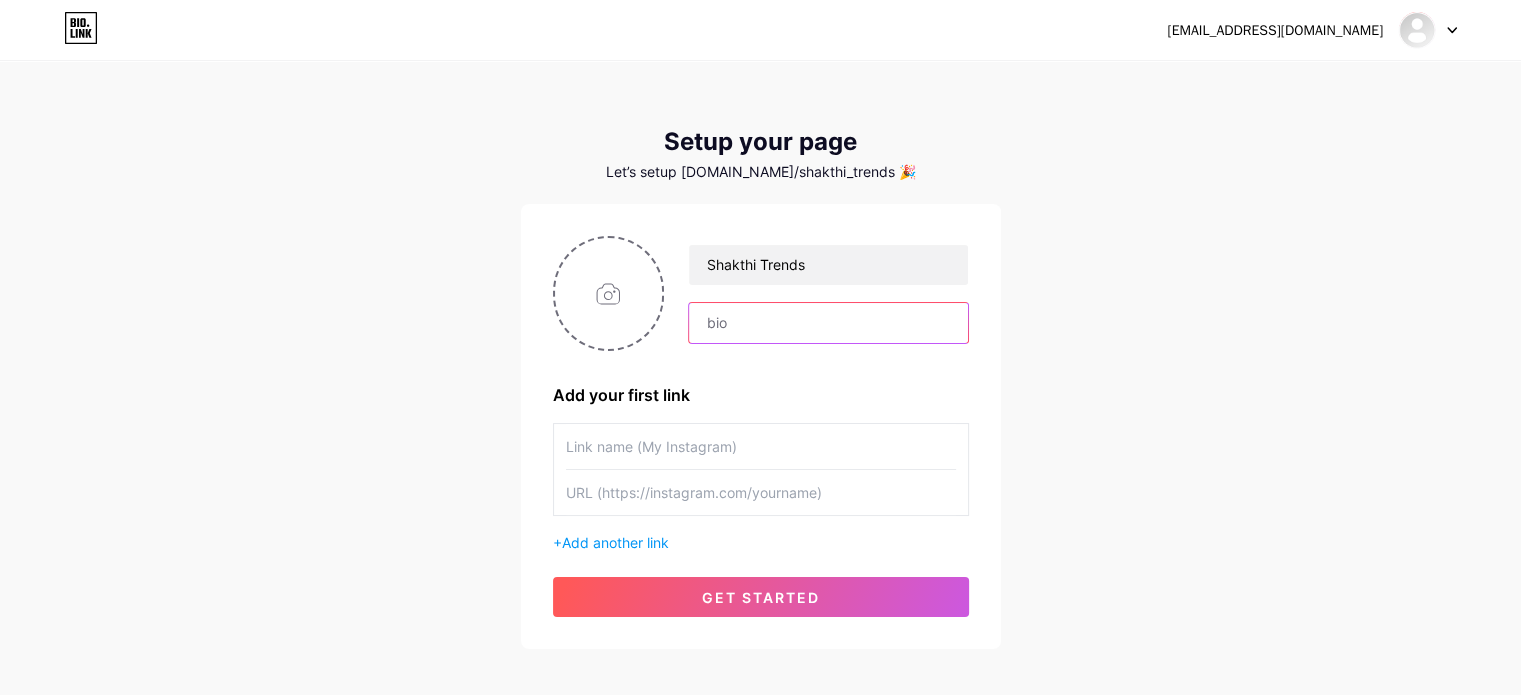 paste on "[DEMOGRAPHIC_DATA] Tailoring & Design" 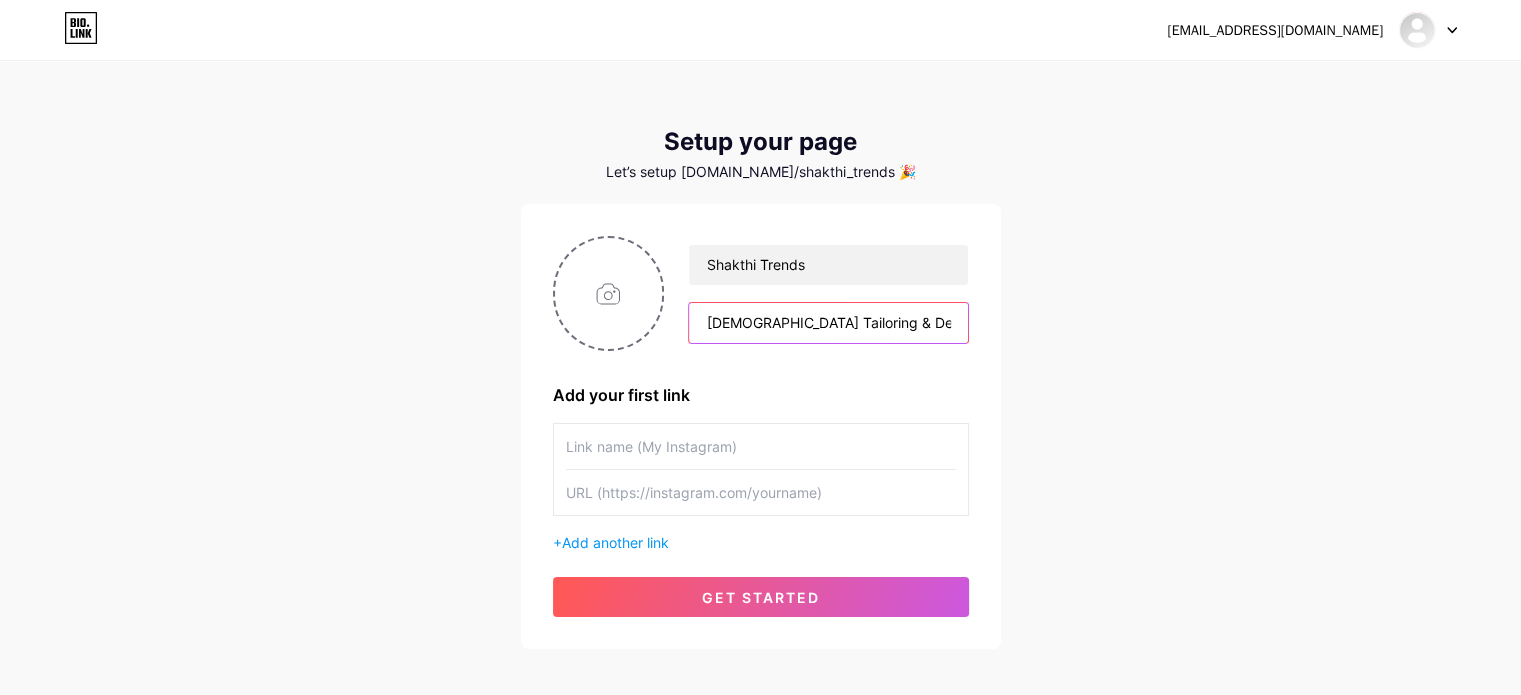 type on "[DEMOGRAPHIC_DATA] Tailoring & Design" 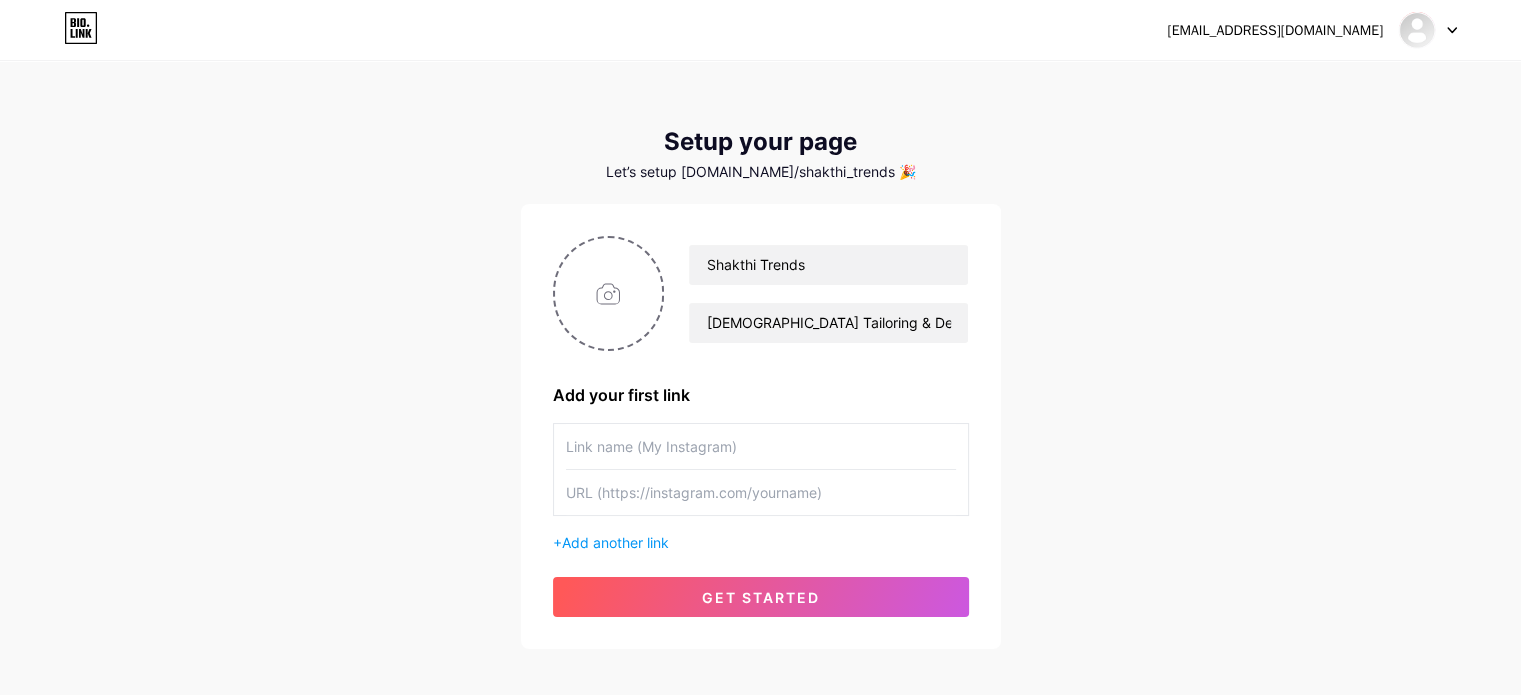 click at bounding box center (761, 446) 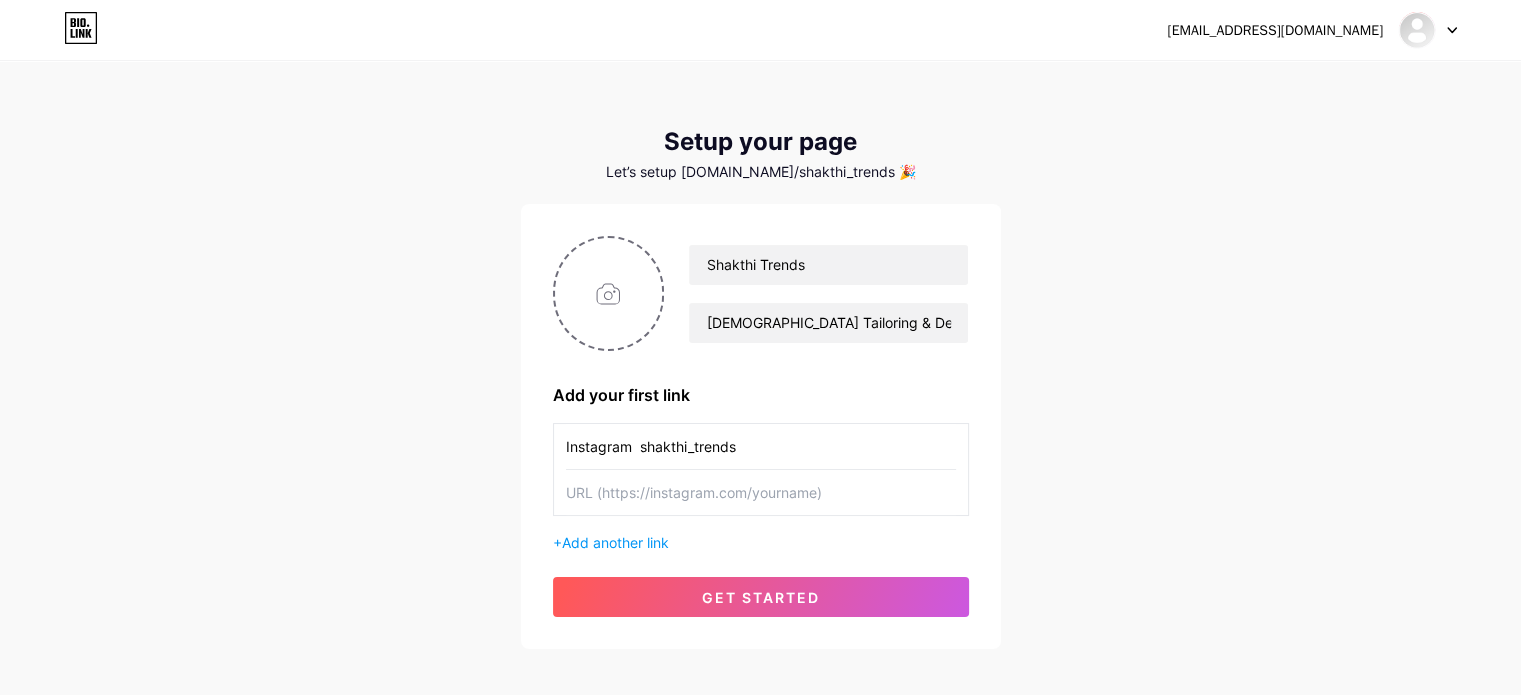 type on "Instagram  shakthi_trends" 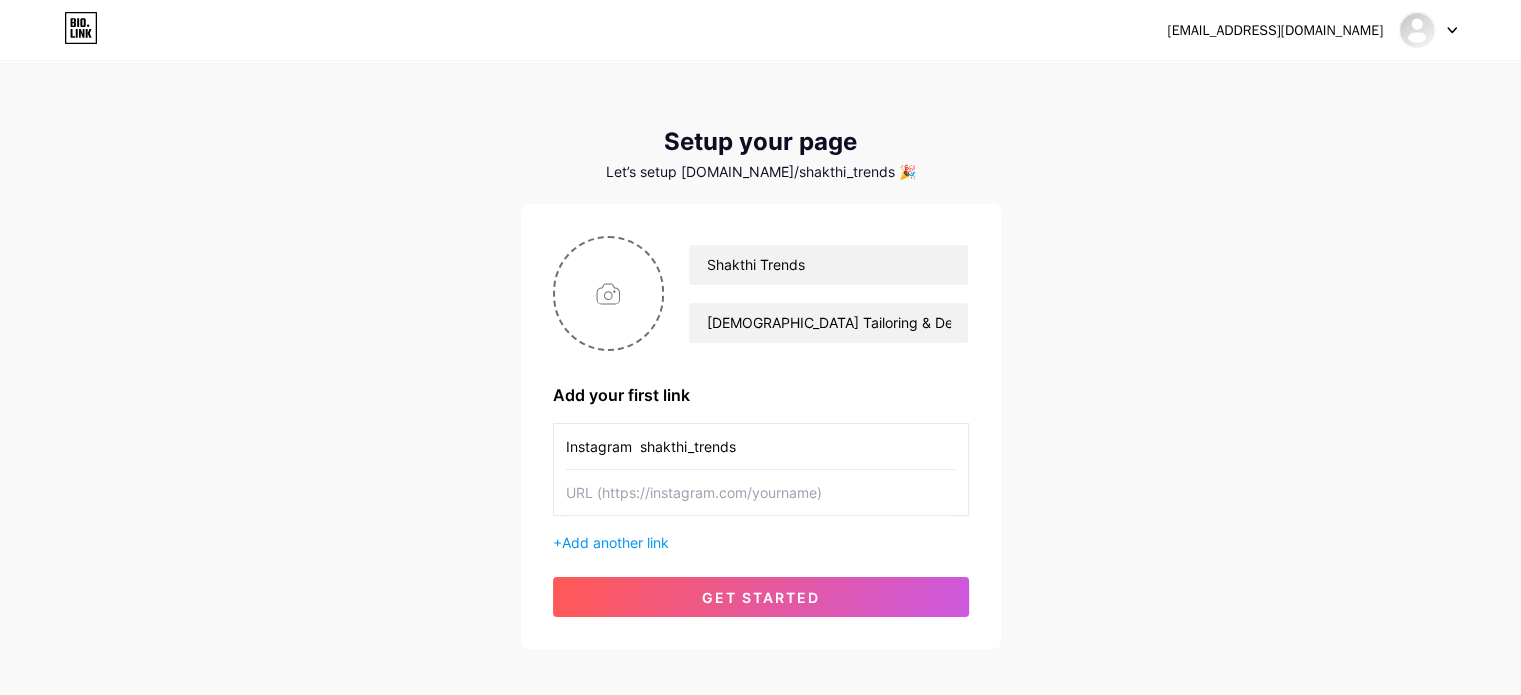 paste on "[URL][DOMAIN_NAME]" 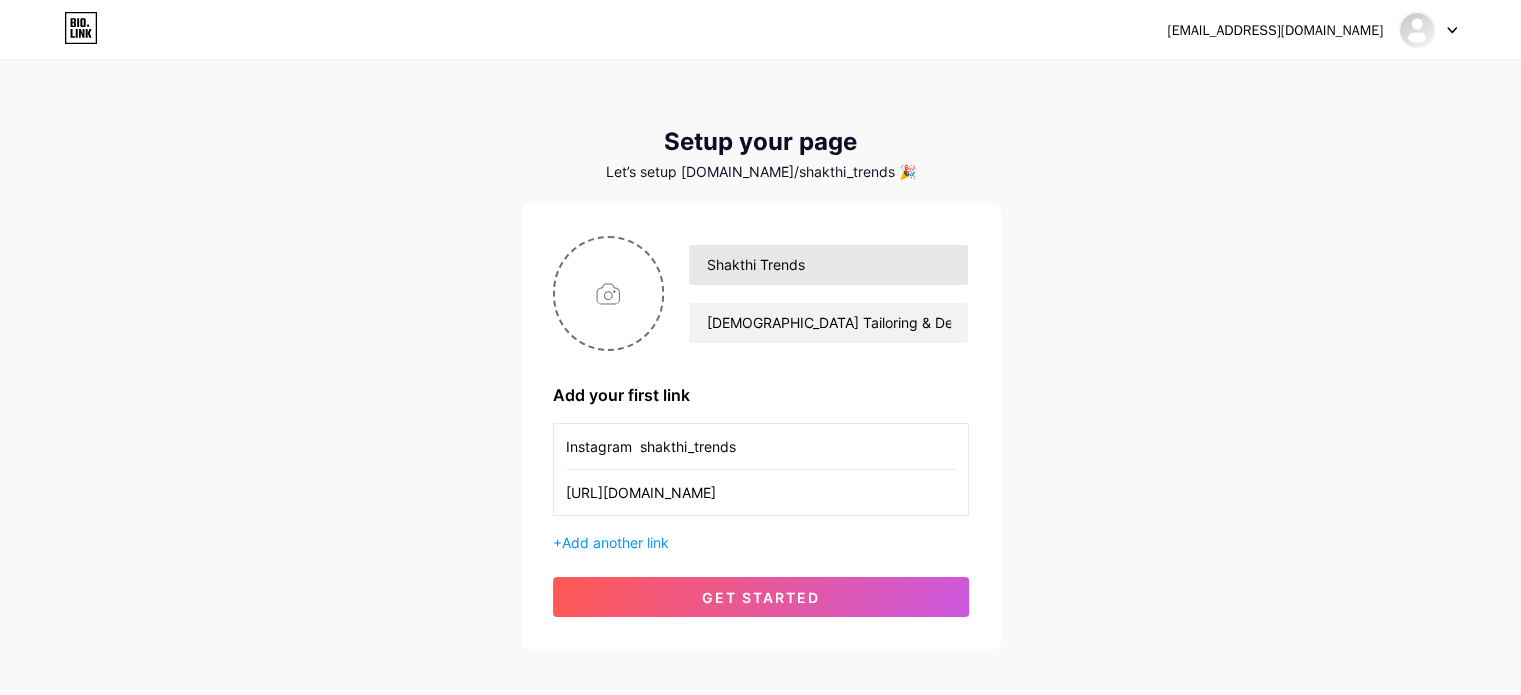 scroll, scrollTop: 0, scrollLeft: 71, axis: horizontal 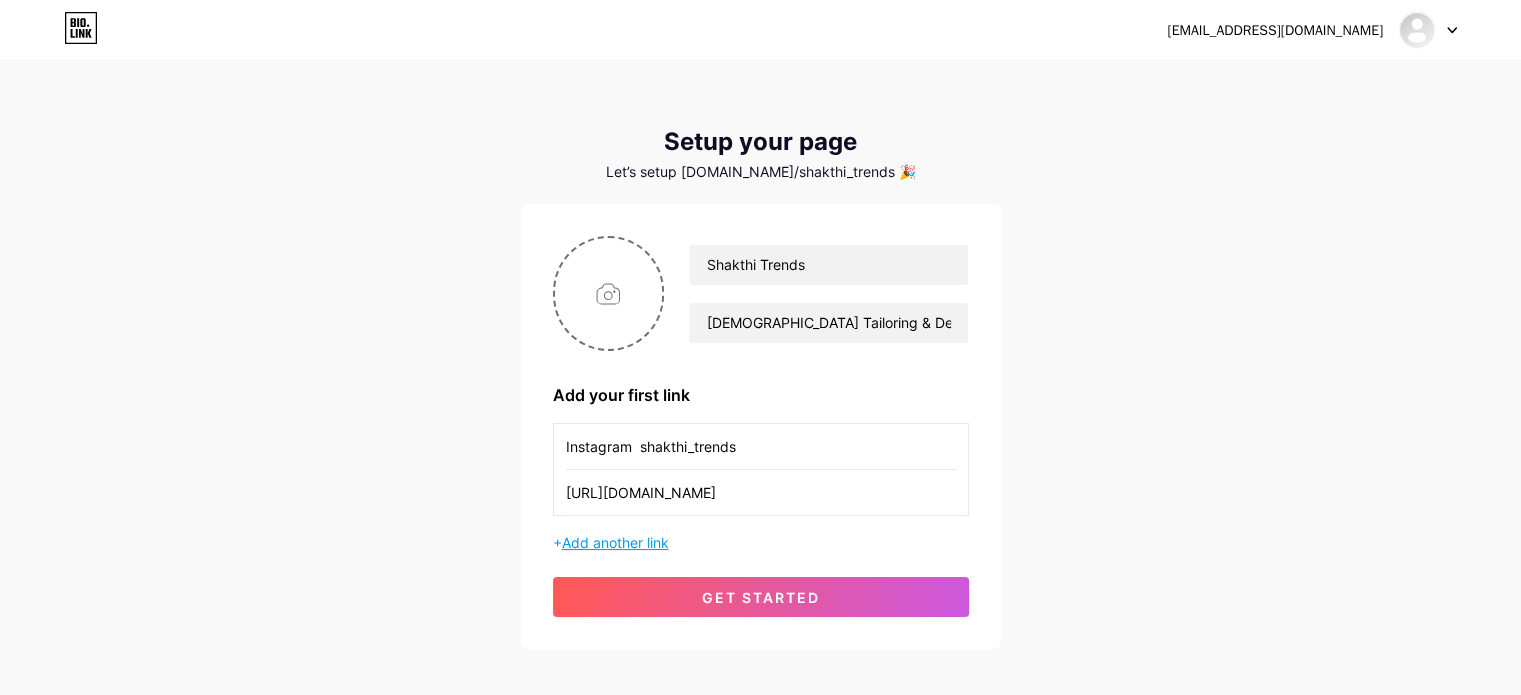 type on "[URL][DOMAIN_NAME]" 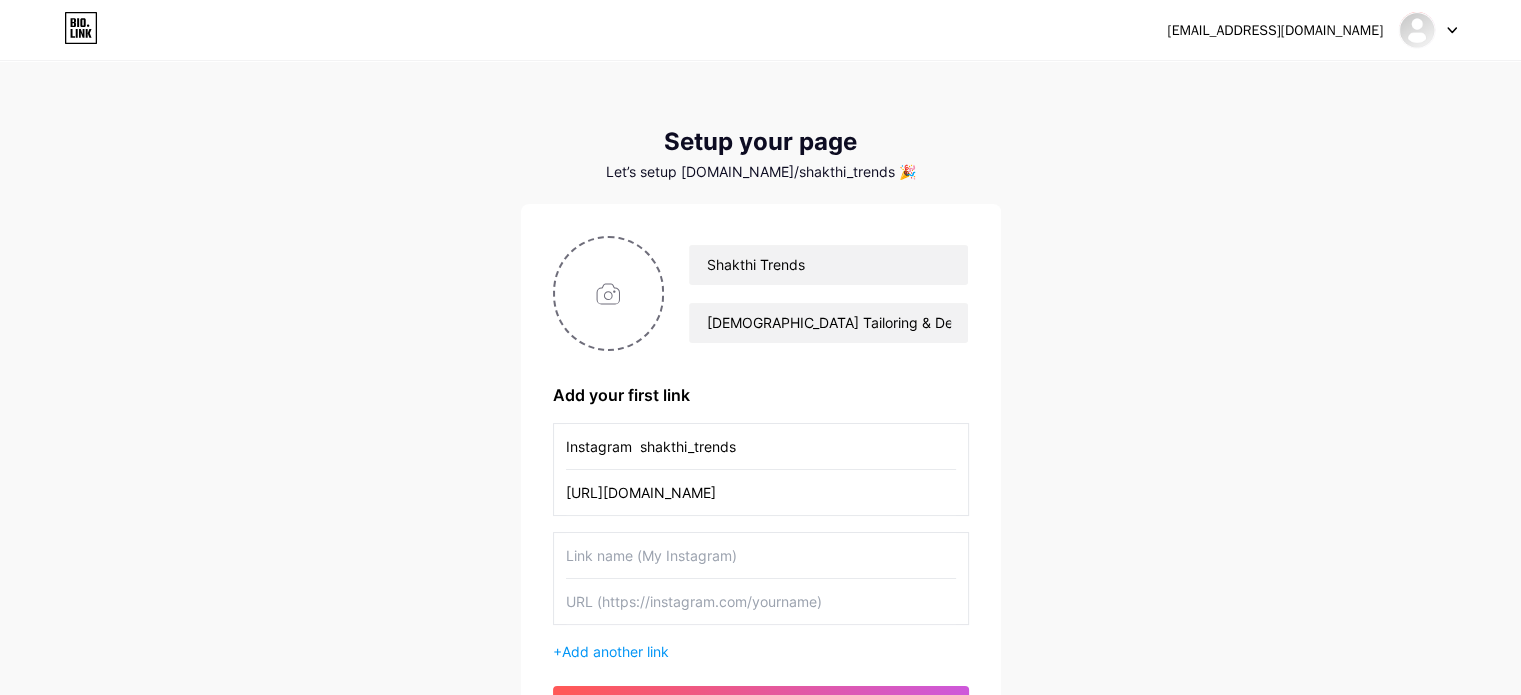 click at bounding box center (761, 555) 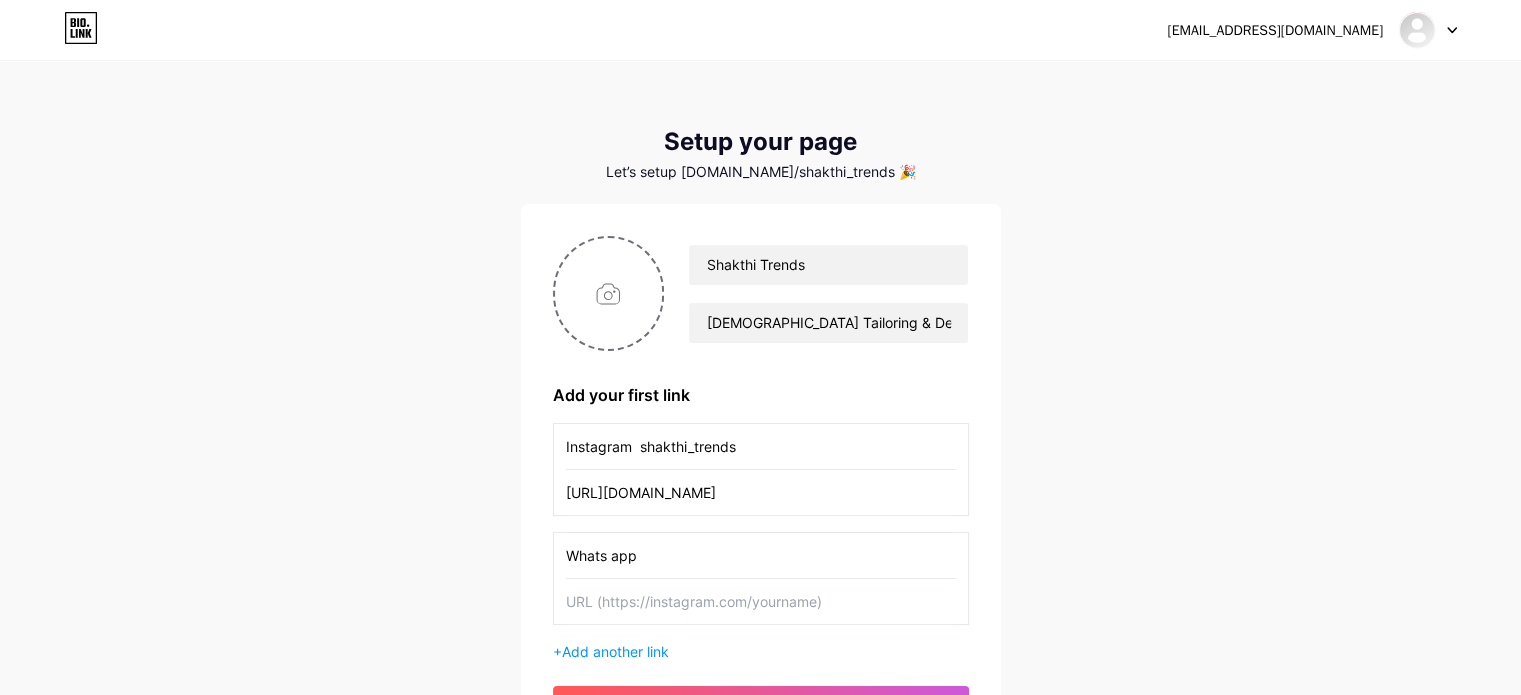 type on "Whats app" 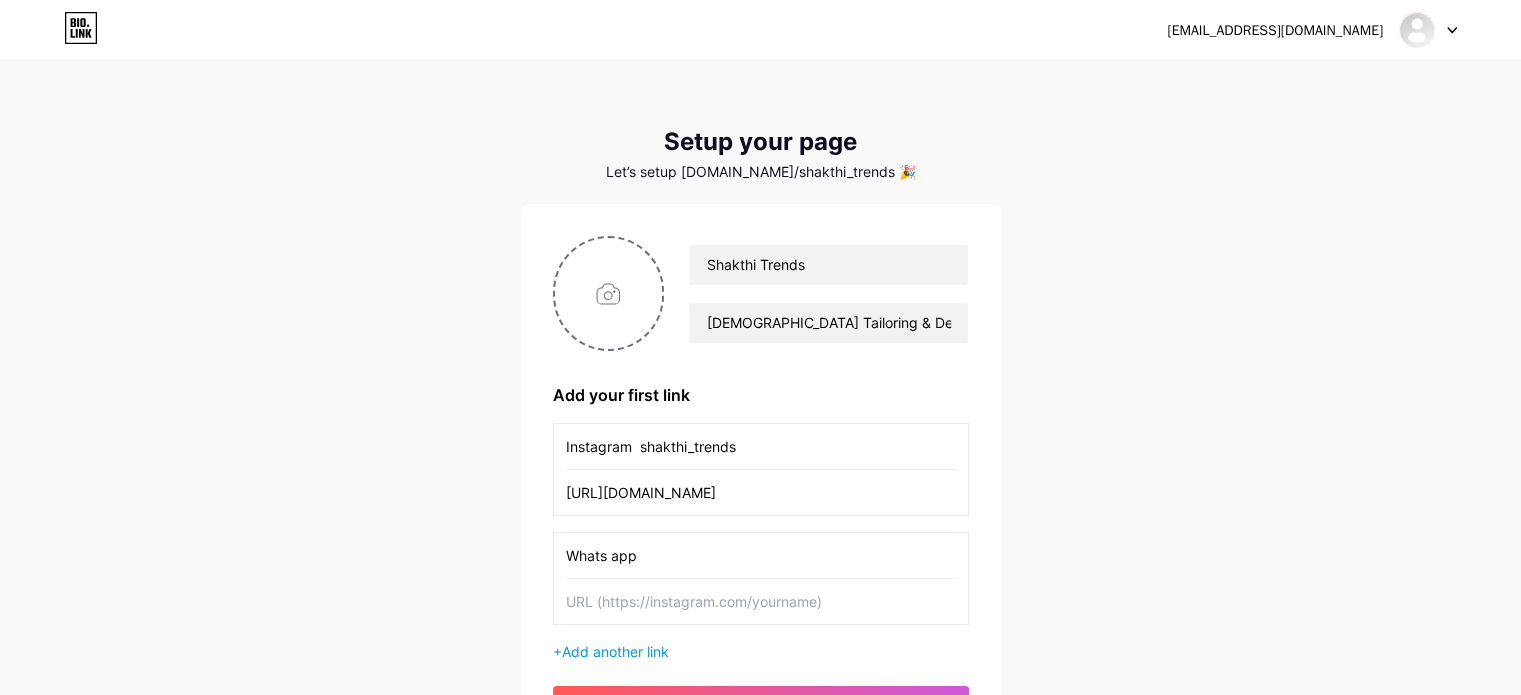 drag, startPoint x: 738, startPoint y: 448, endPoint x: 641, endPoint y: 447, distance: 97.00516 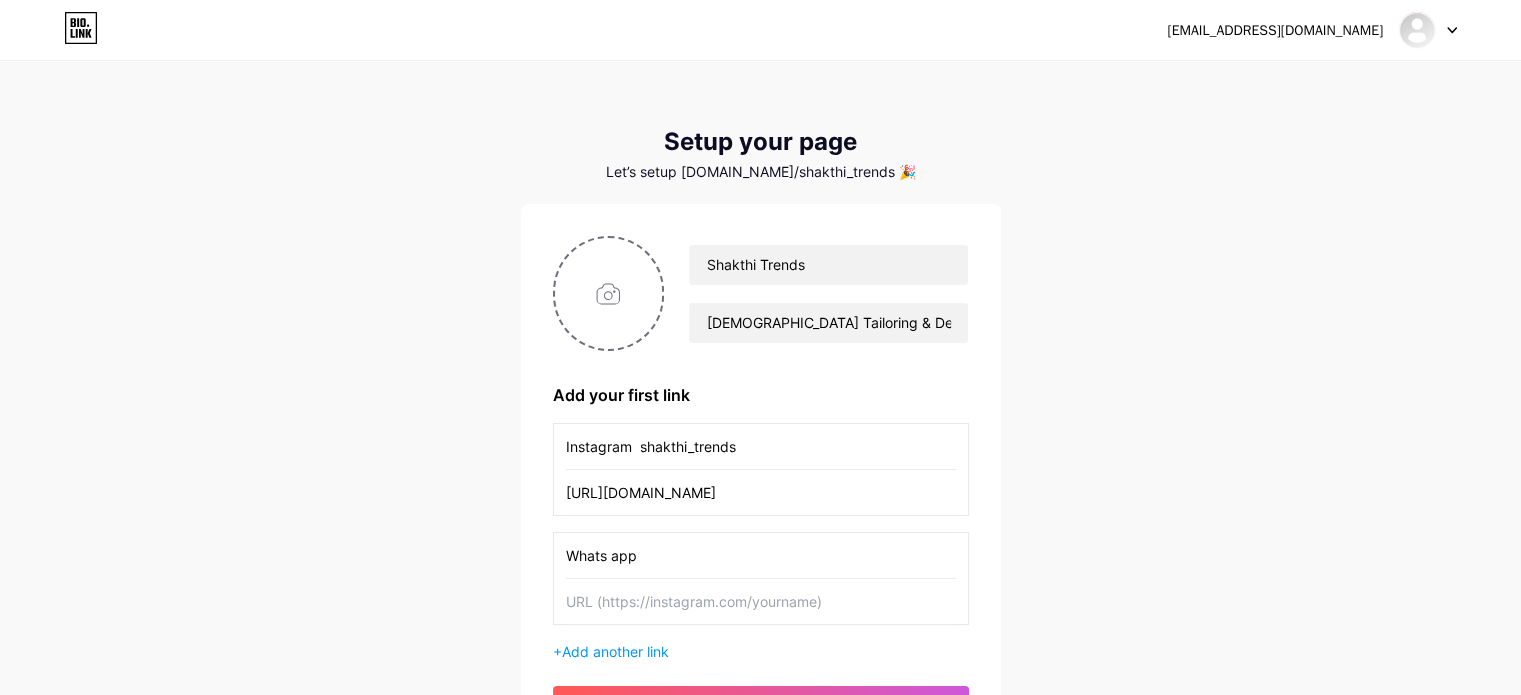 click on "Instagram  shakthi_trends" at bounding box center (761, 446) 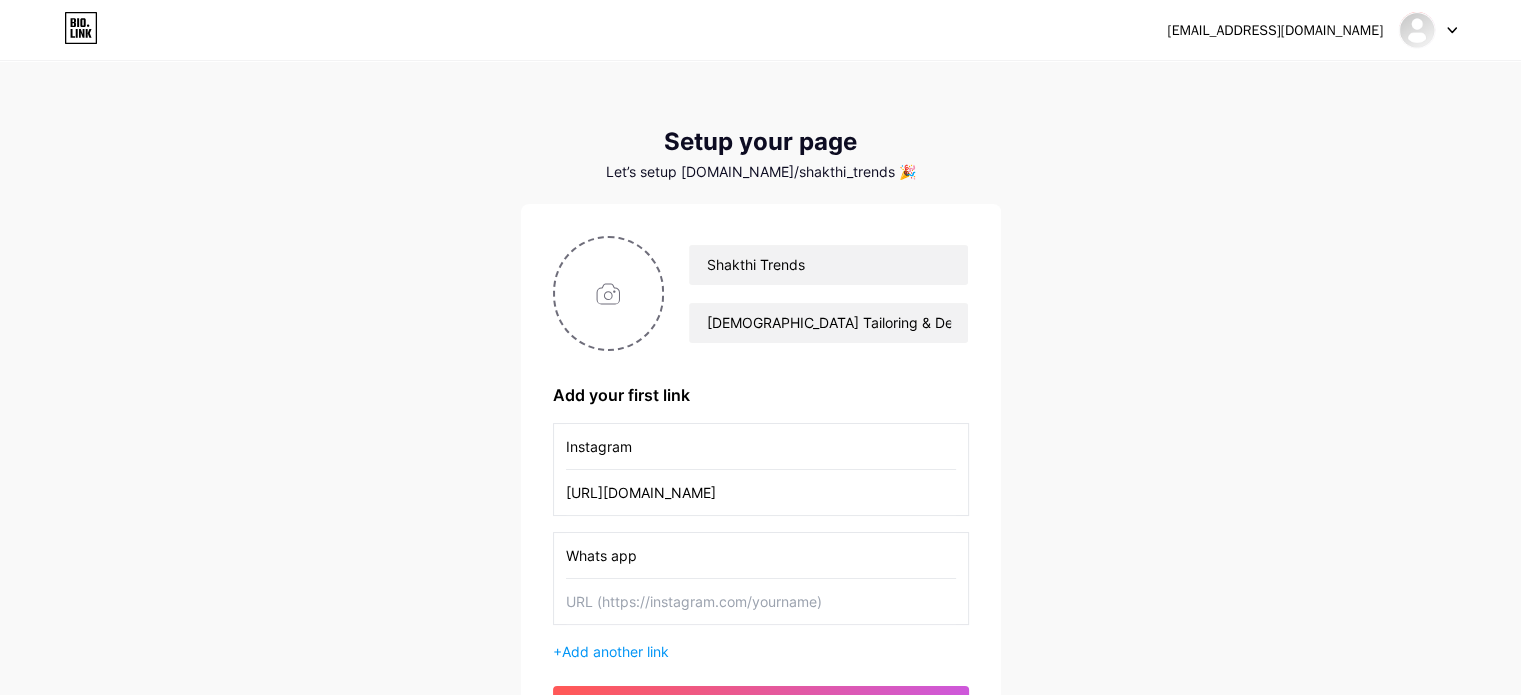 click at bounding box center [761, 601] 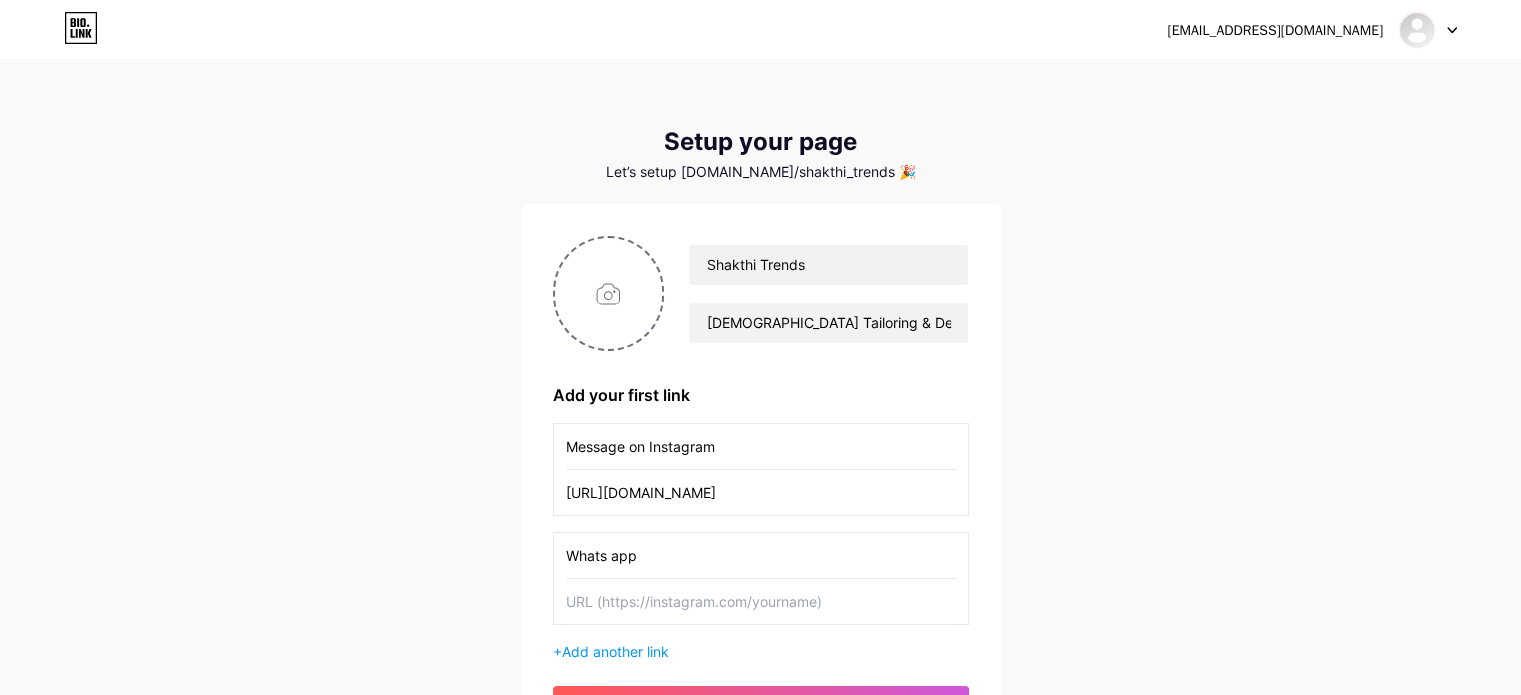 type on "Message on Instagram" 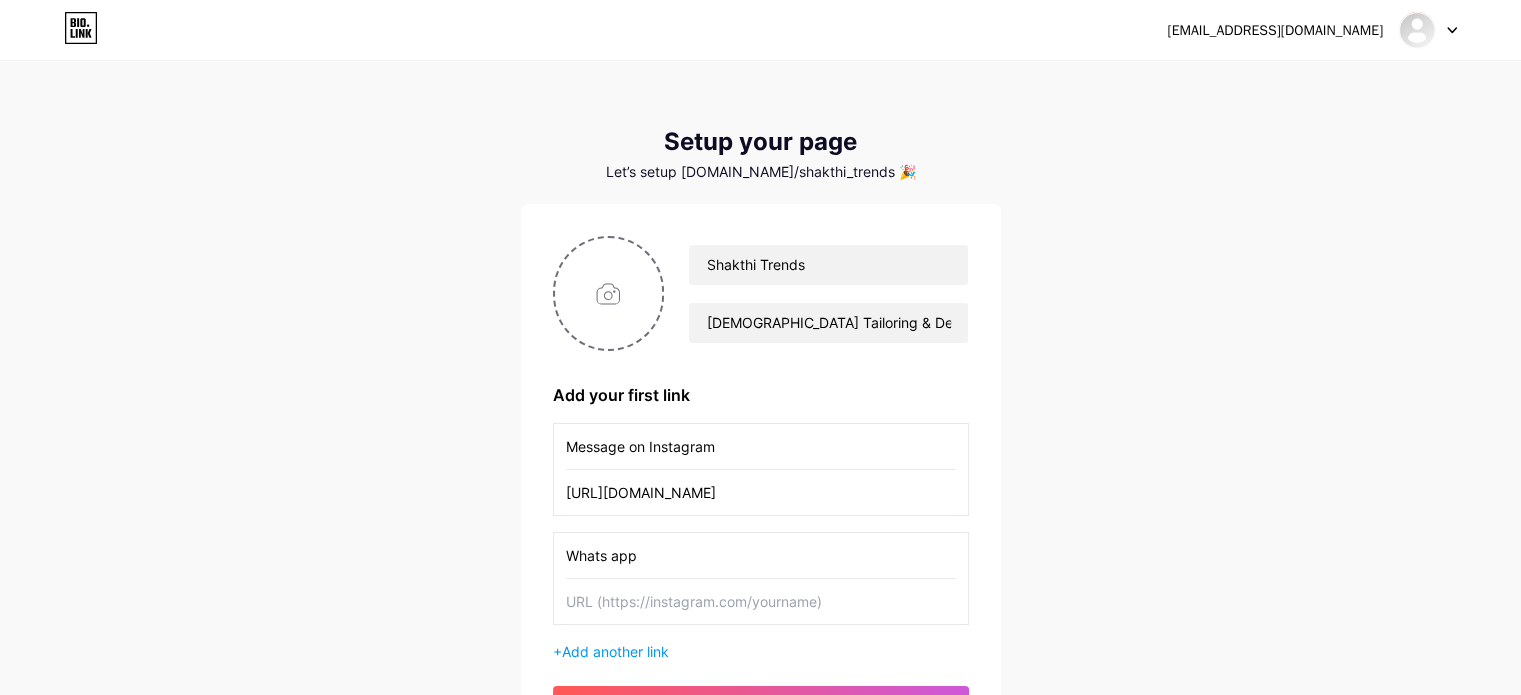 paste on "Chat on WhatsApp" 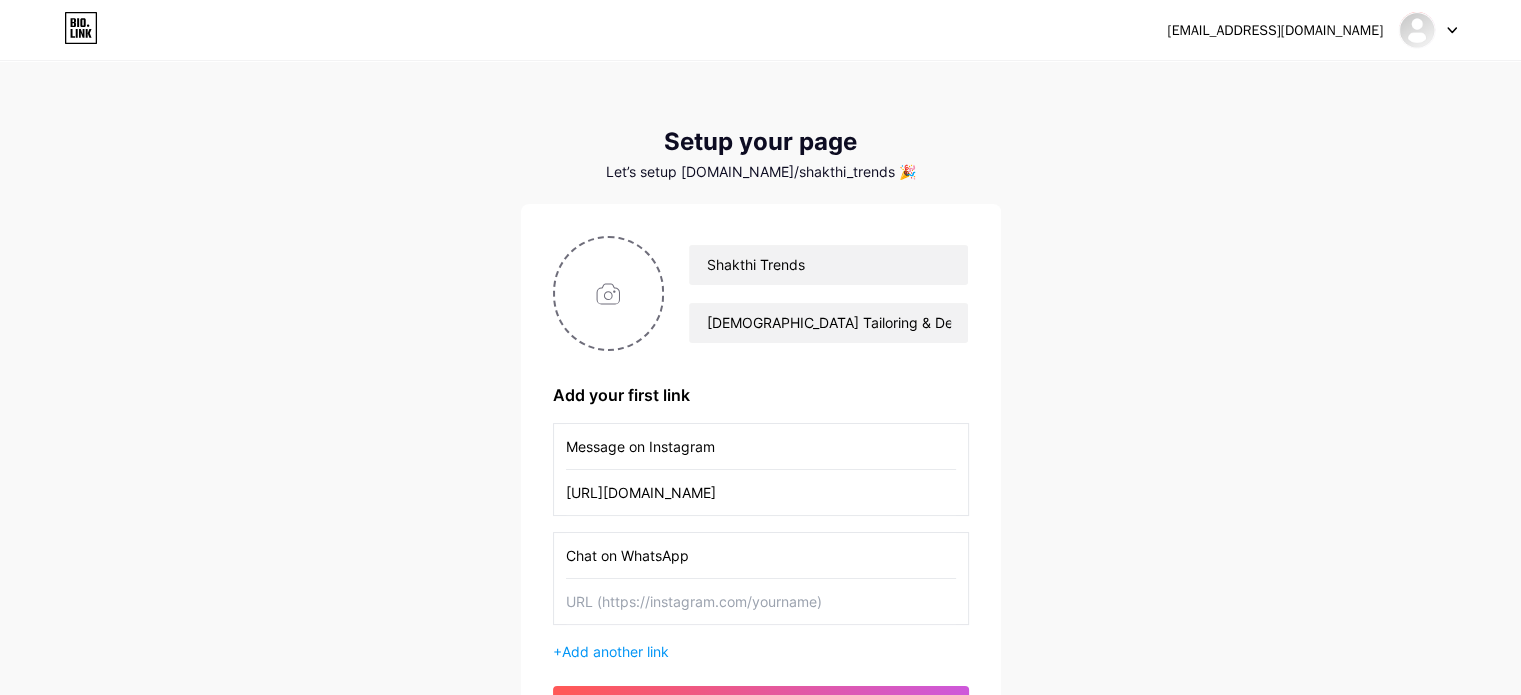 type on "Chat on WhatsApp" 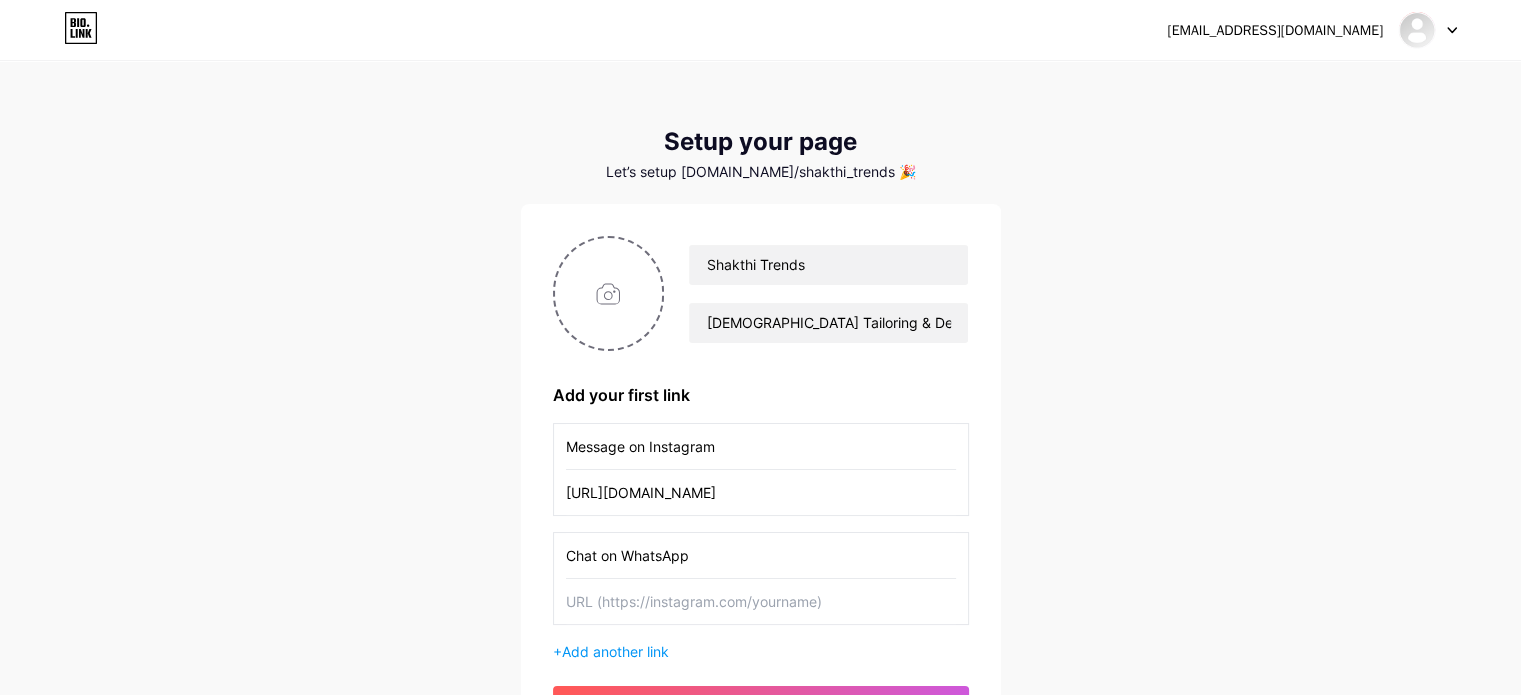 click on "padmanabha969@gmail.com           Dashboard     Logout   Setup your page   Let’s setup bio.link/shakthi_trends 🎉               Shakthi Trends     Ladies Tailoring & Design     Add your first link   Message on Instagram   https://www.instagram.com/shakthi_trends?igsh=ejlnbWp0dnoxMXBp   Chat on WhatsApp
+  Add another link     get started" at bounding box center (760, 411) 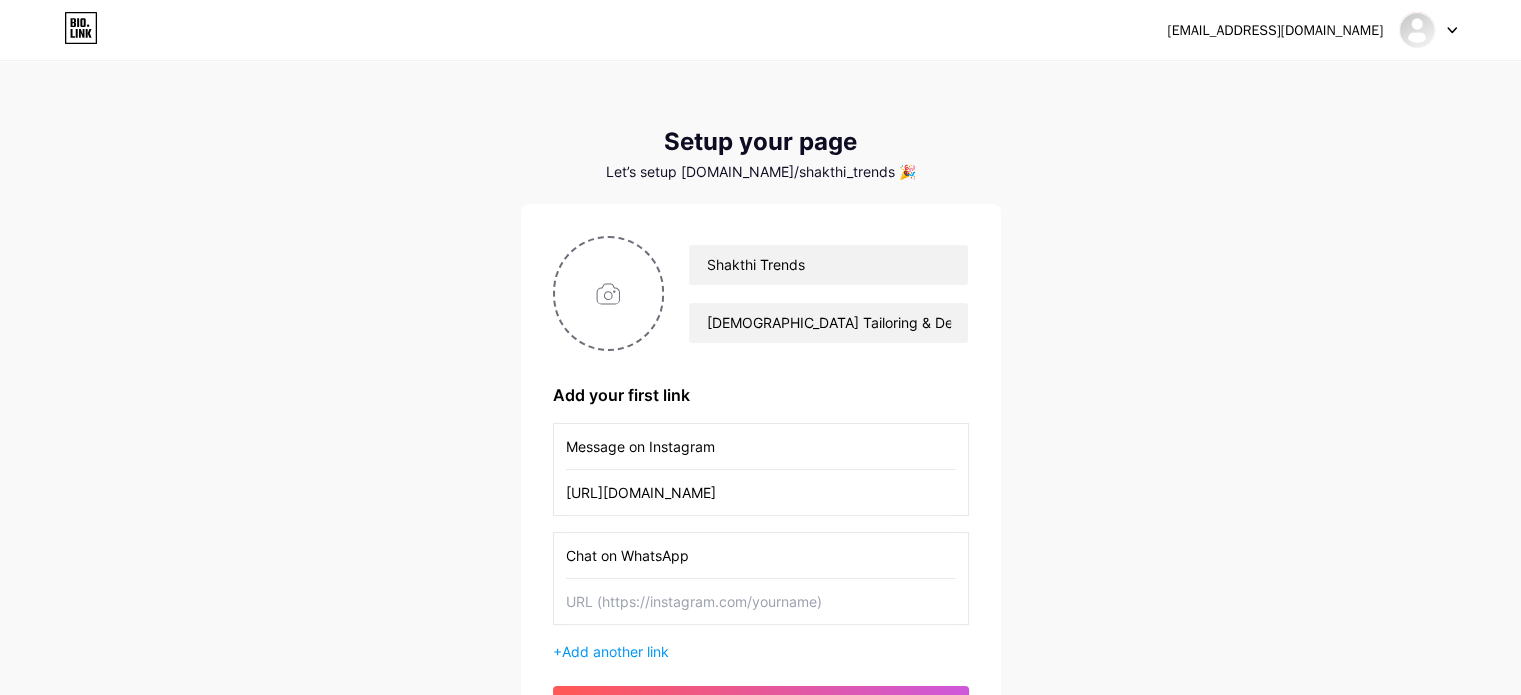 paste on "Message Shakthi Trends on WhatsApp. https://wa.me/919686764122" 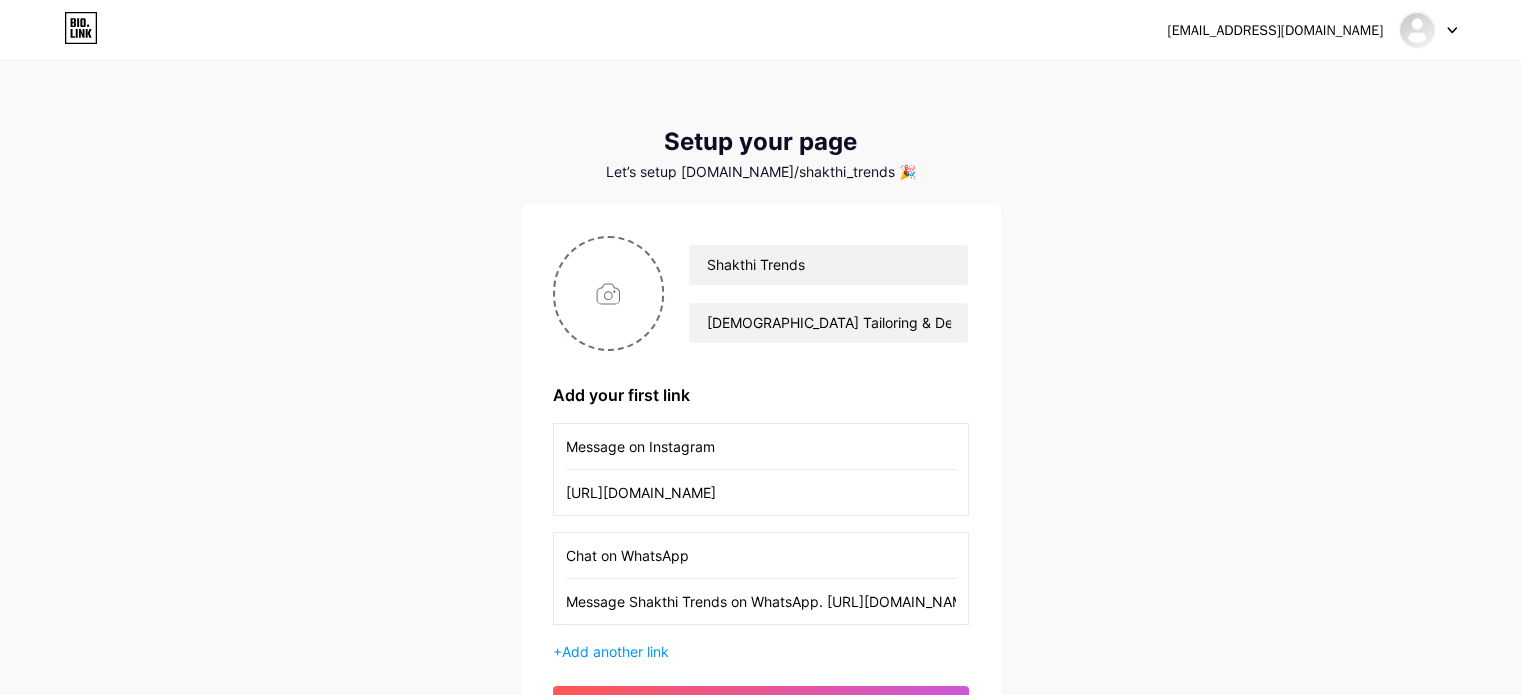scroll, scrollTop: 0, scrollLeft: 68, axis: horizontal 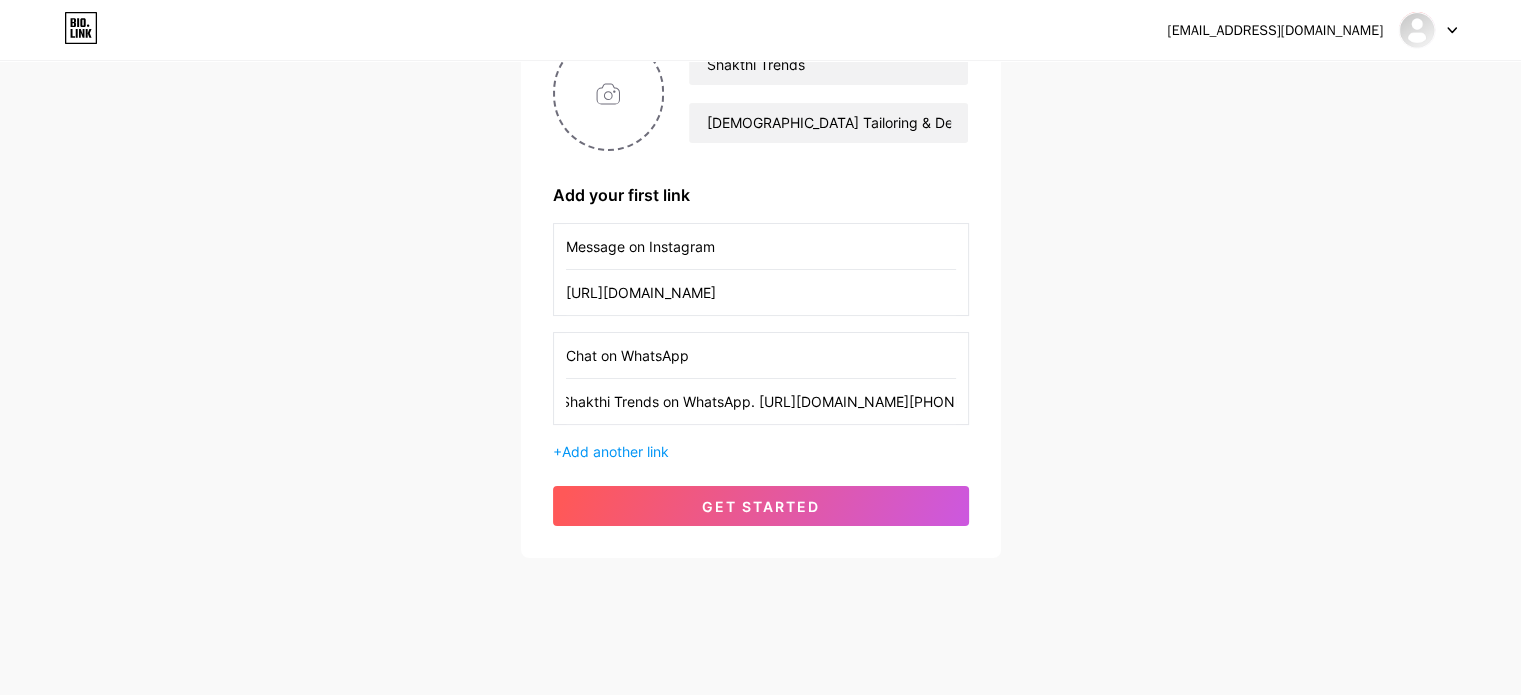 type on "Message Shakthi Trends on WhatsApp. https://wa.me/919686764122" 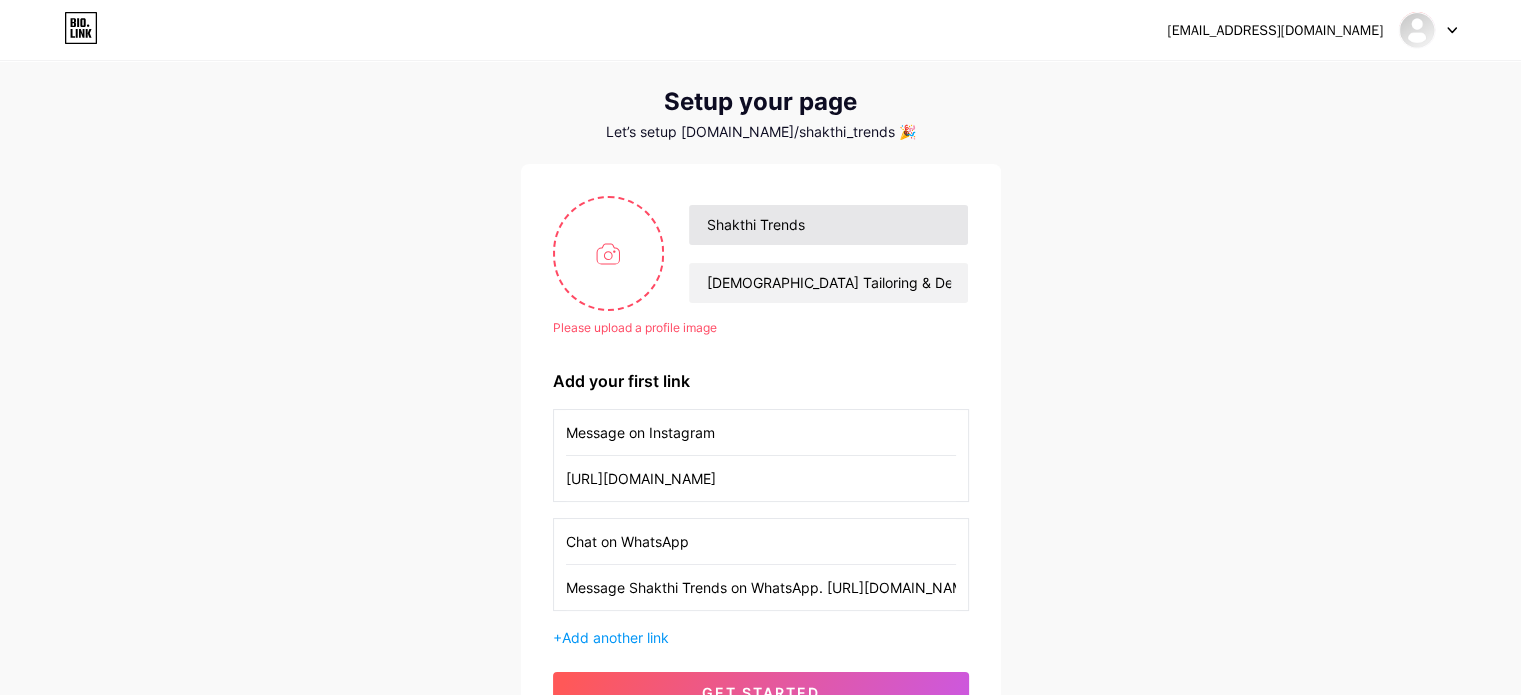 scroll, scrollTop: 32, scrollLeft: 0, axis: vertical 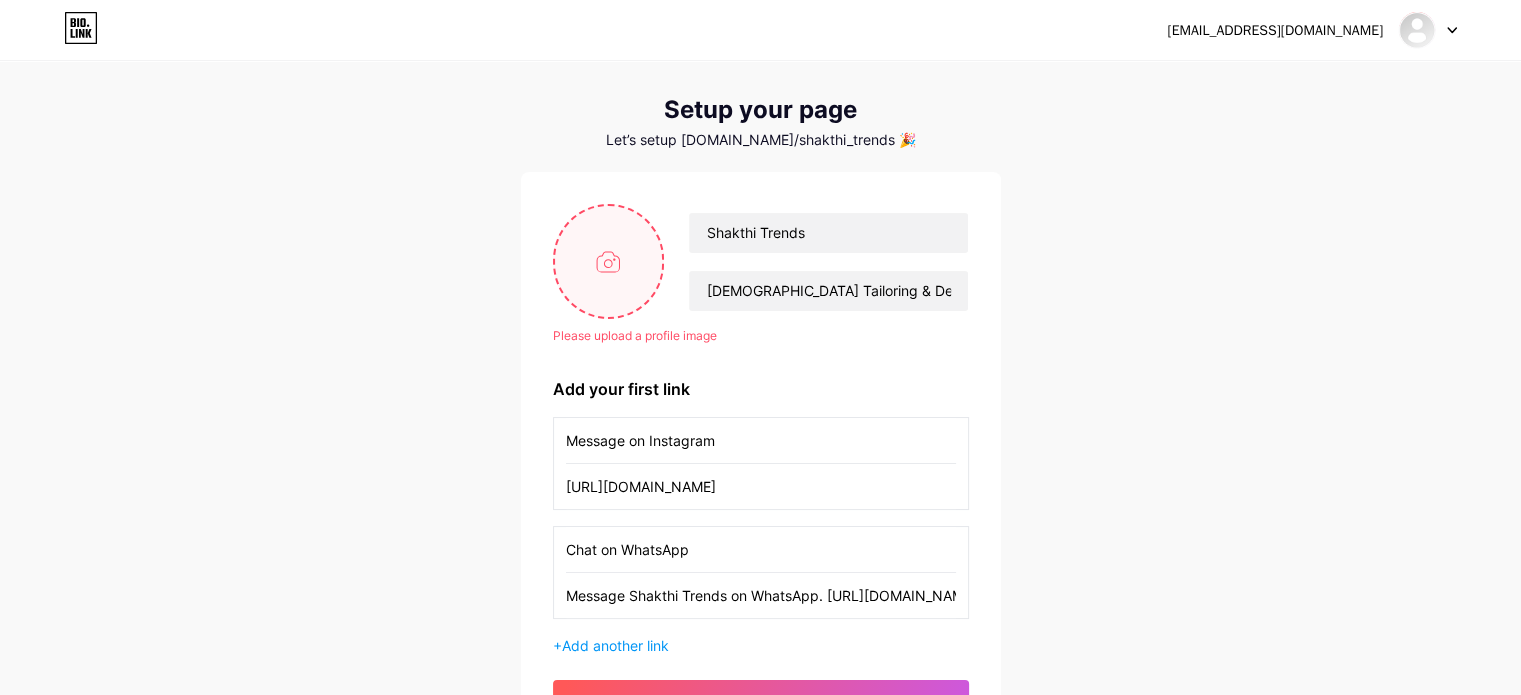 click at bounding box center [609, 261] 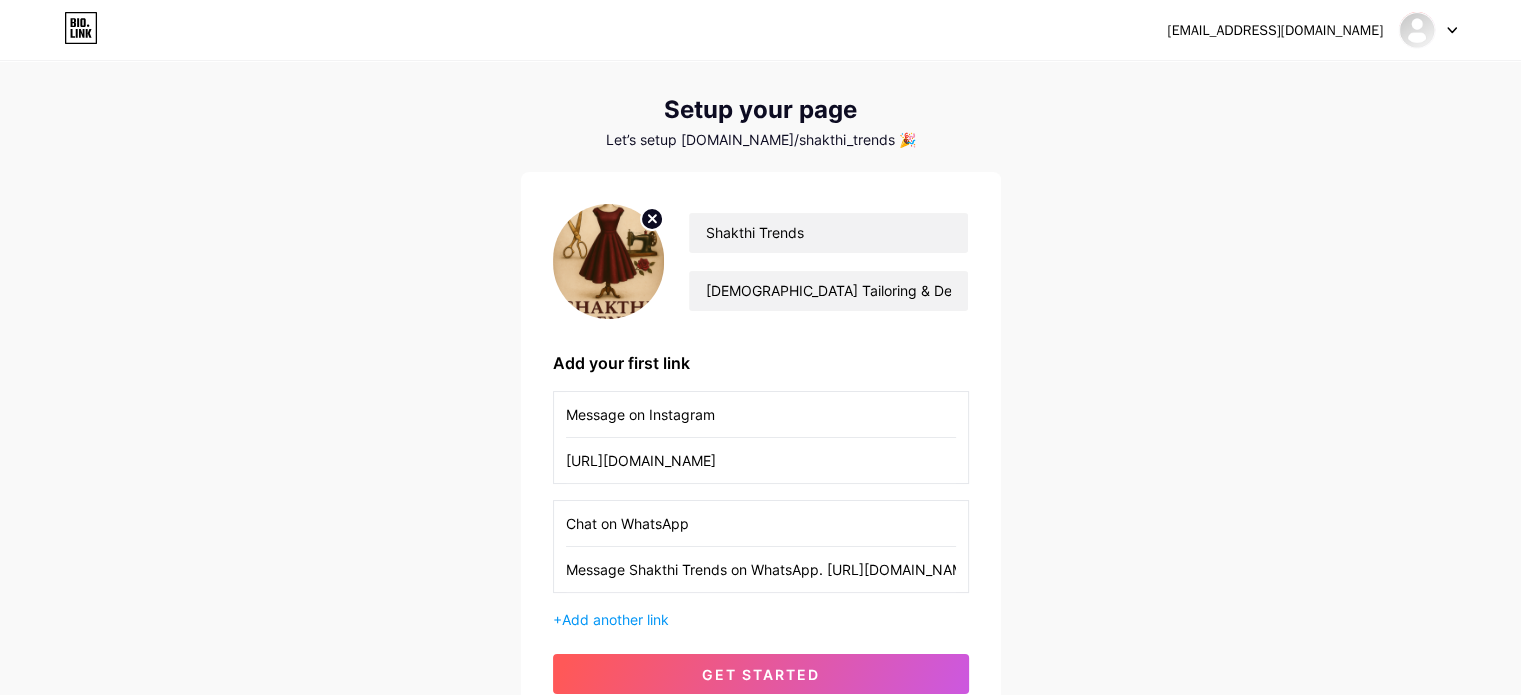 click at bounding box center [609, 261] 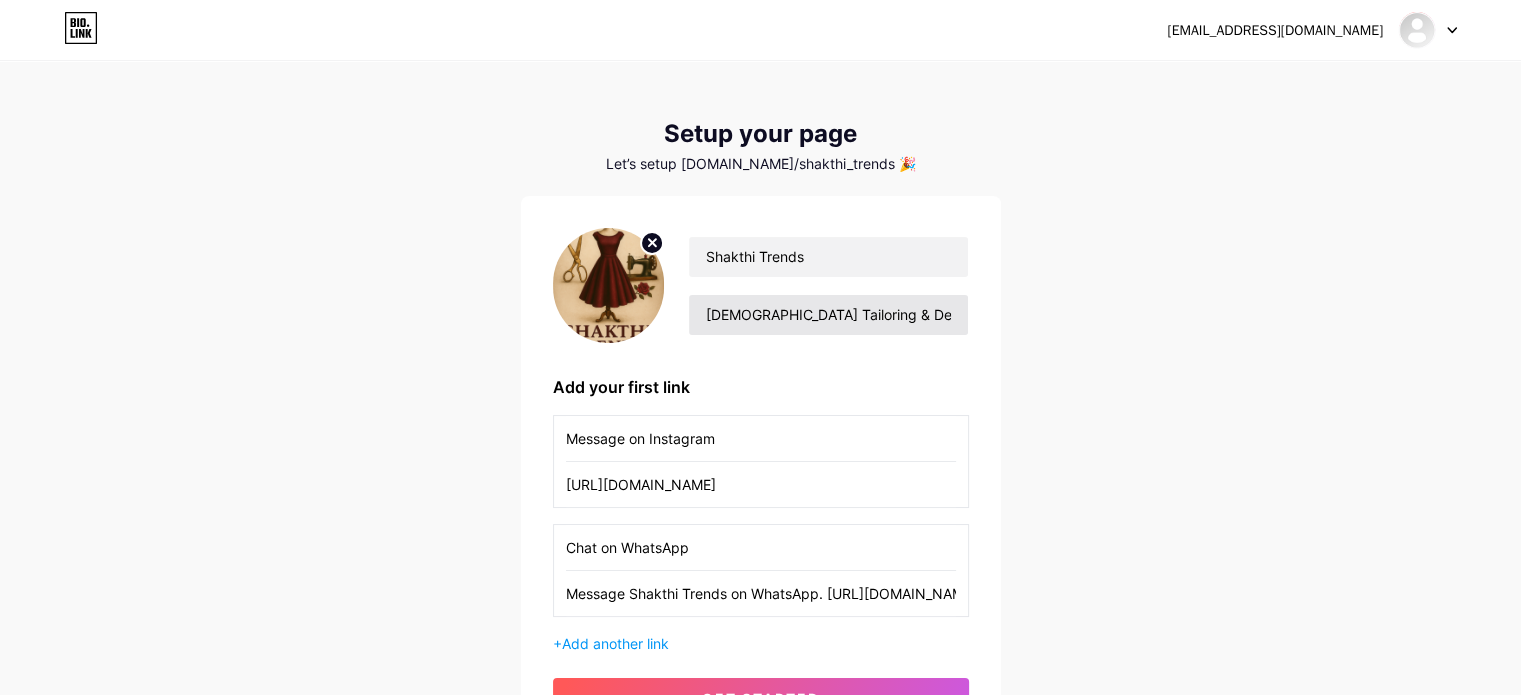 scroll, scrollTop: 0, scrollLeft: 0, axis: both 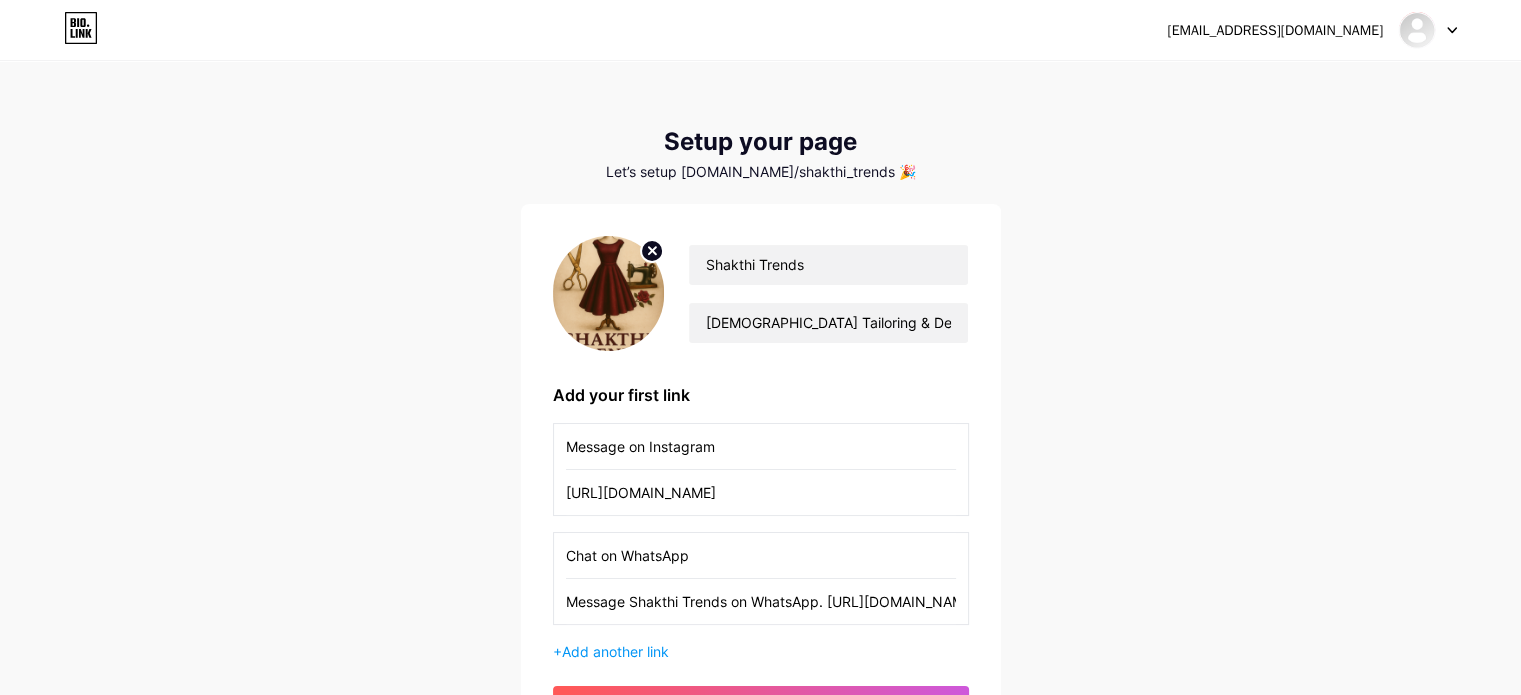 click at bounding box center (609, 293) 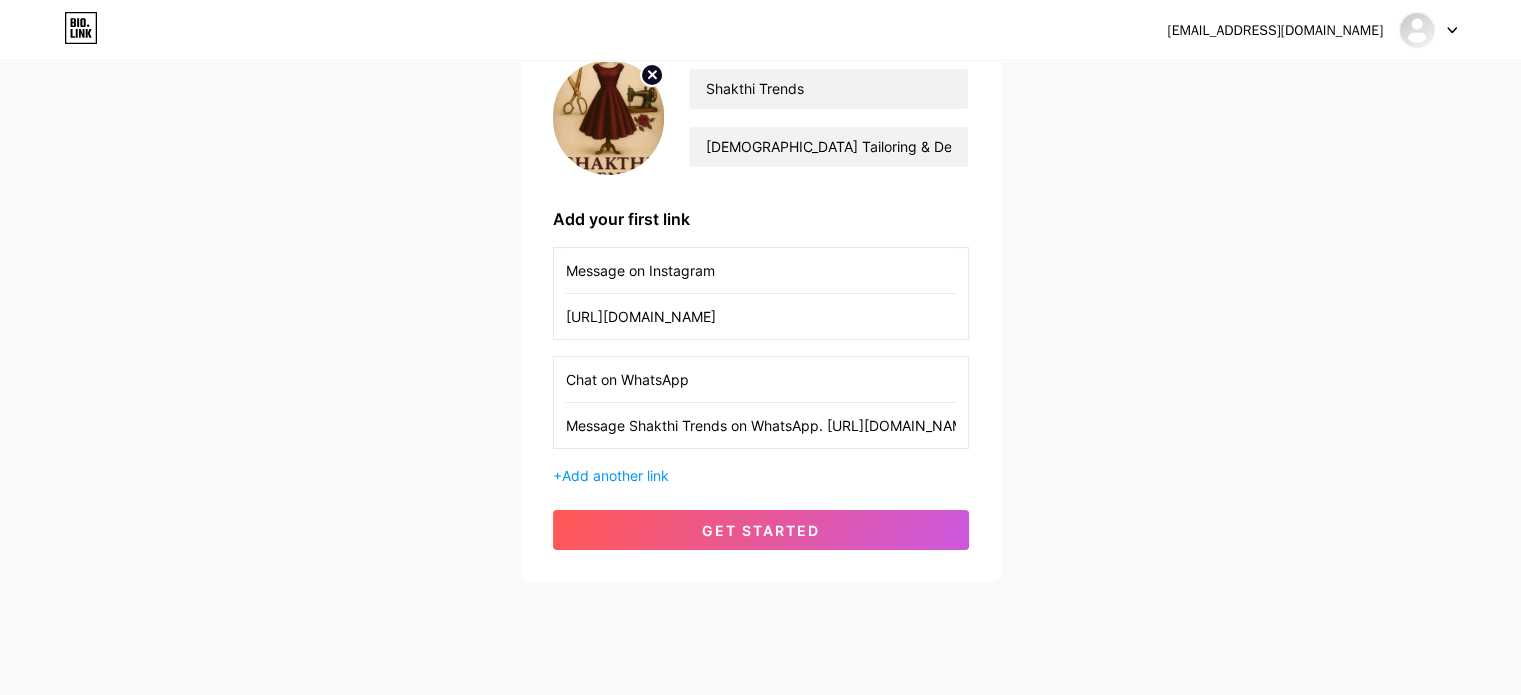 scroll, scrollTop: 205, scrollLeft: 0, axis: vertical 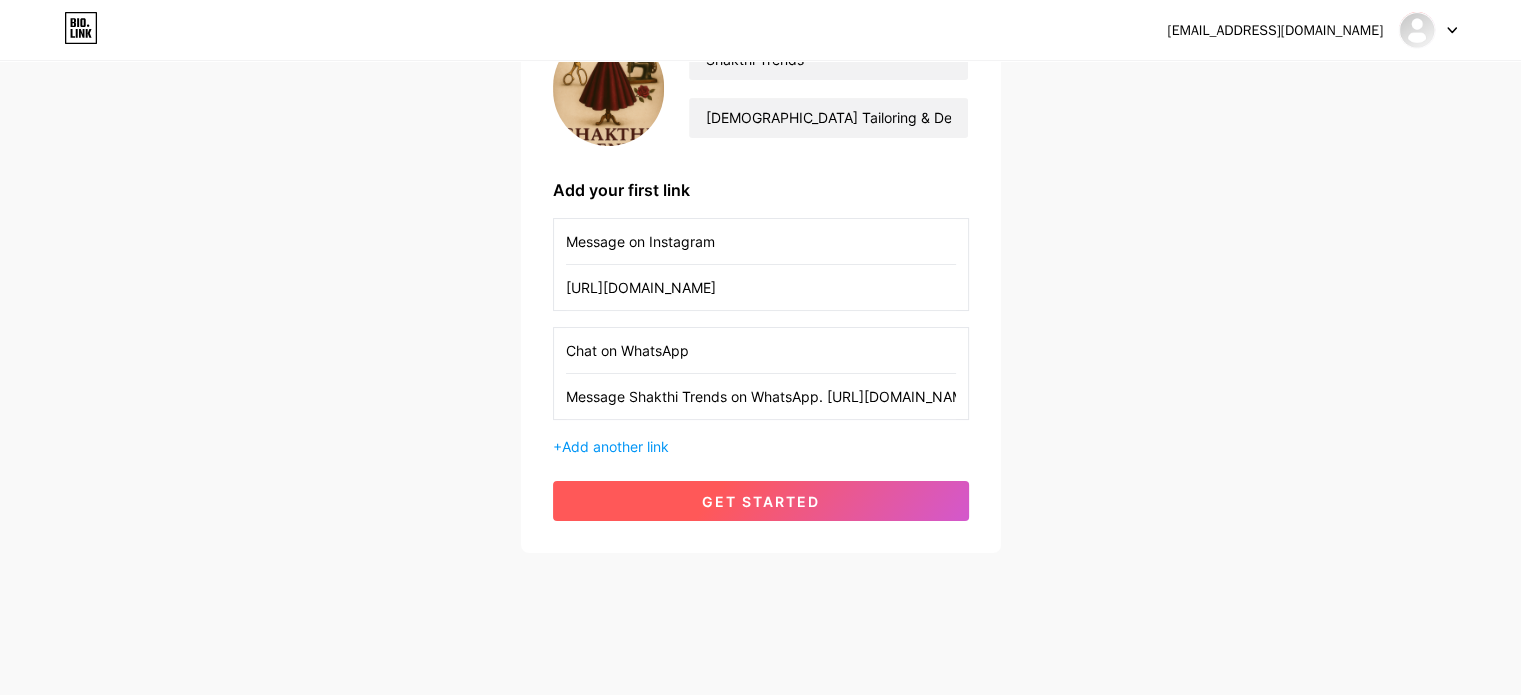 click on "get started" at bounding box center (761, 501) 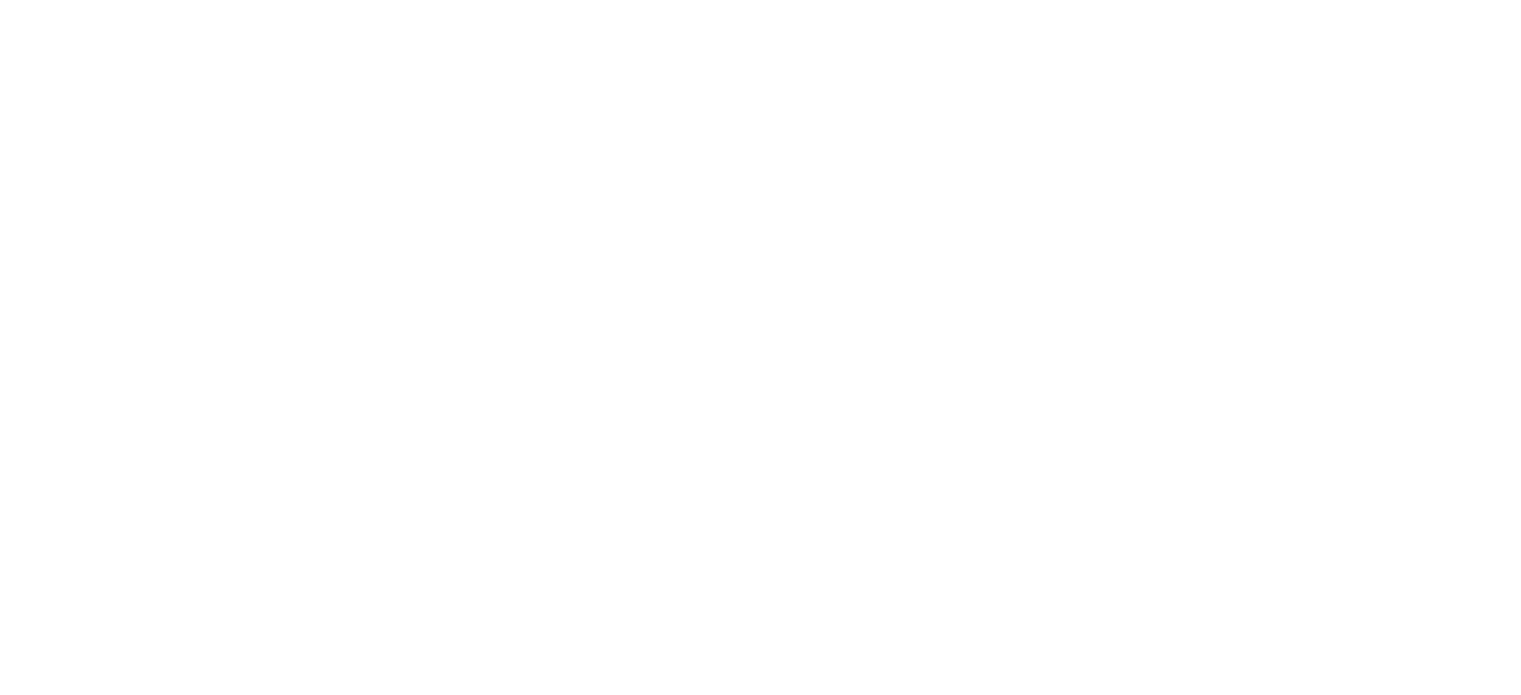 scroll, scrollTop: 0, scrollLeft: 0, axis: both 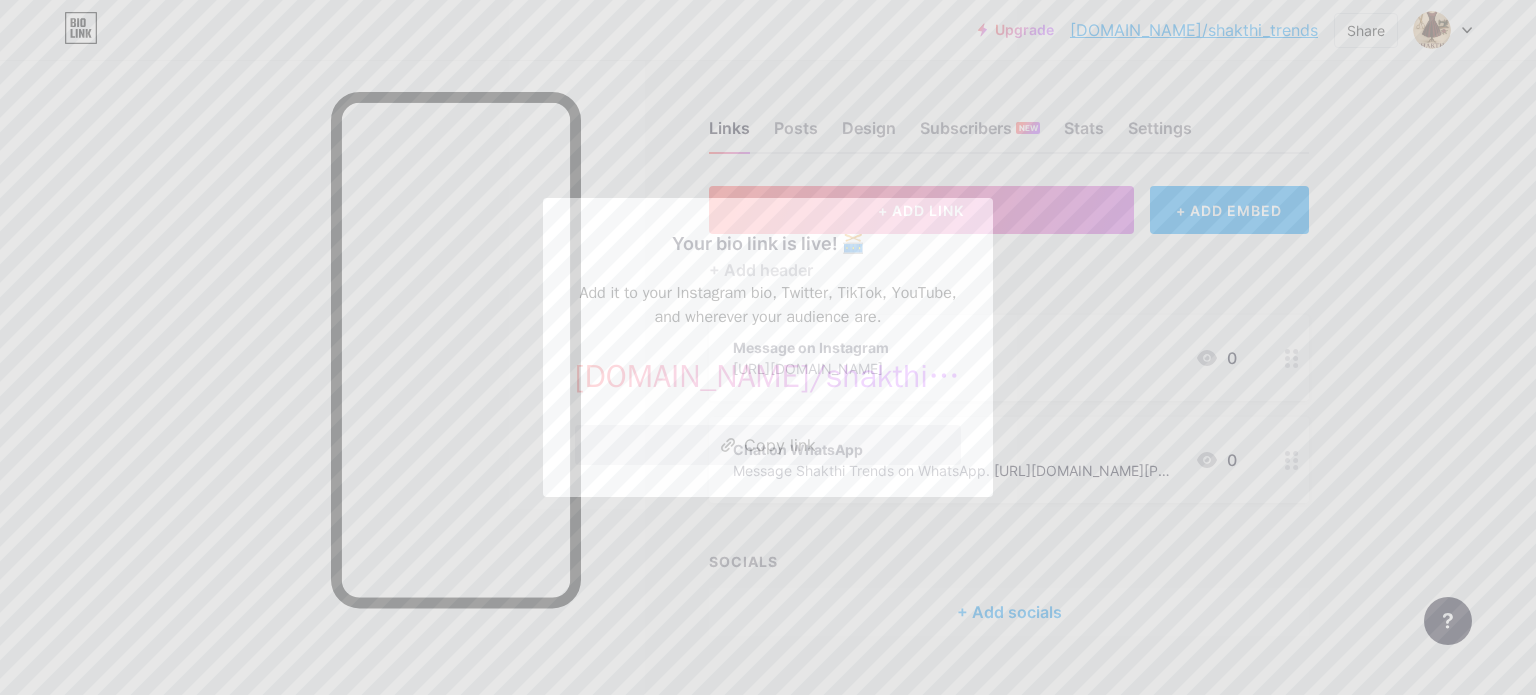 click on "Copy link" at bounding box center (768, 445) 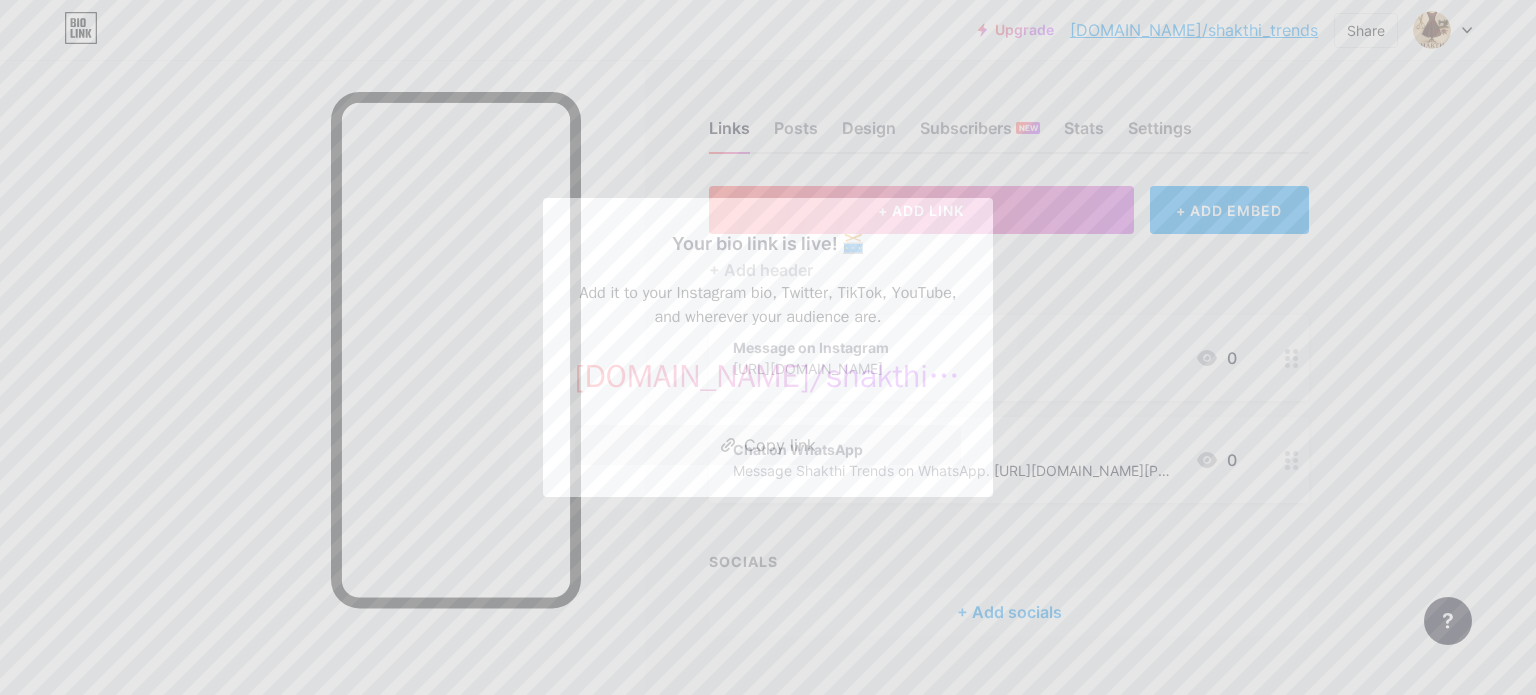 click at bounding box center (768, 347) 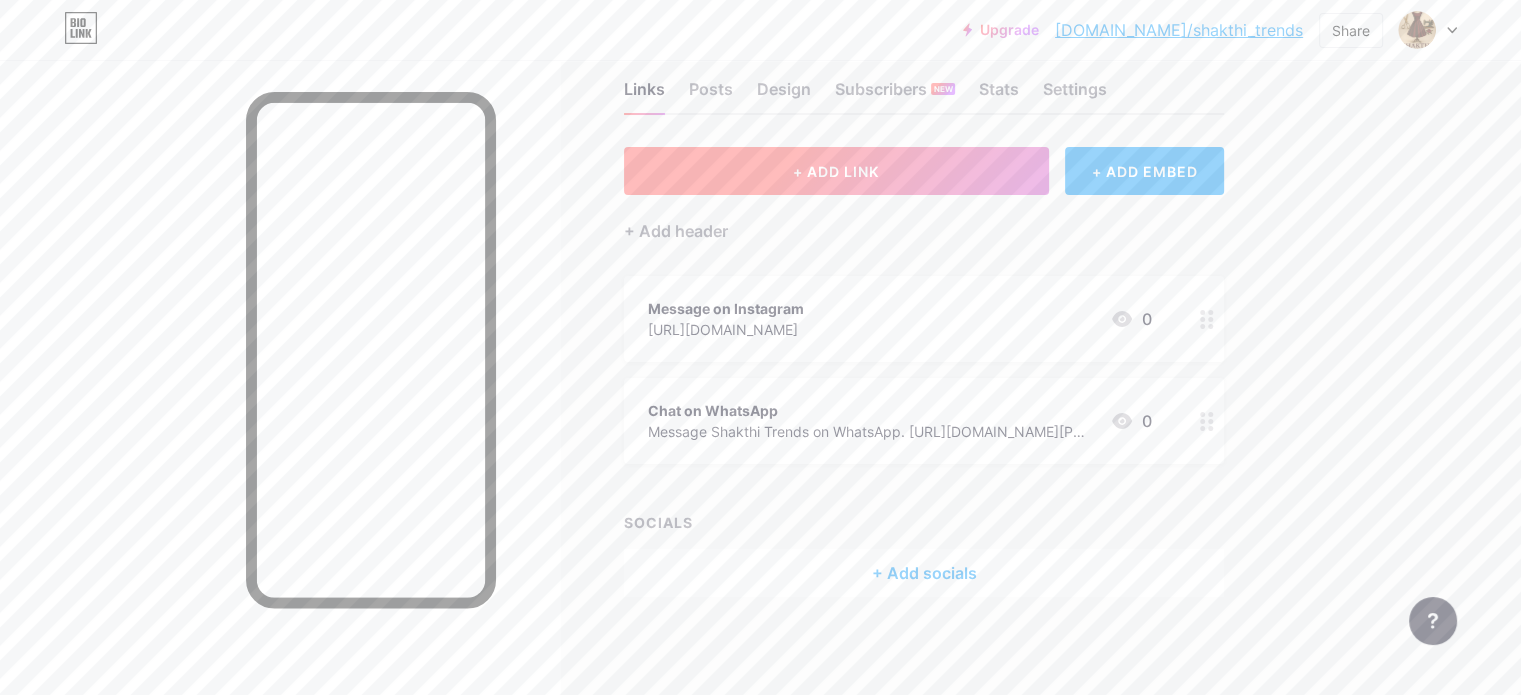 scroll, scrollTop: 0, scrollLeft: 0, axis: both 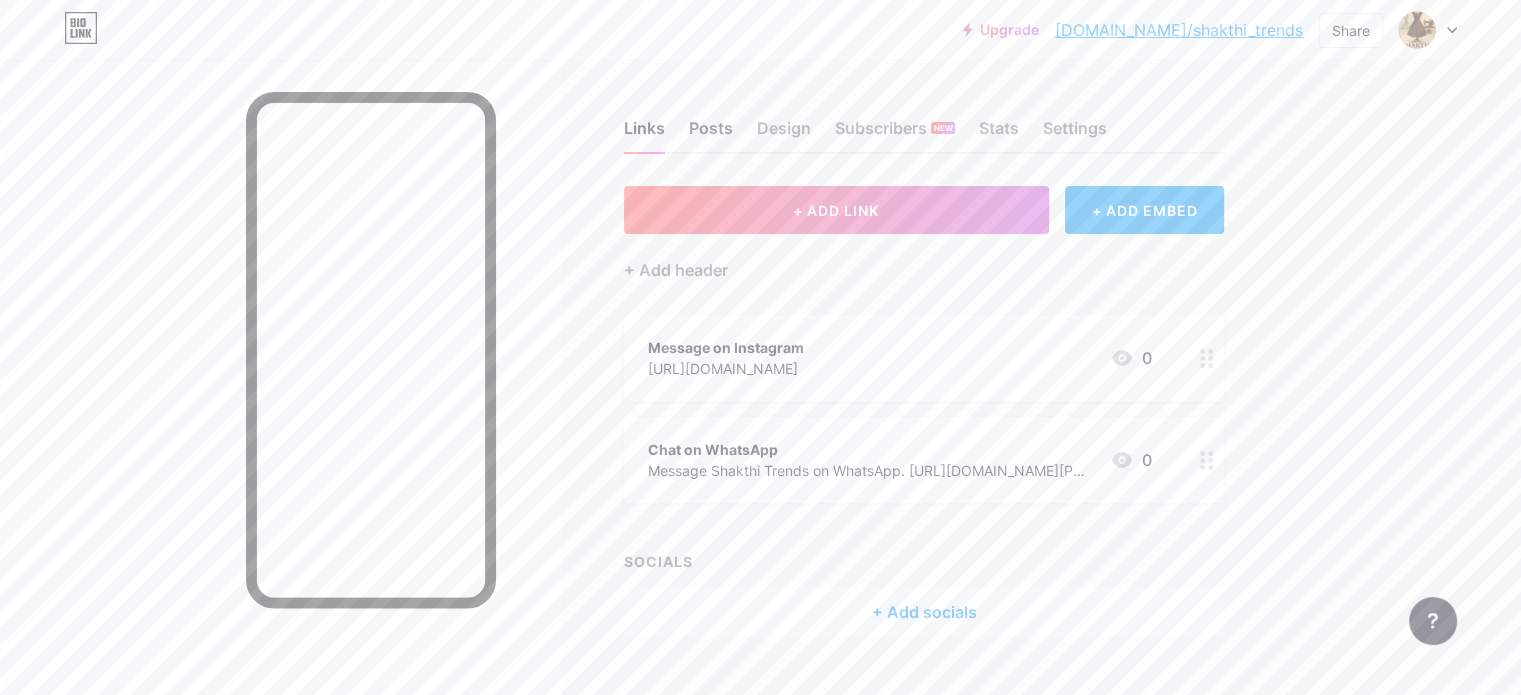 click on "Posts" at bounding box center (711, 134) 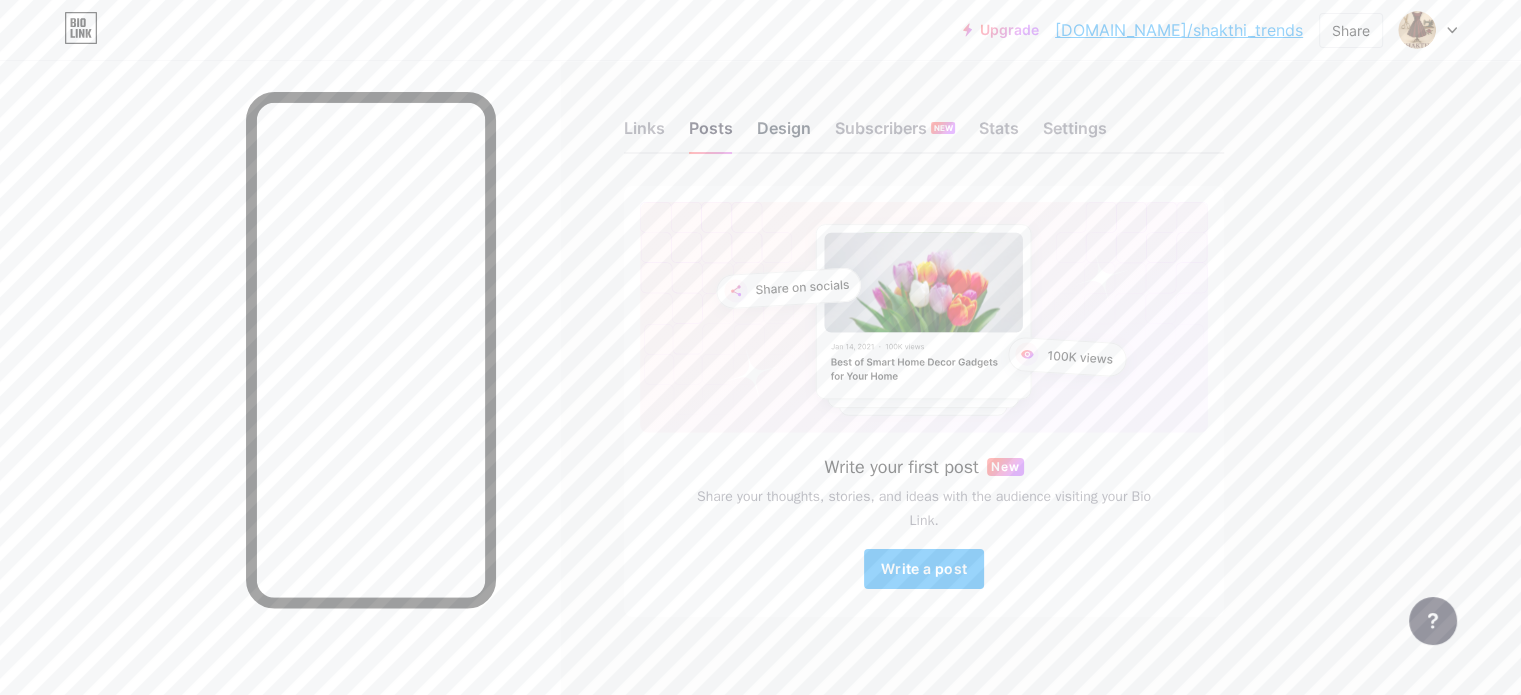click on "Design" at bounding box center (784, 134) 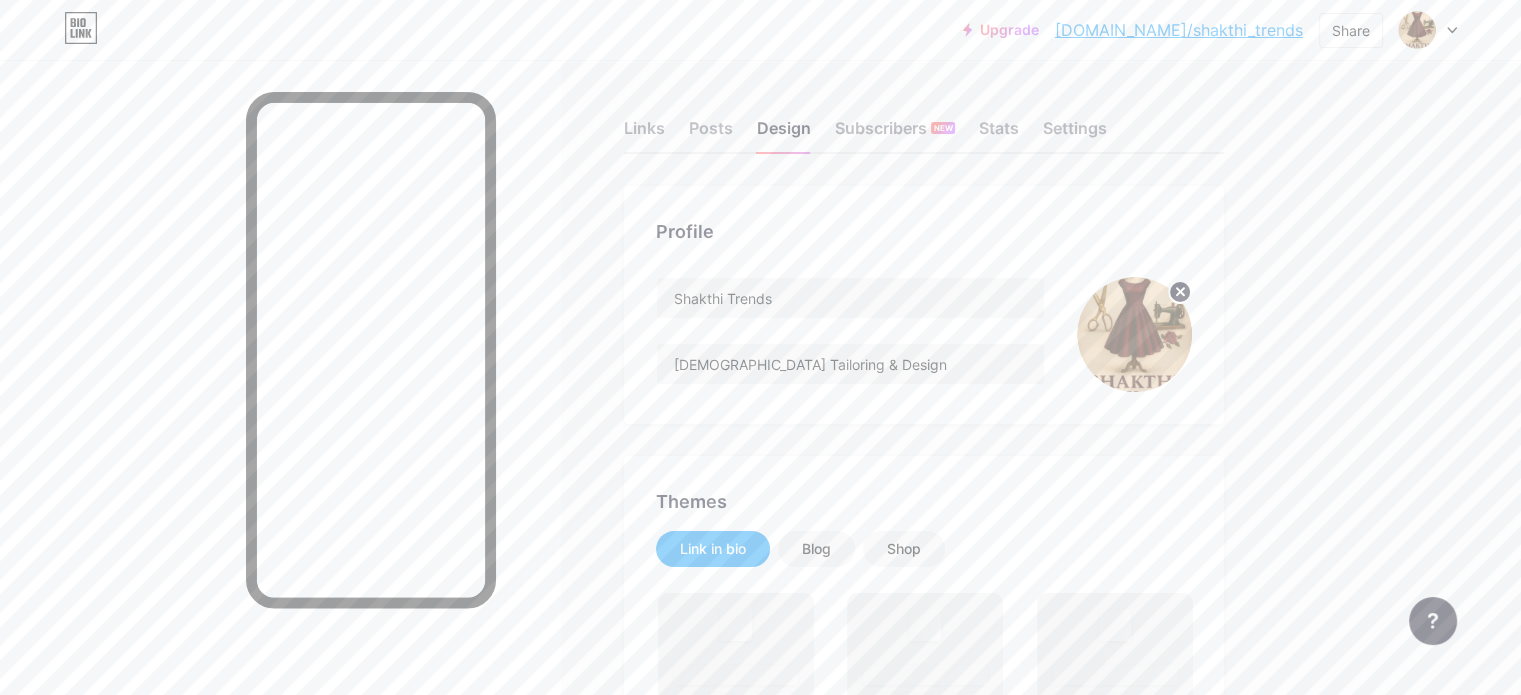 click at bounding box center [1134, 334] 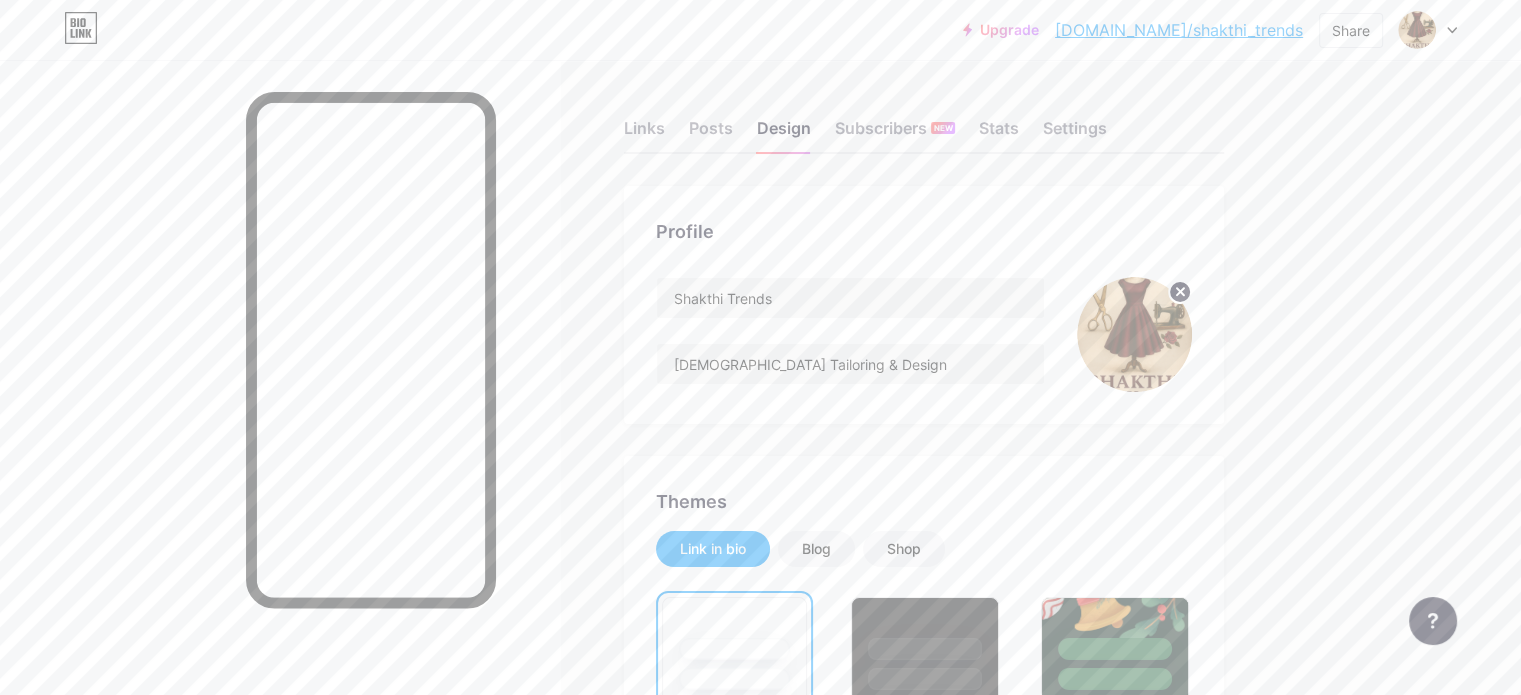 click at bounding box center (1134, 334) 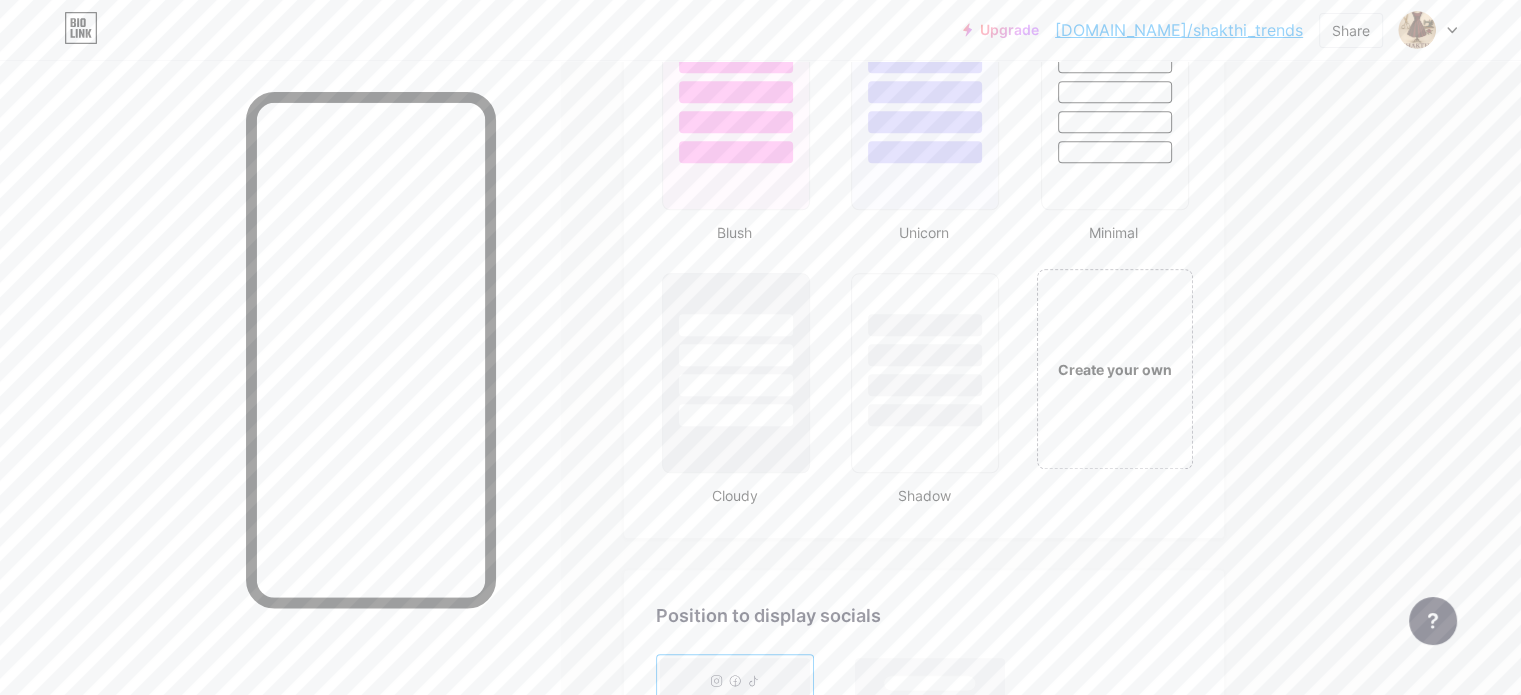 scroll, scrollTop: 2400, scrollLeft: 0, axis: vertical 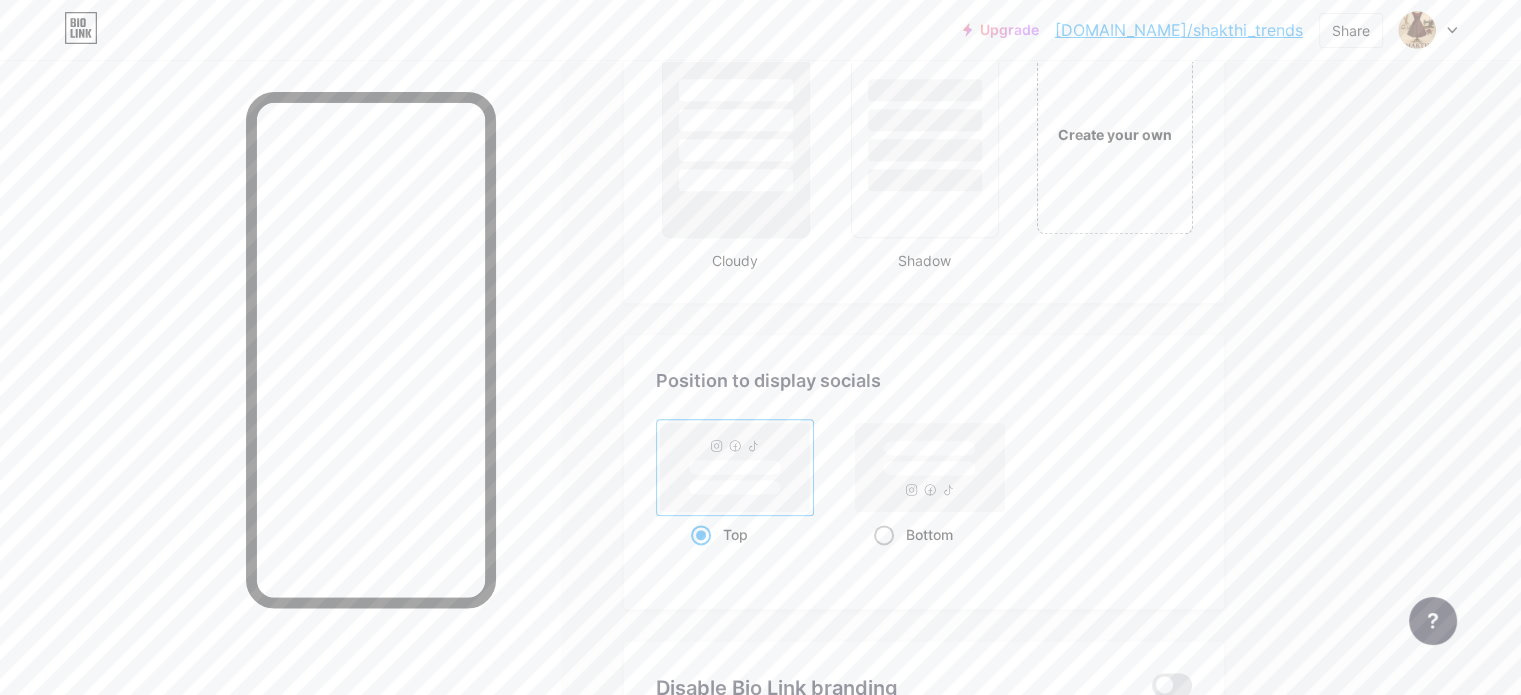 click 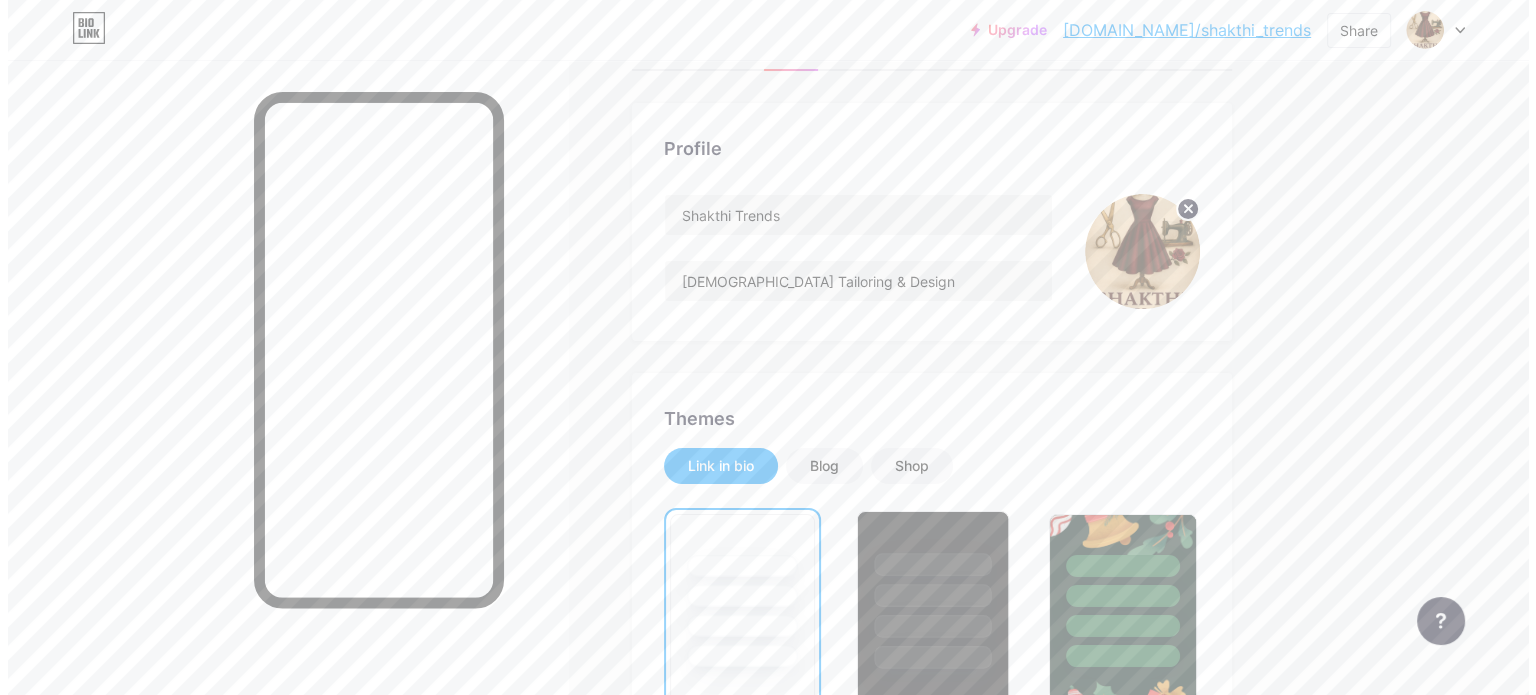 scroll, scrollTop: 0, scrollLeft: 0, axis: both 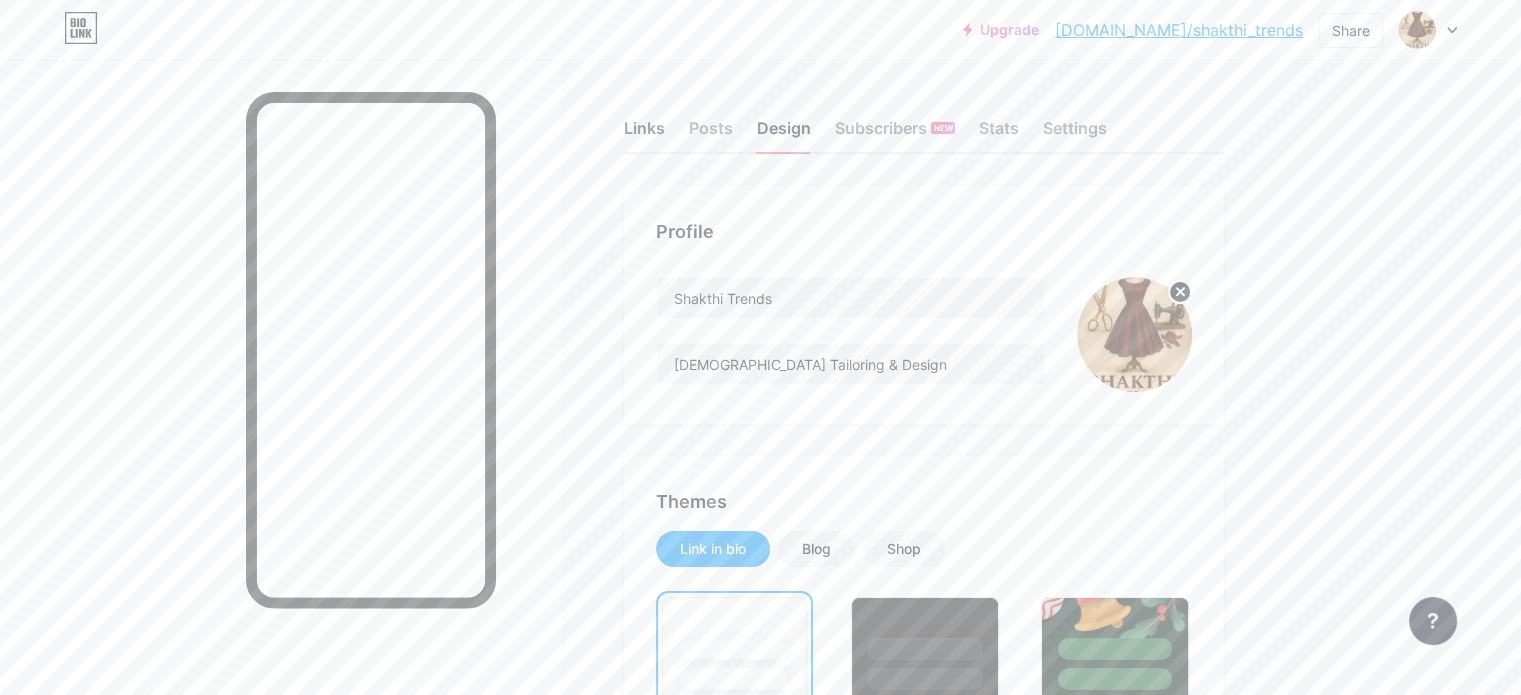 click on "Links" at bounding box center (644, 134) 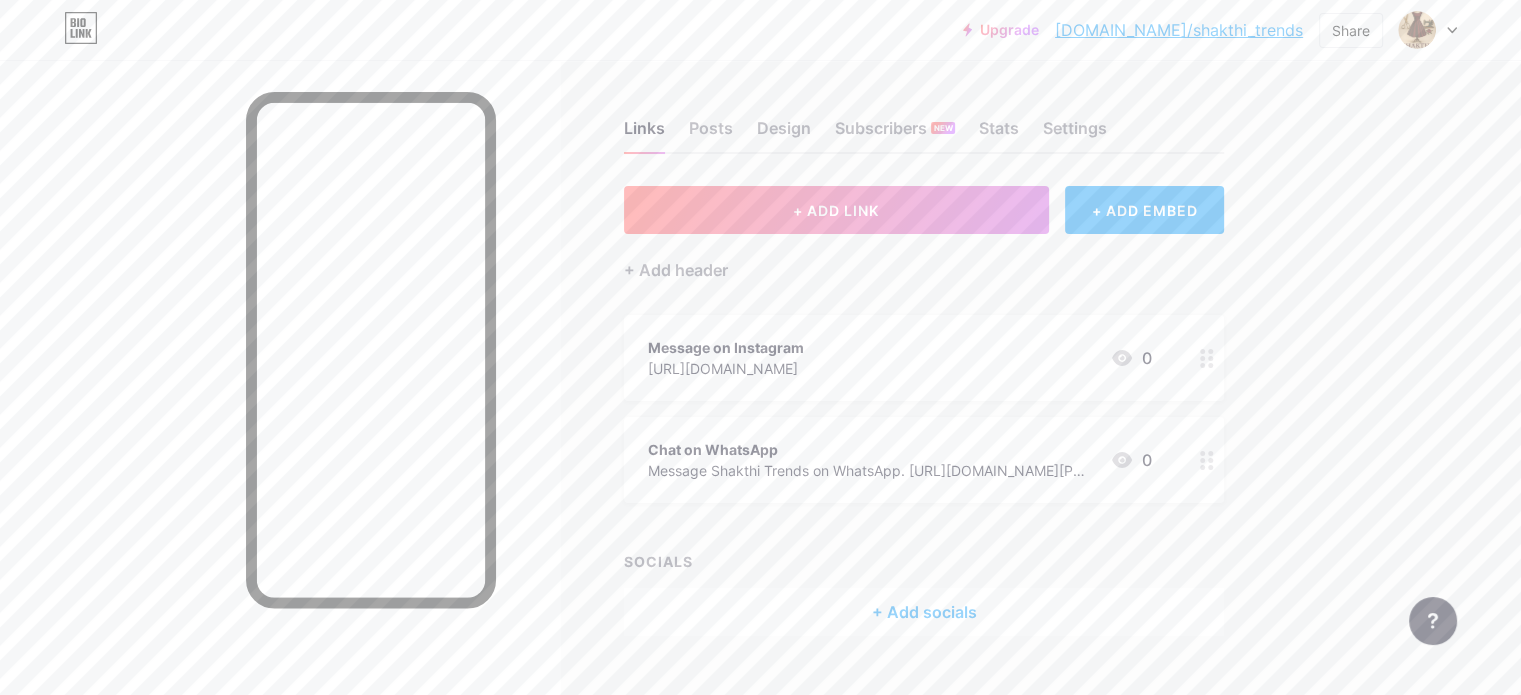 click 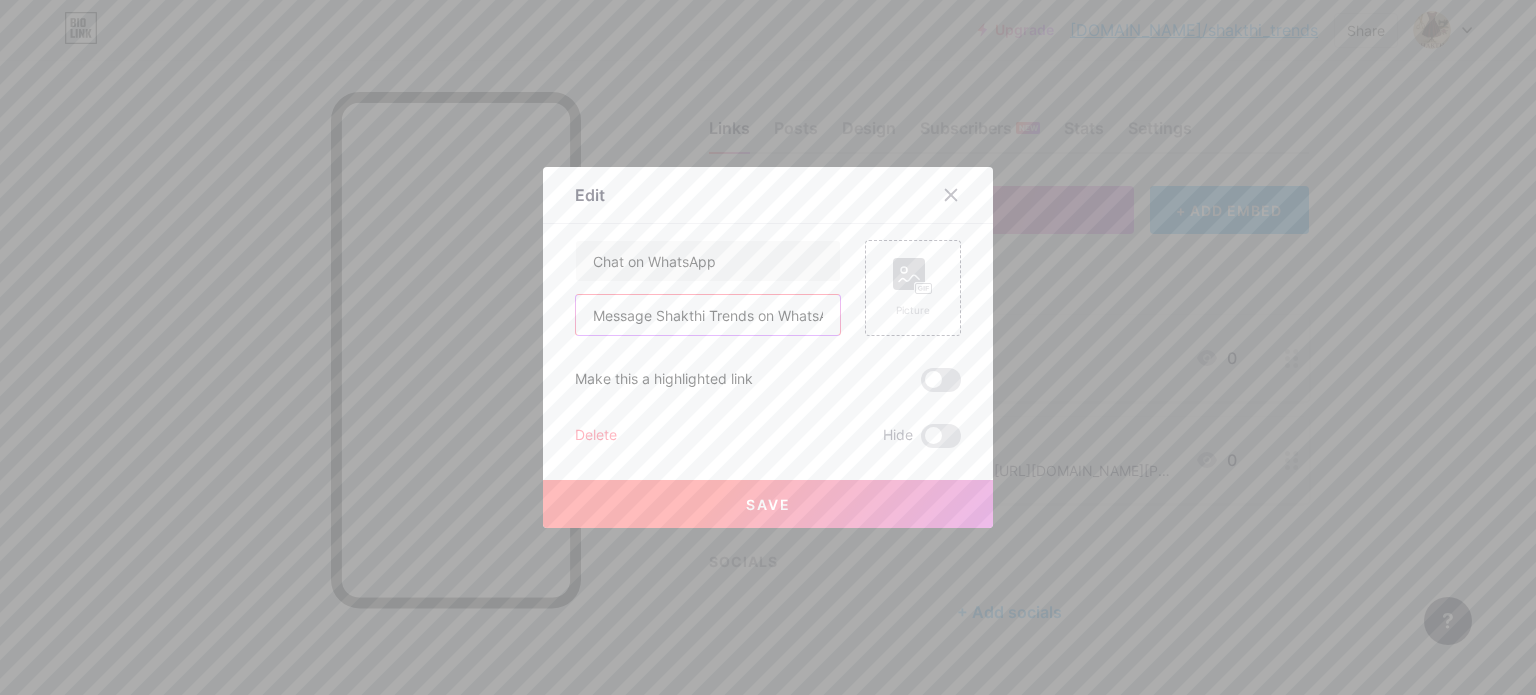 click on "Message Shakthi Trends on WhatsApp. https://wa.me/919686764122" at bounding box center [708, 315] 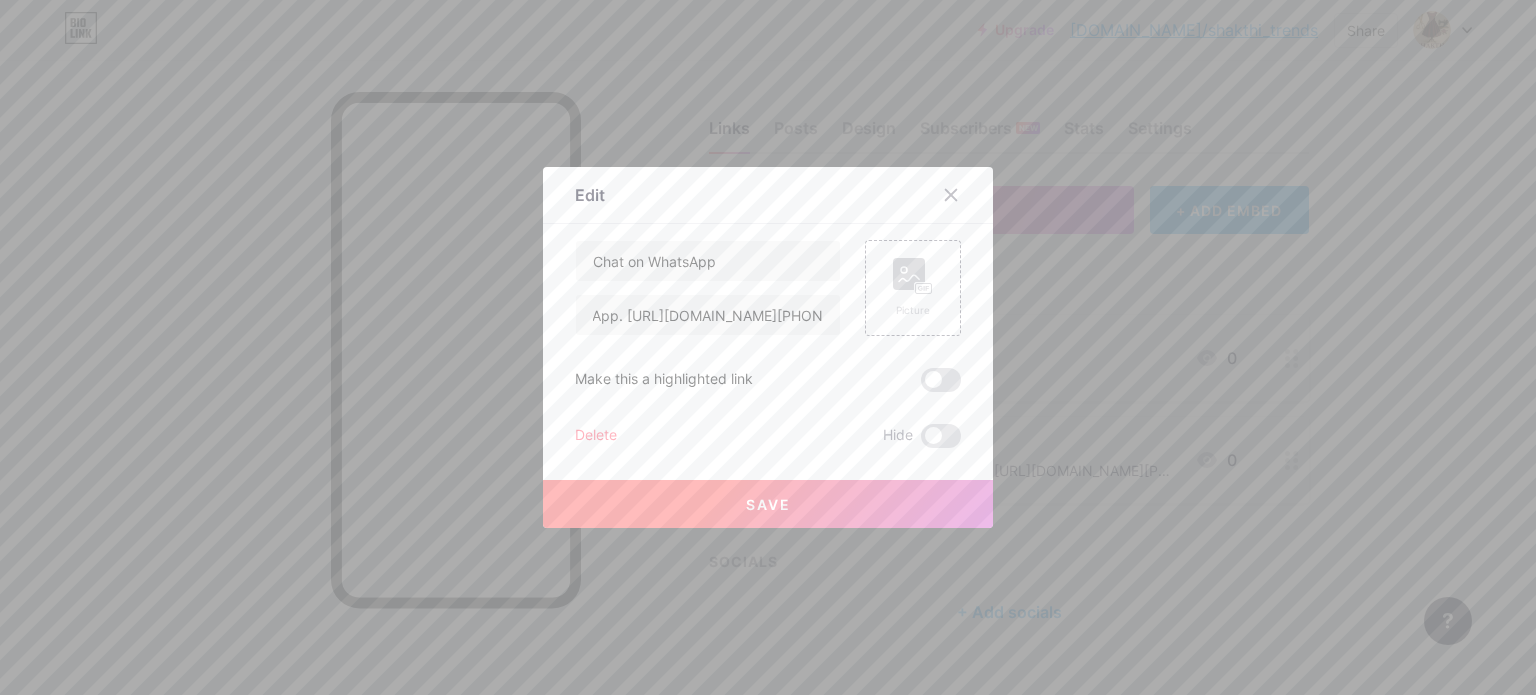 scroll, scrollTop: 0, scrollLeft: 0, axis: both 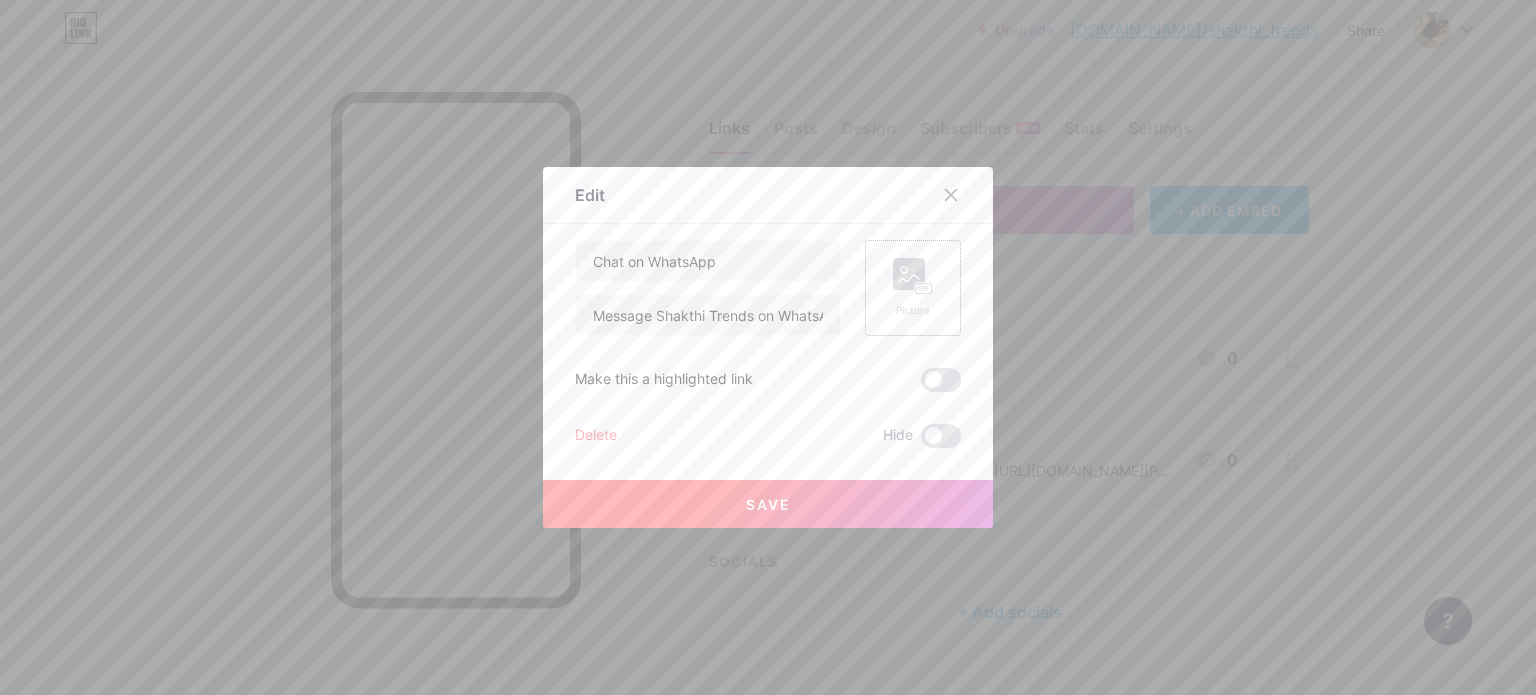 click on "Picture" at bounding box center [913, 288] 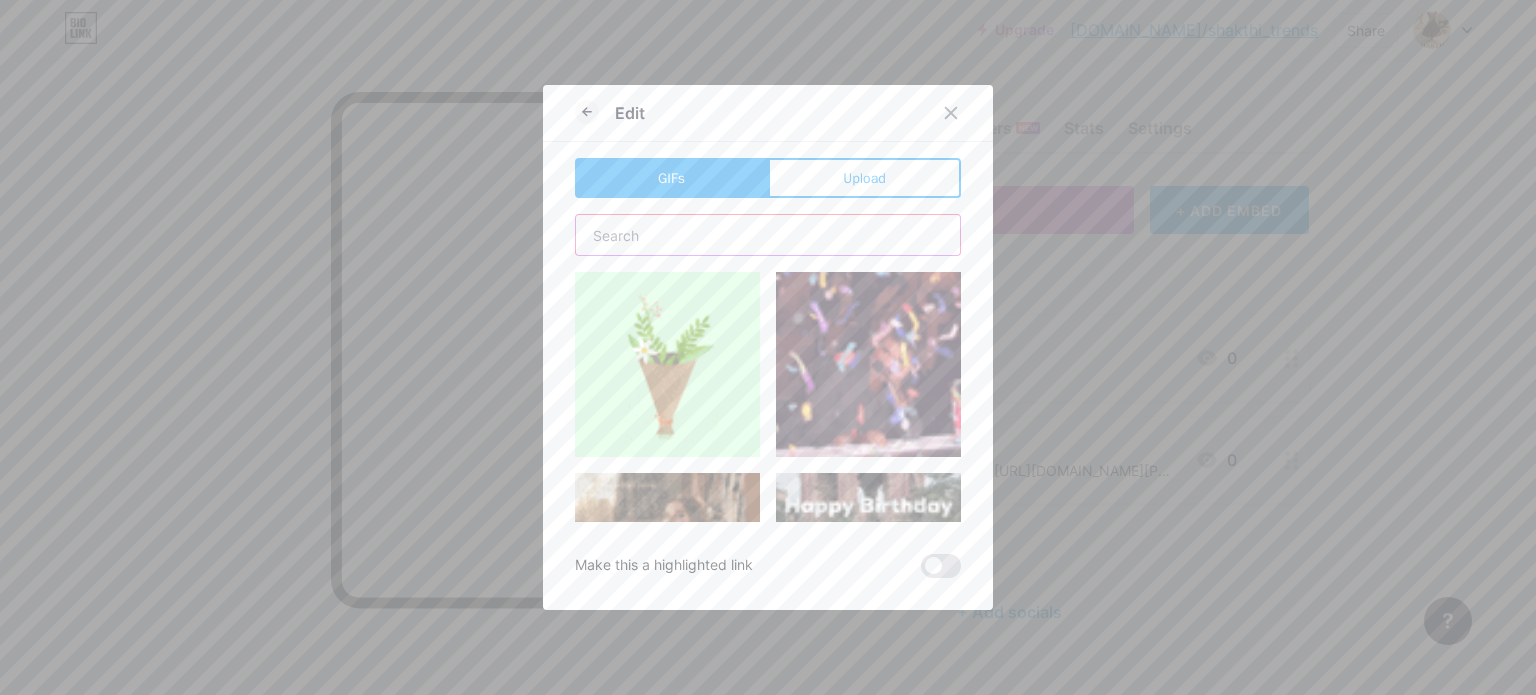 click at bounding box center [768, 235] 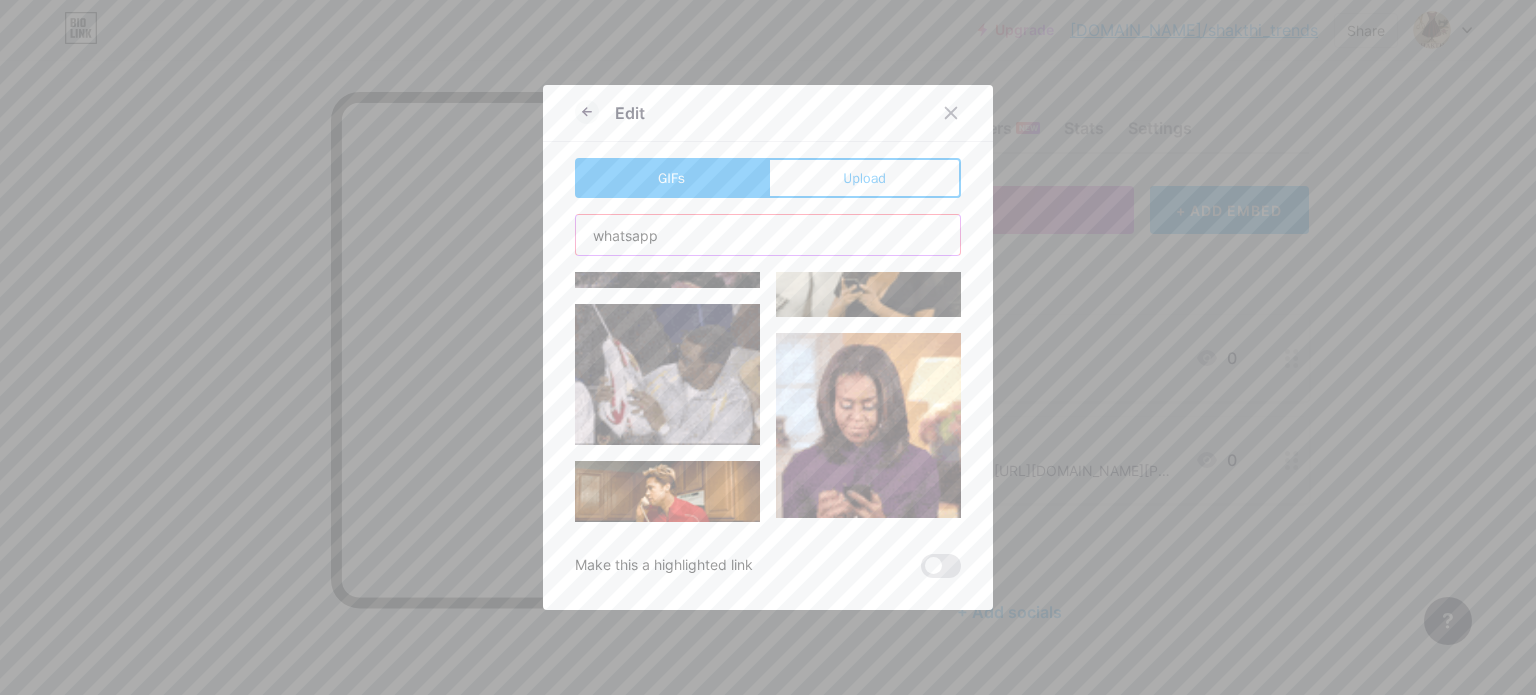 scroll, scrollTop: 700, scrollLeft: 0, axis: vertical 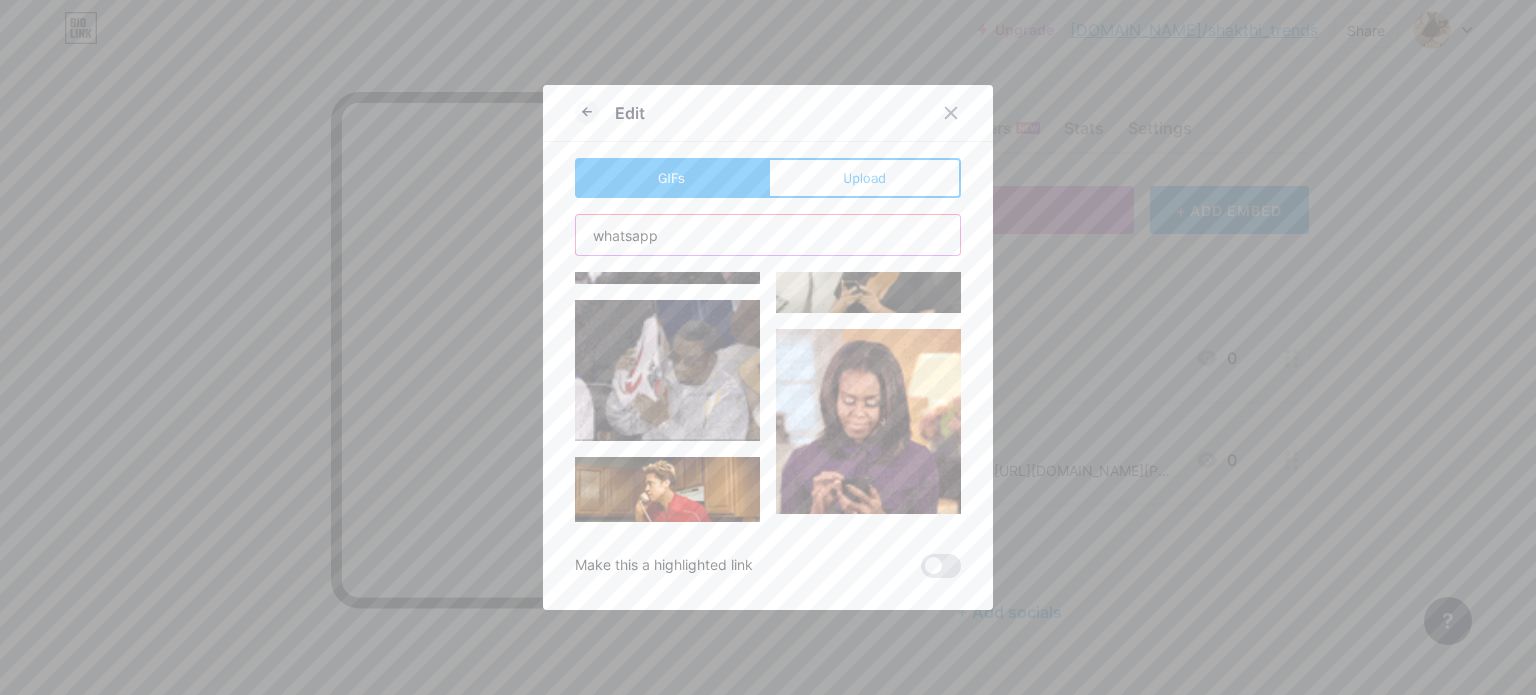 type on "whatsapp" 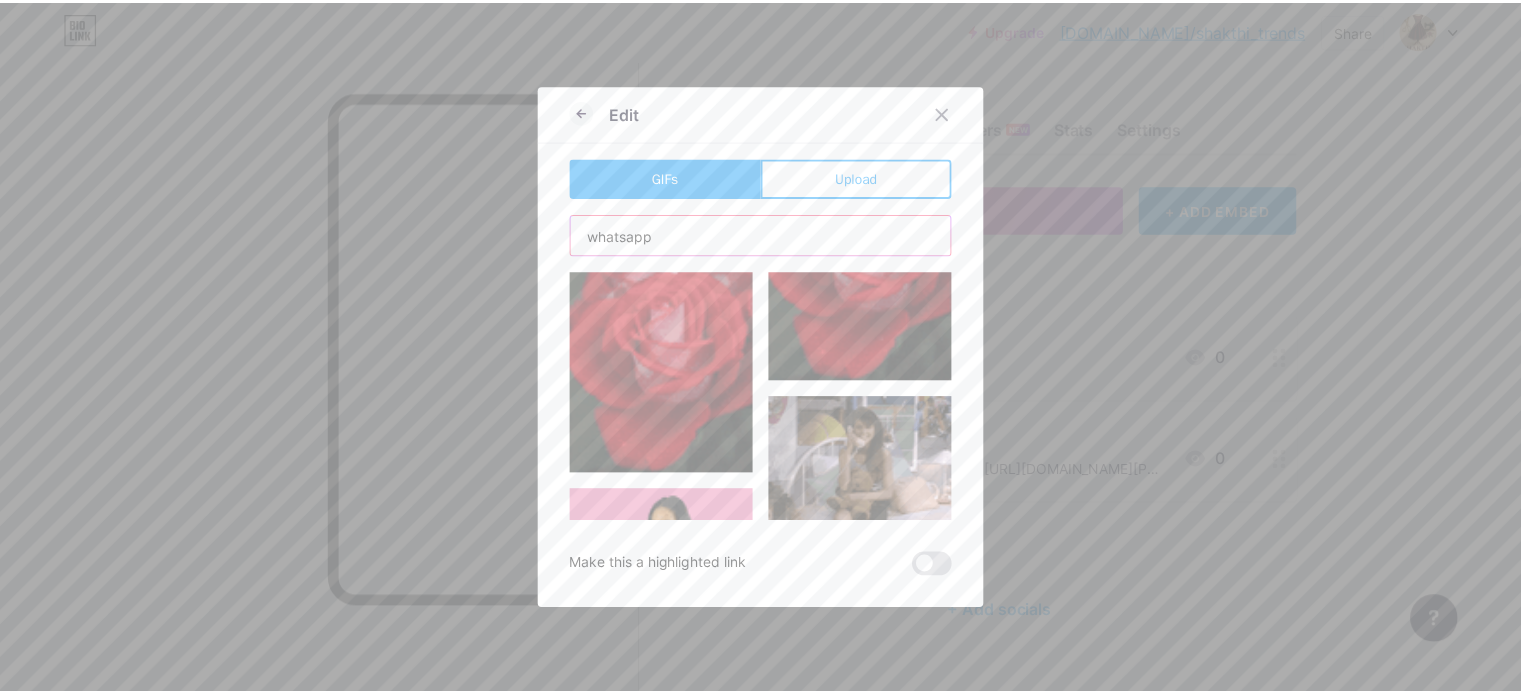 scroll, scrollTop: 2851, scrollLeft: 0, axis: vertical 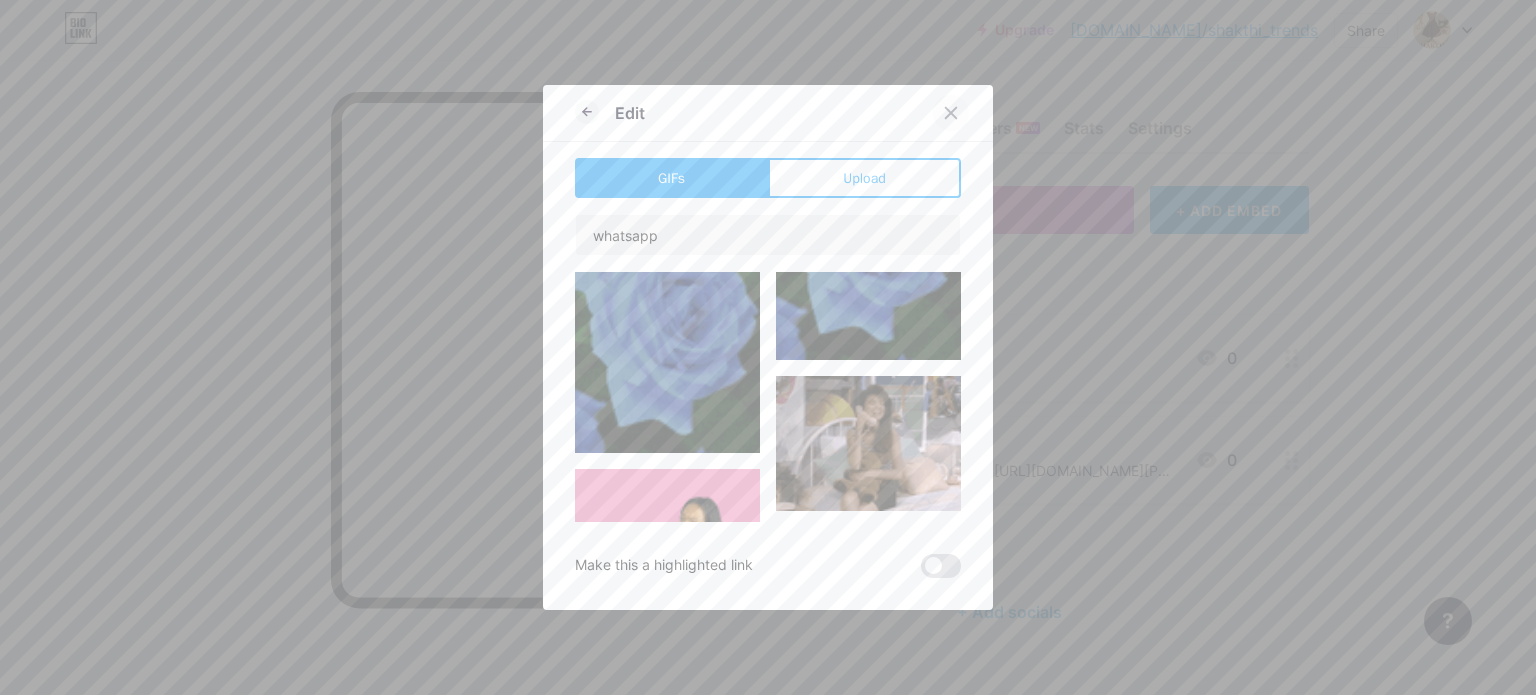 click 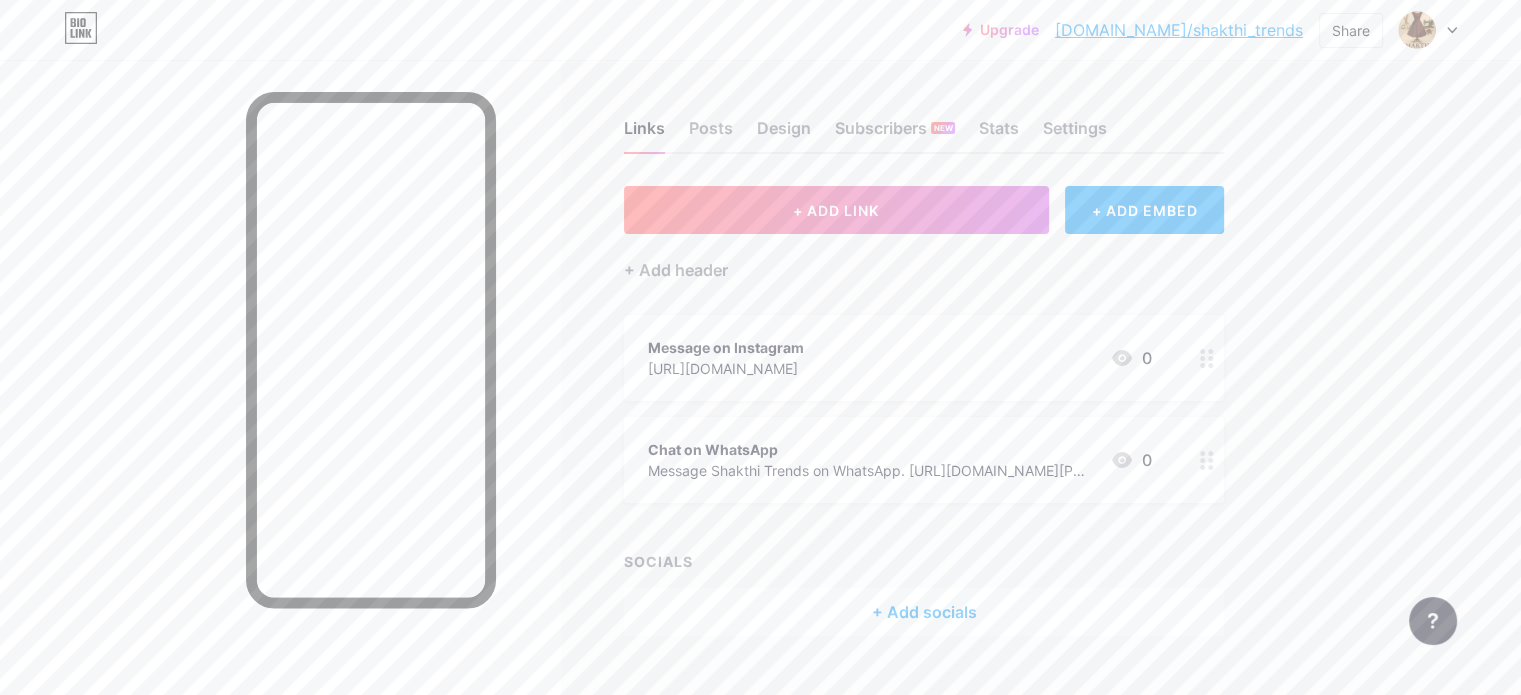 click 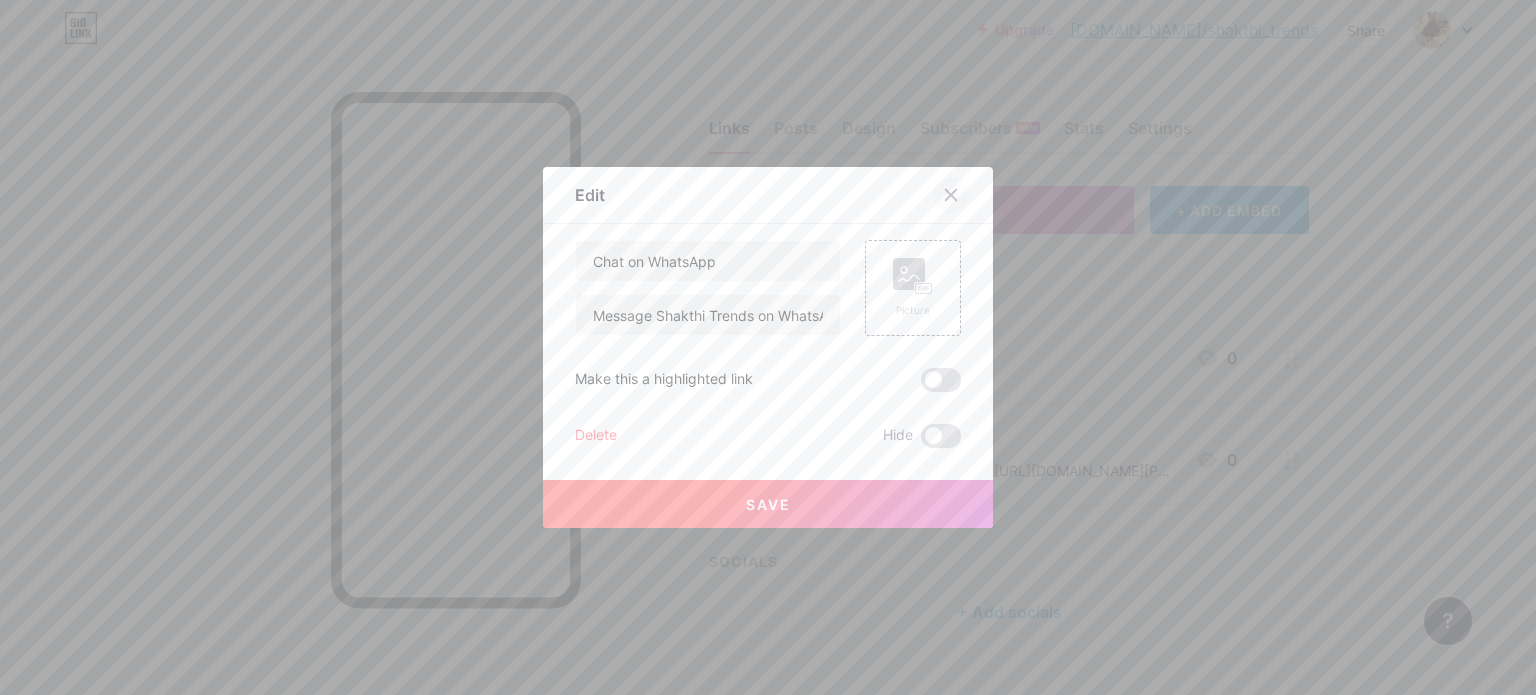 click 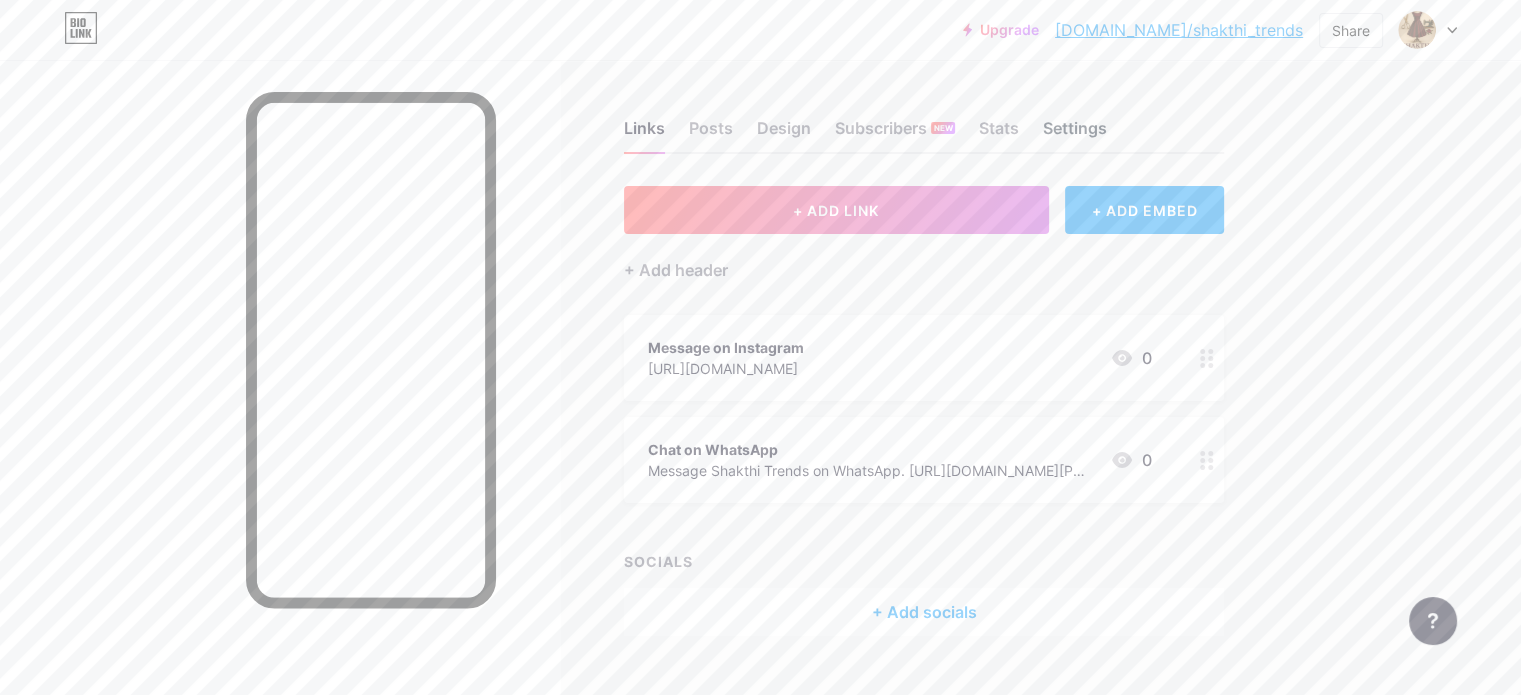 click on "Settings" at bounding box center (1075, 134) 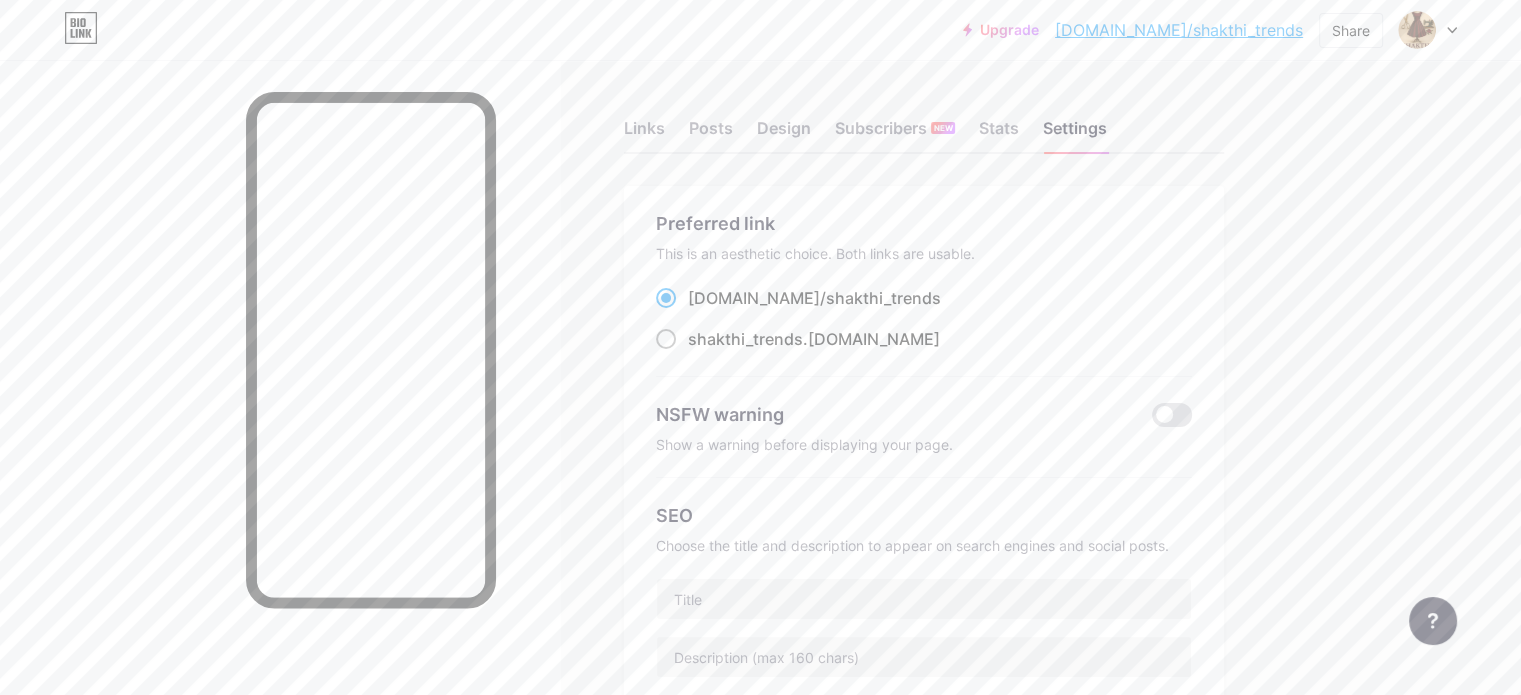 click on "shakthi_trends" at bounding box center (745, 339) 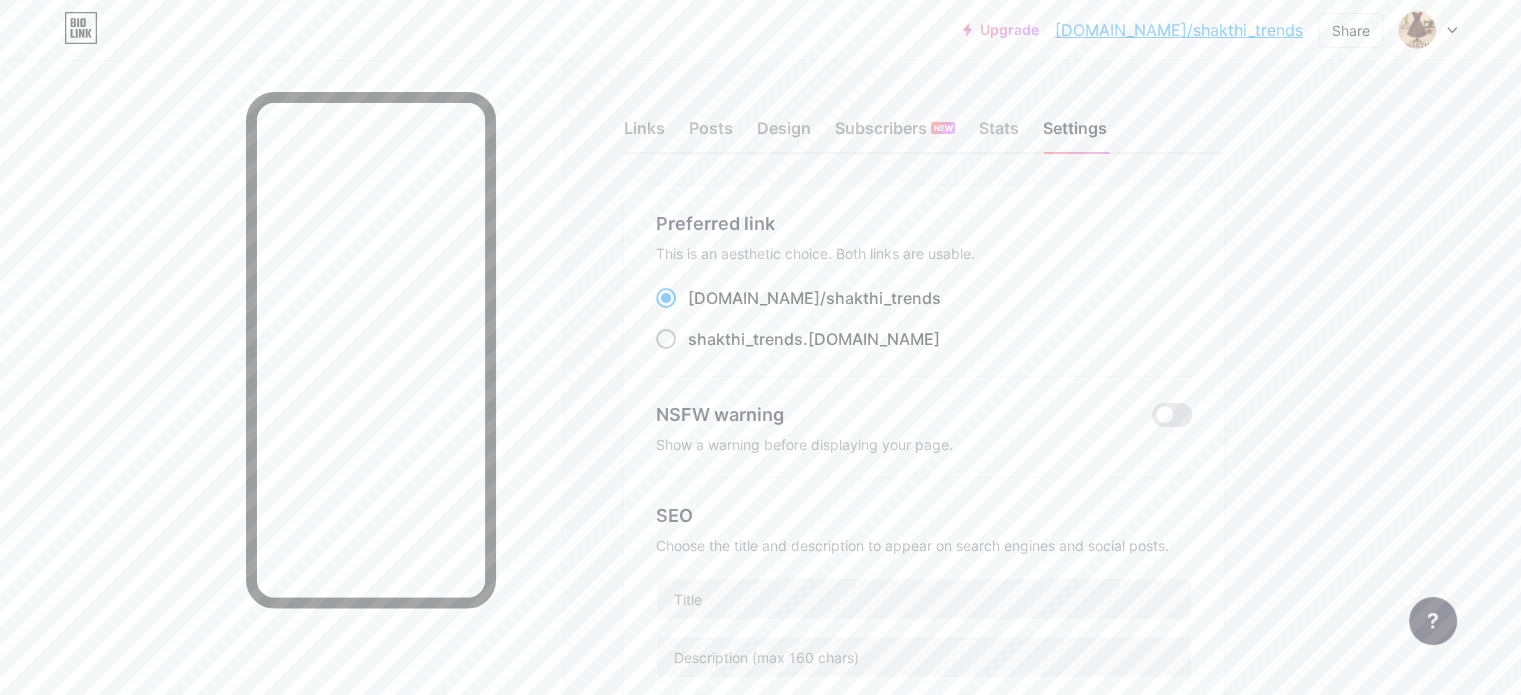 radio on "true" 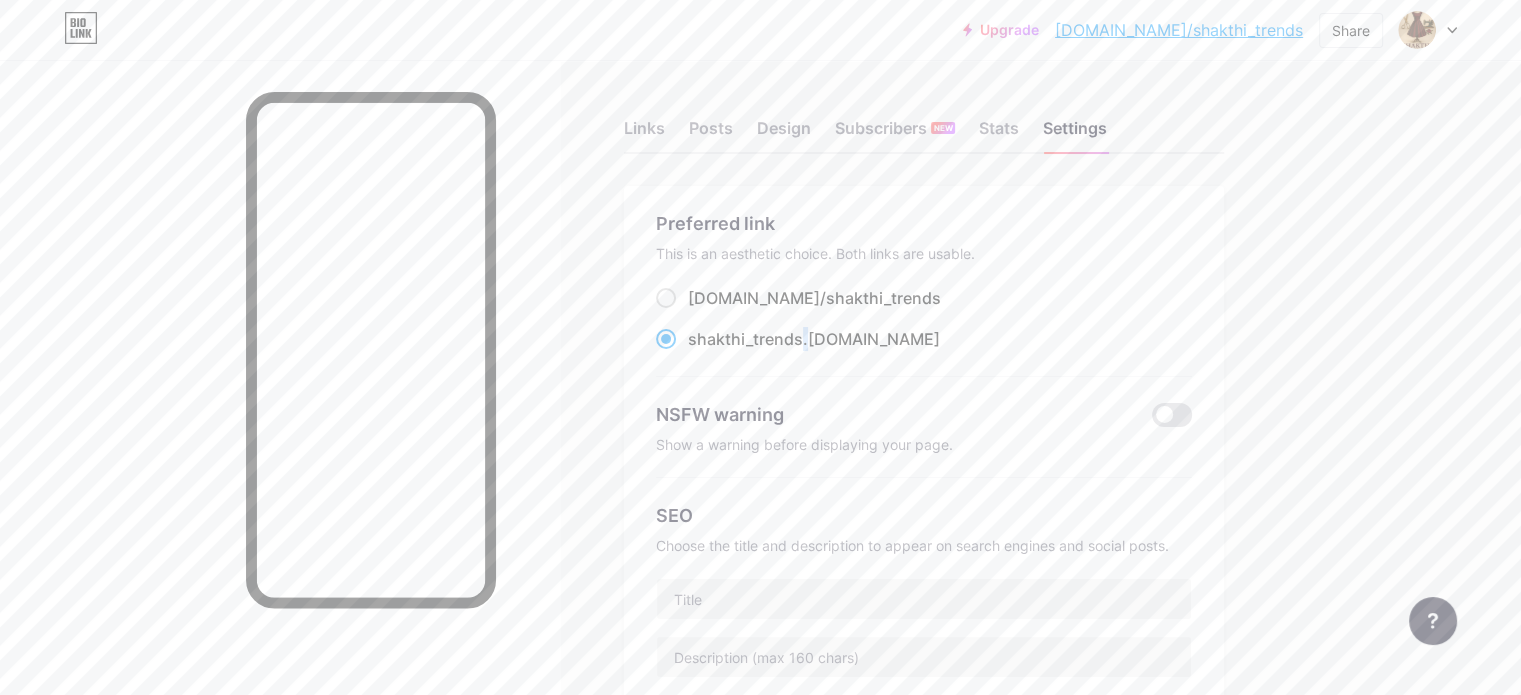 click on "shakthi_trends" at bounding box center (745, 339) 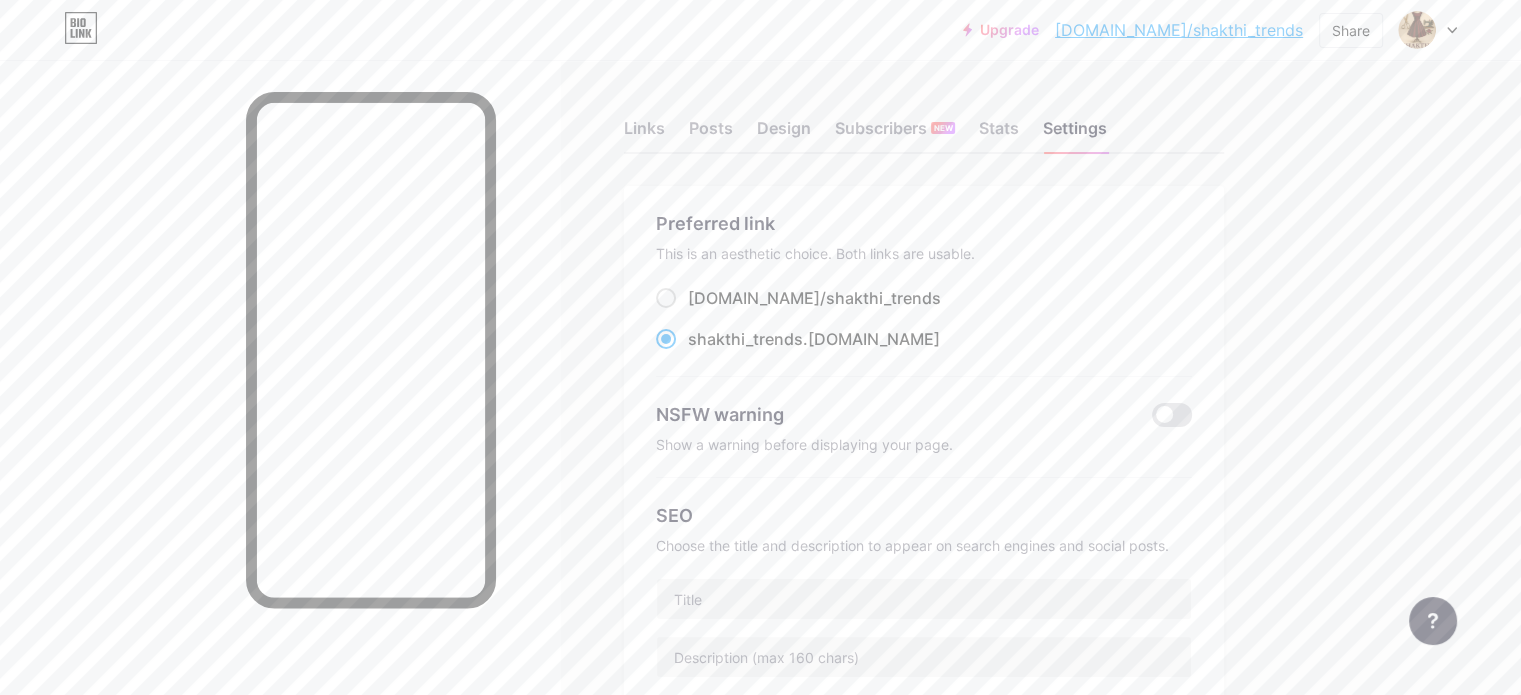 click on "bio.link/ shakthi_trends       shakthi_trends .bio.link" at bounding box center [924, 319] 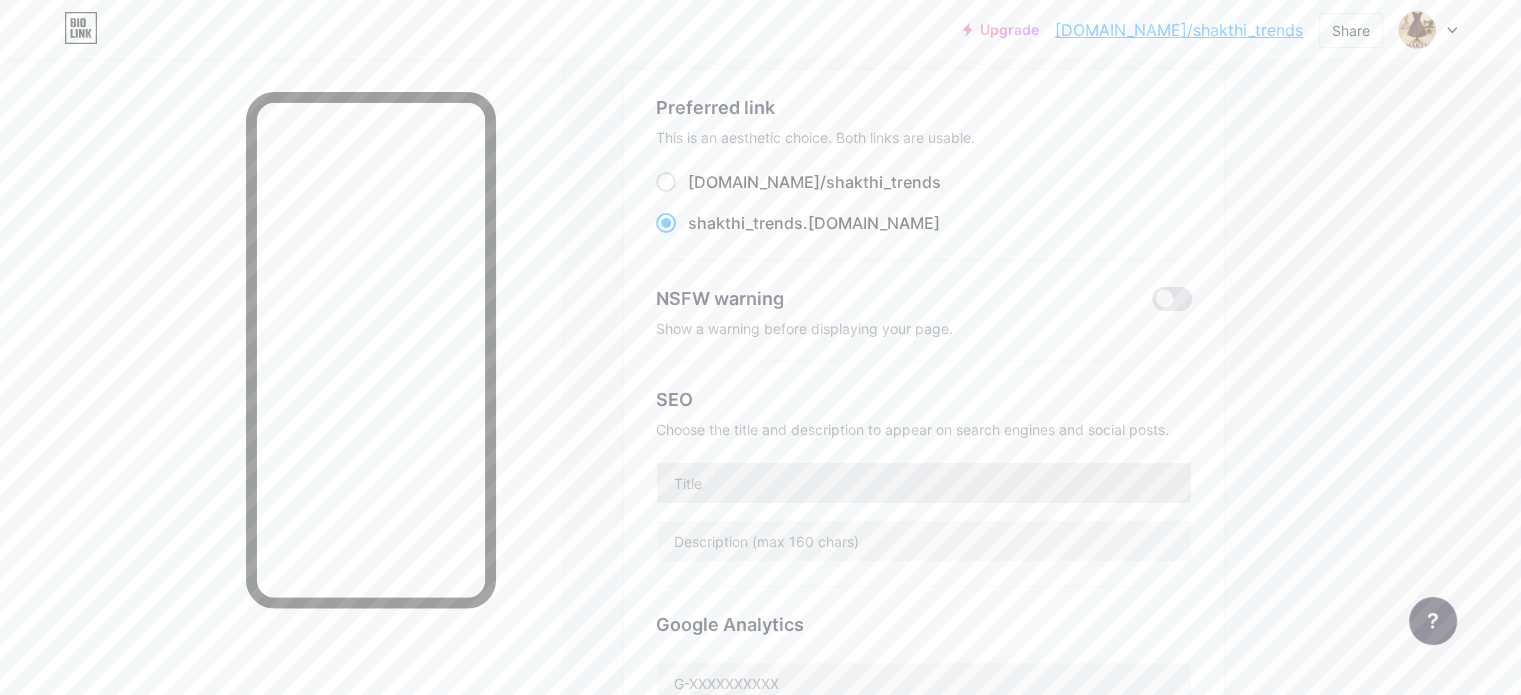 scroll, scrollTop: 0, scrollLeft: 0, axis: both 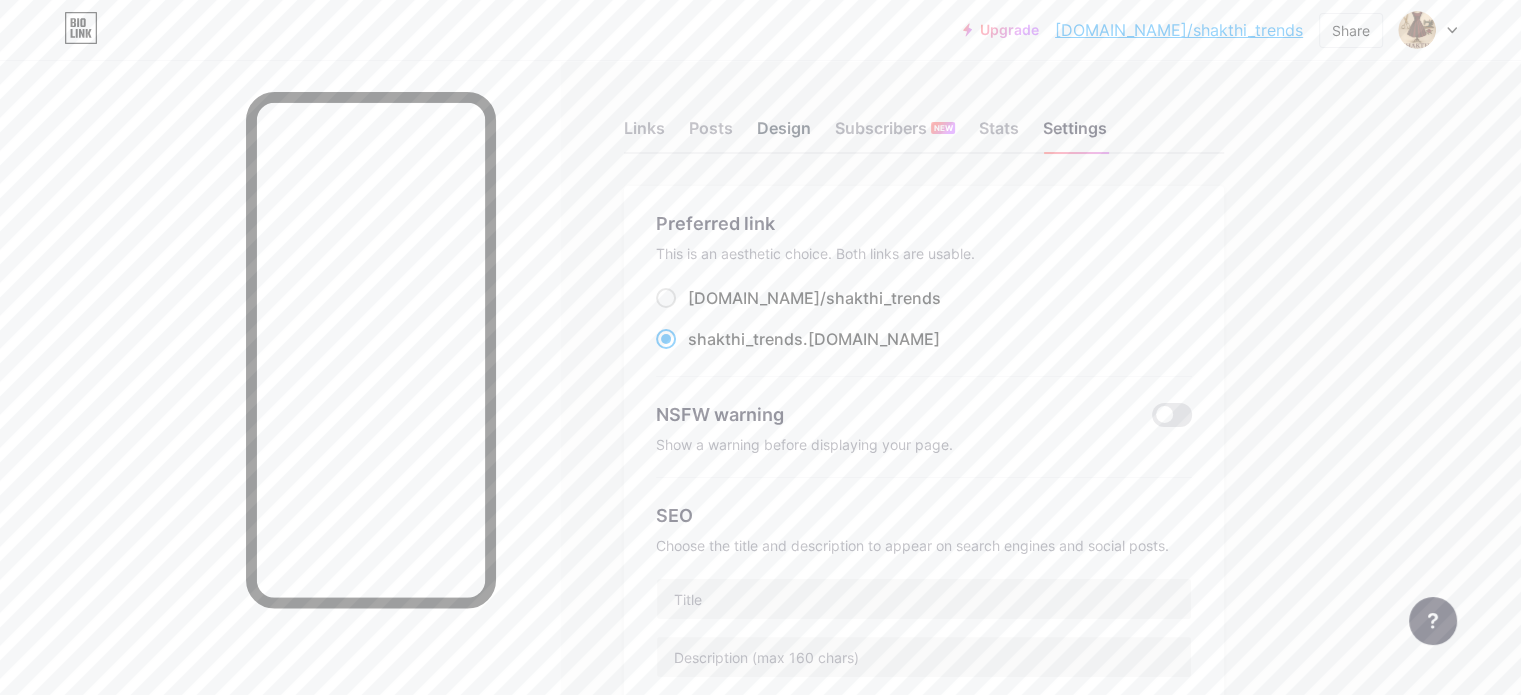 click on "Design" at bounding box center (784, 134) 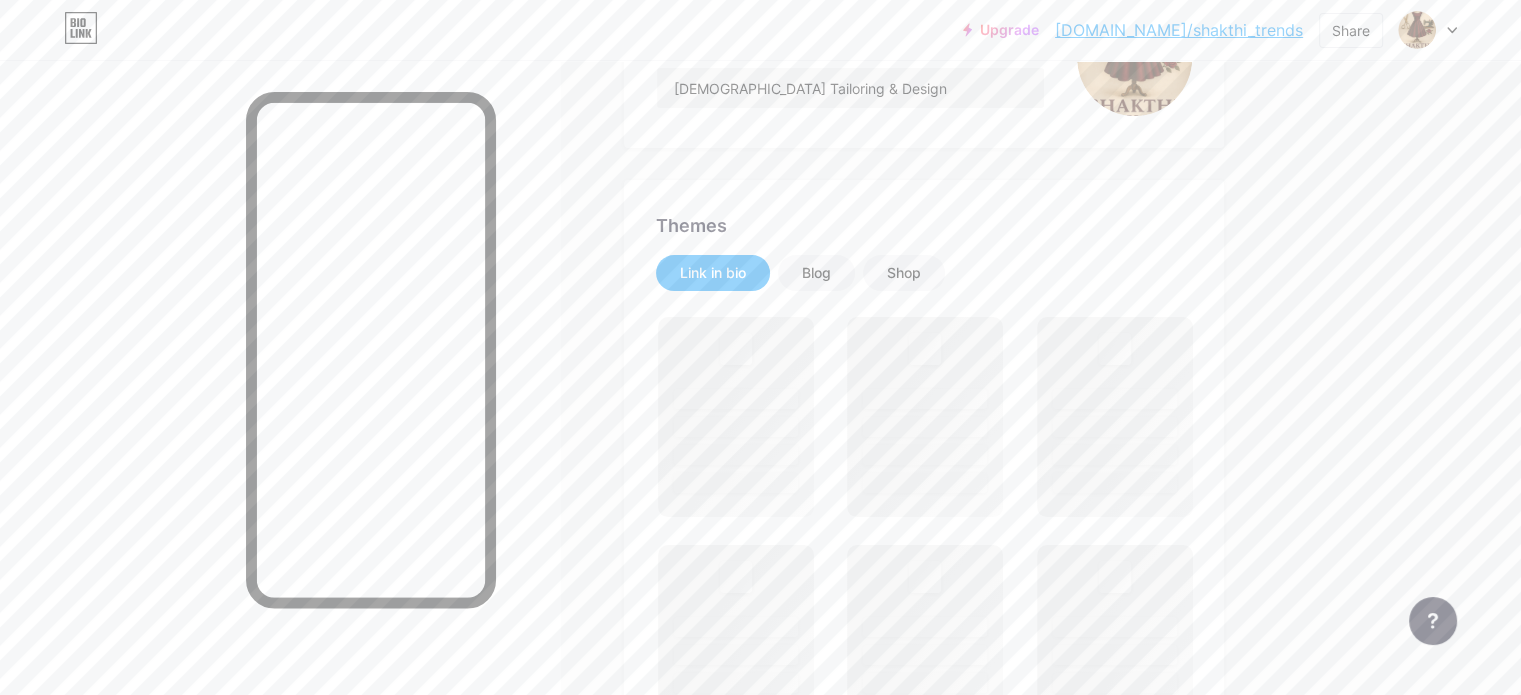 scroll, scrollTop: 300, scrollLeft: 0, axis: vertical 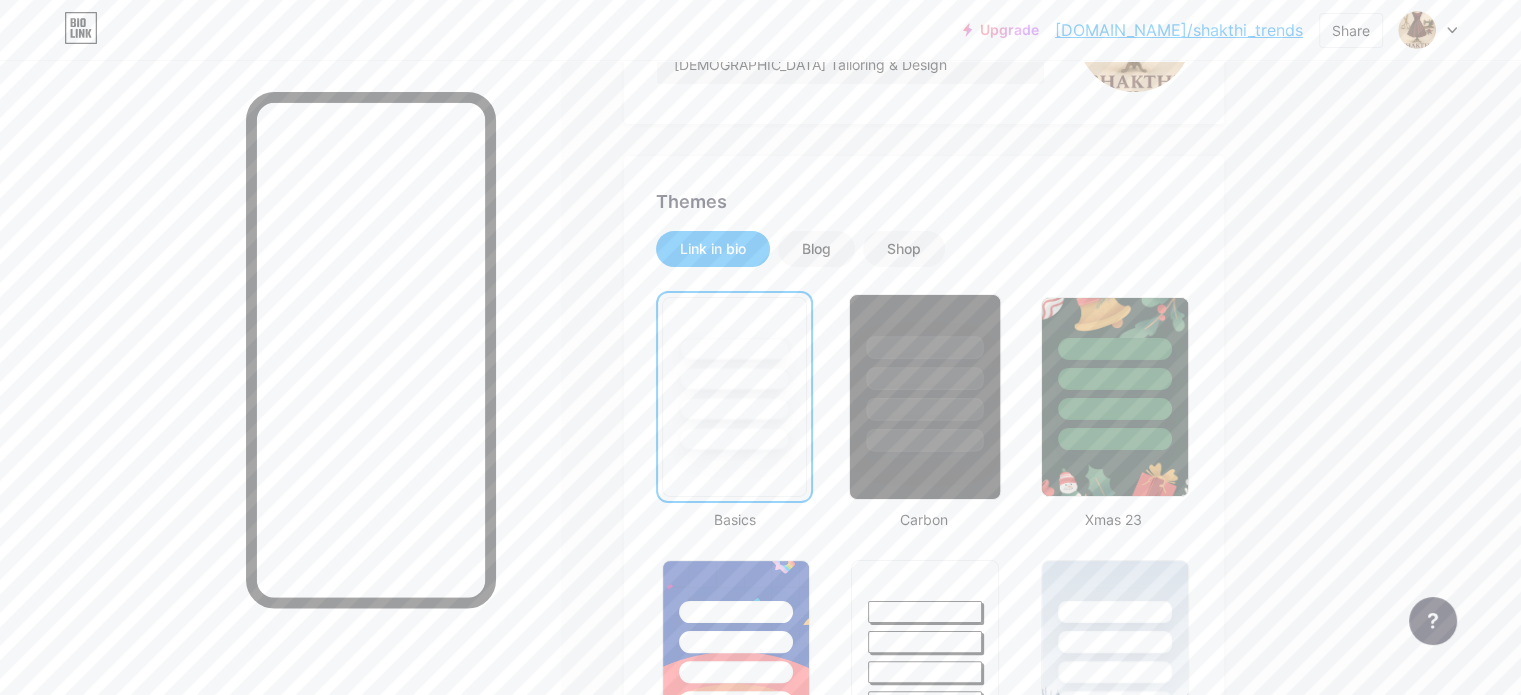 click at bounding box center [925, 409] 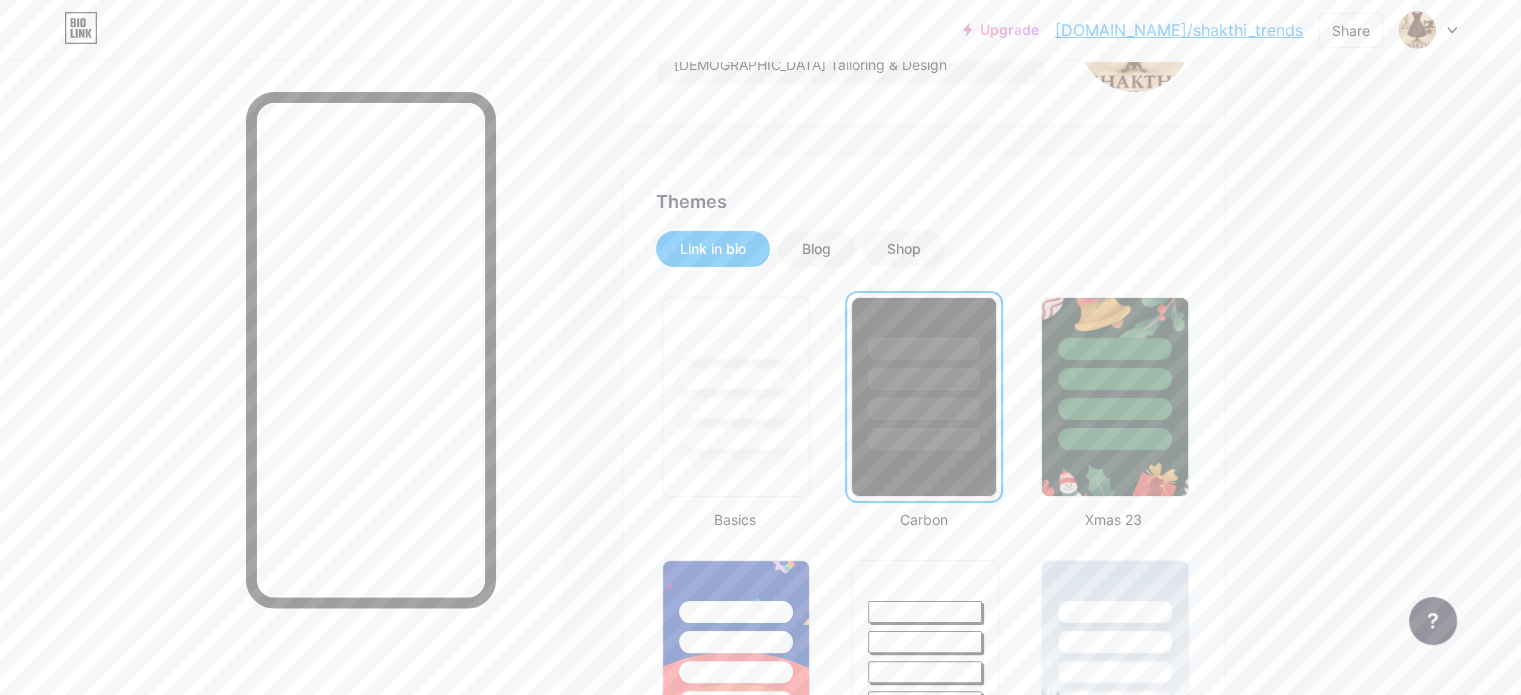 click at bounding box center [923, 409] 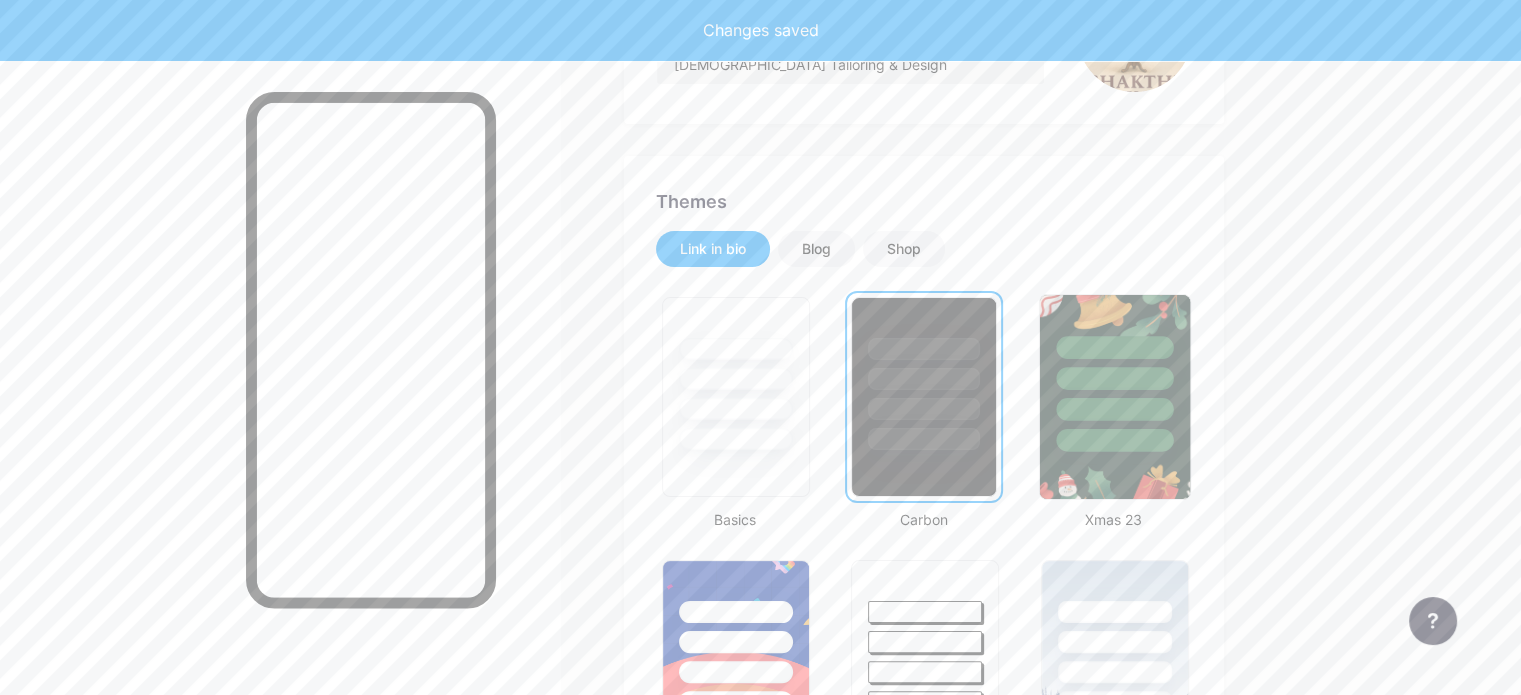 click at bounding box center (1114, 409) 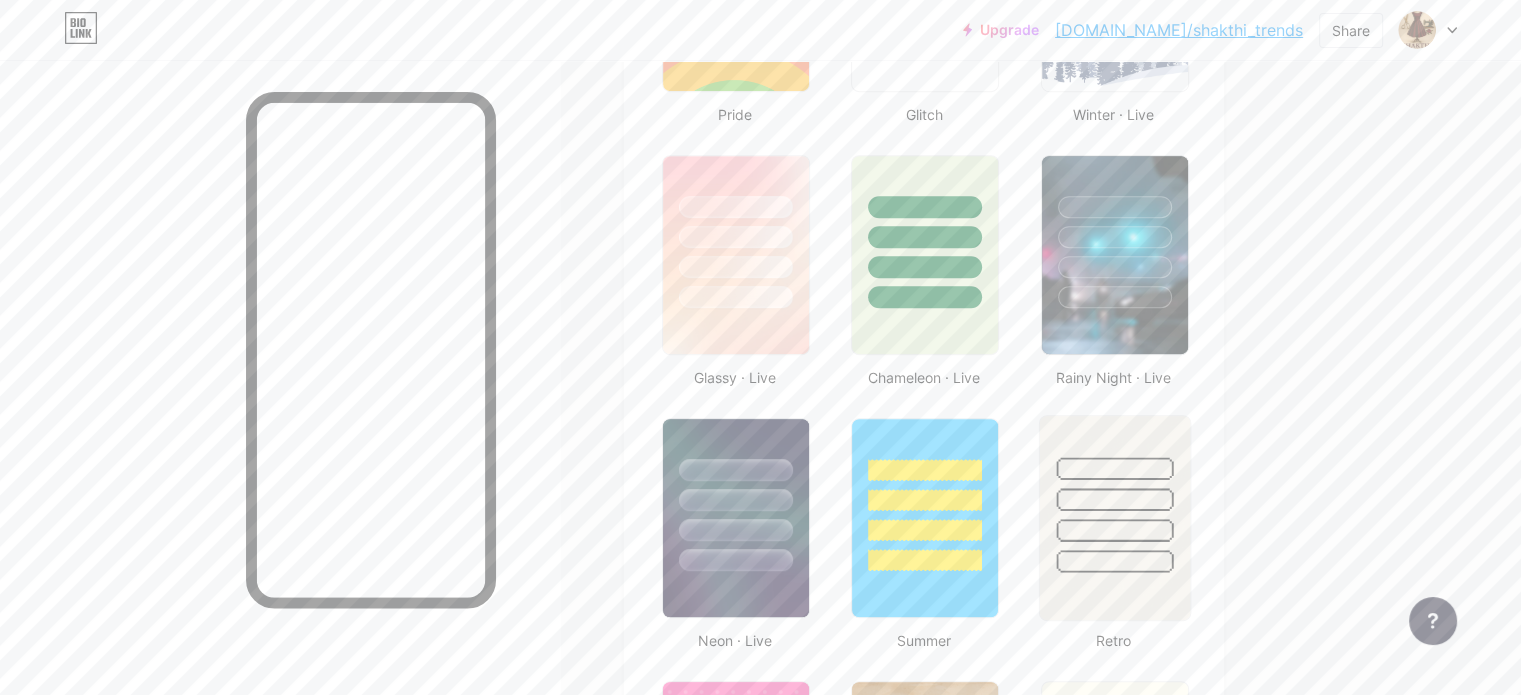 scroll, scrollTop: 1100, scrollLeft: 0, axis: vertical 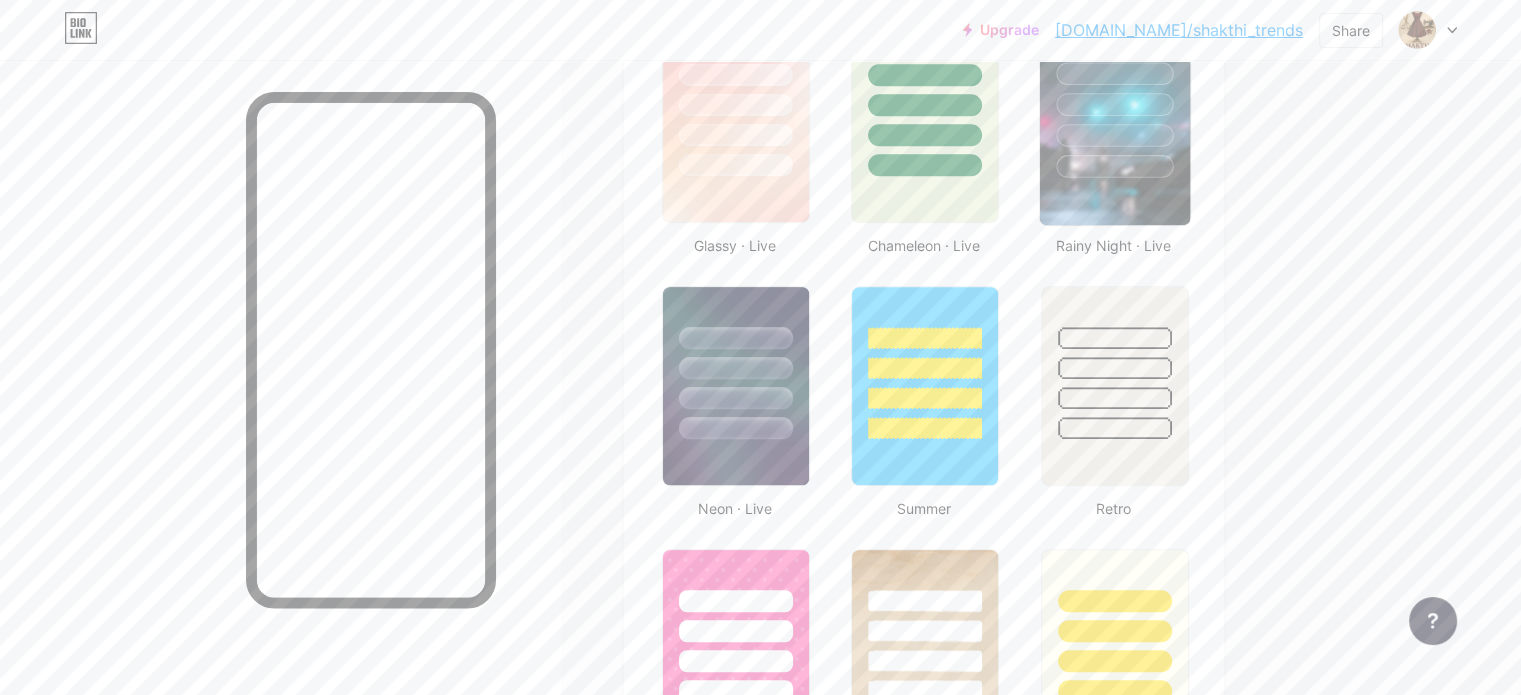 click at bounding box center (1114, 123) 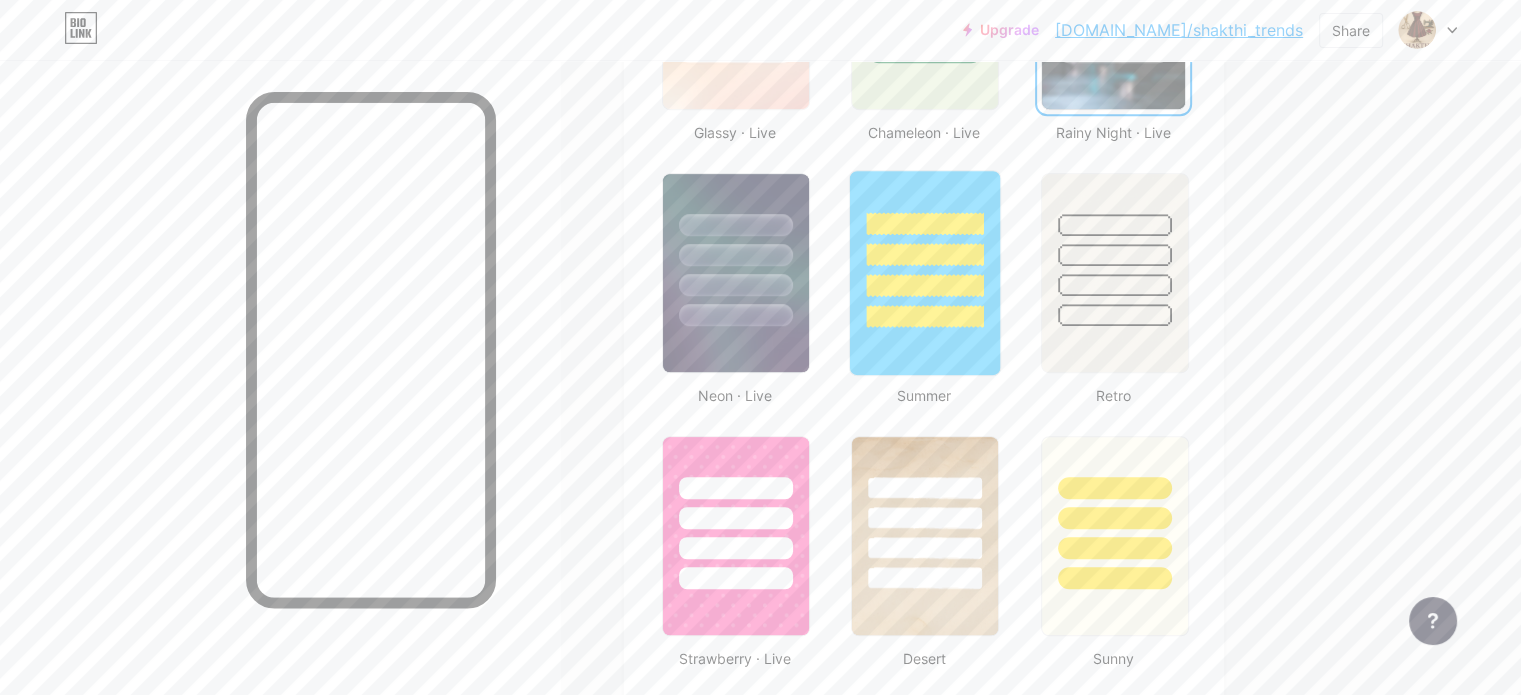 scroll, scrollTop: 1300, scrollLeft: 0, axis: vertical 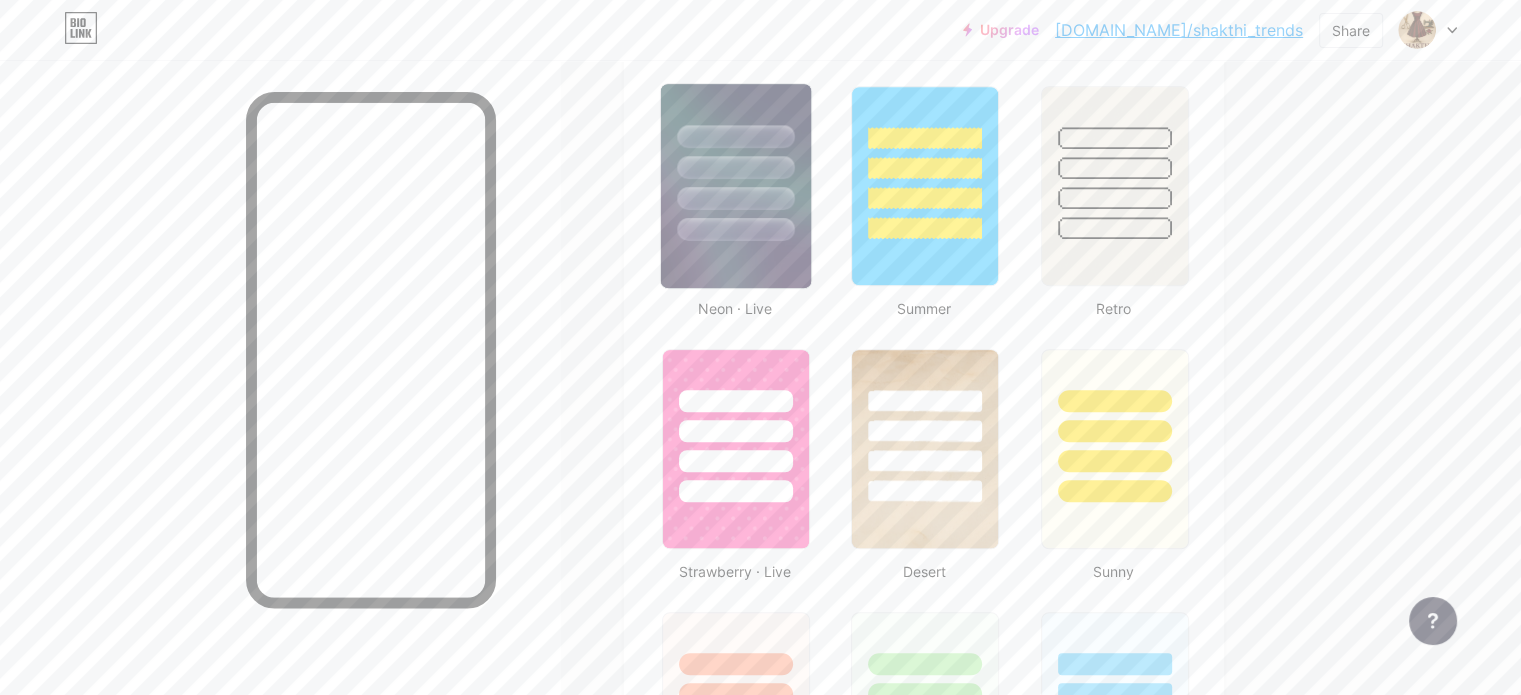 click at bounding box center [736, 186] 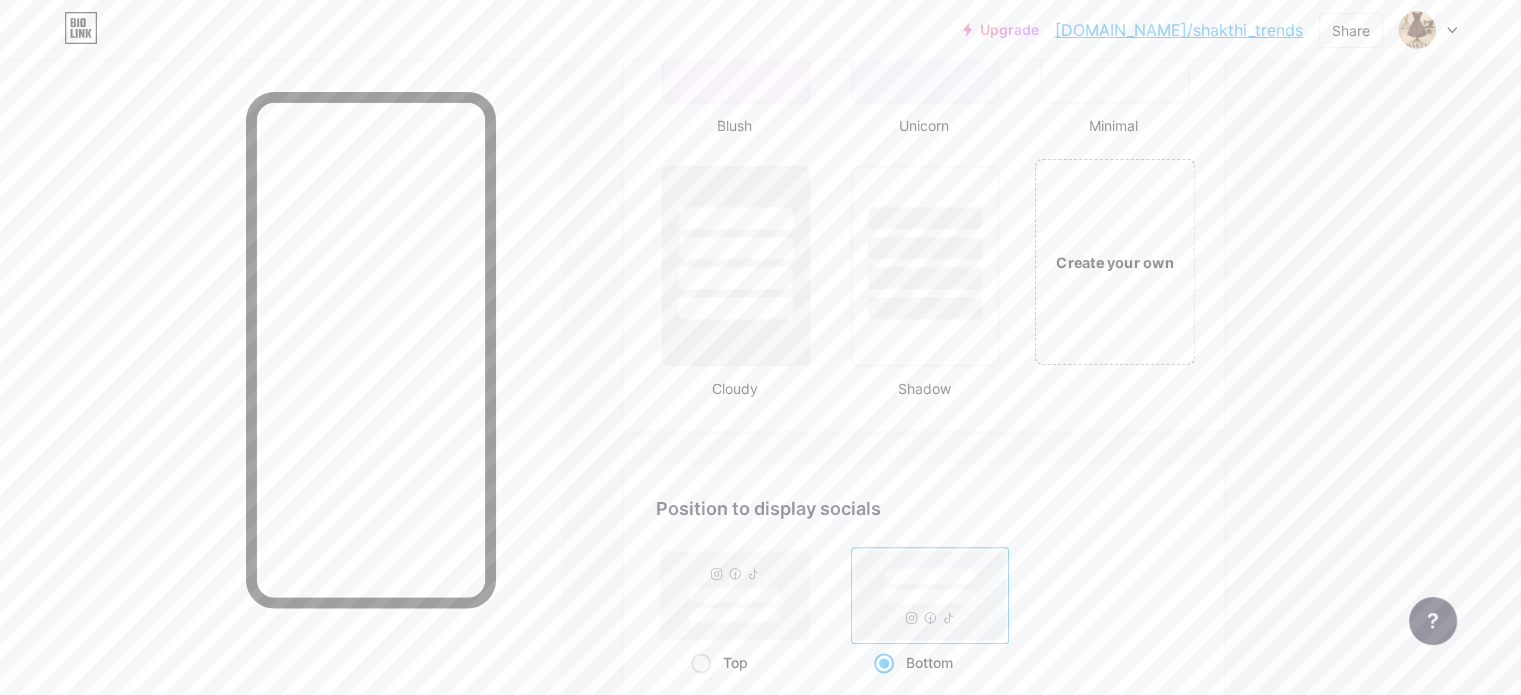 scroll, scrollTop: 2300, scrollLeft: 0, axis: vertical 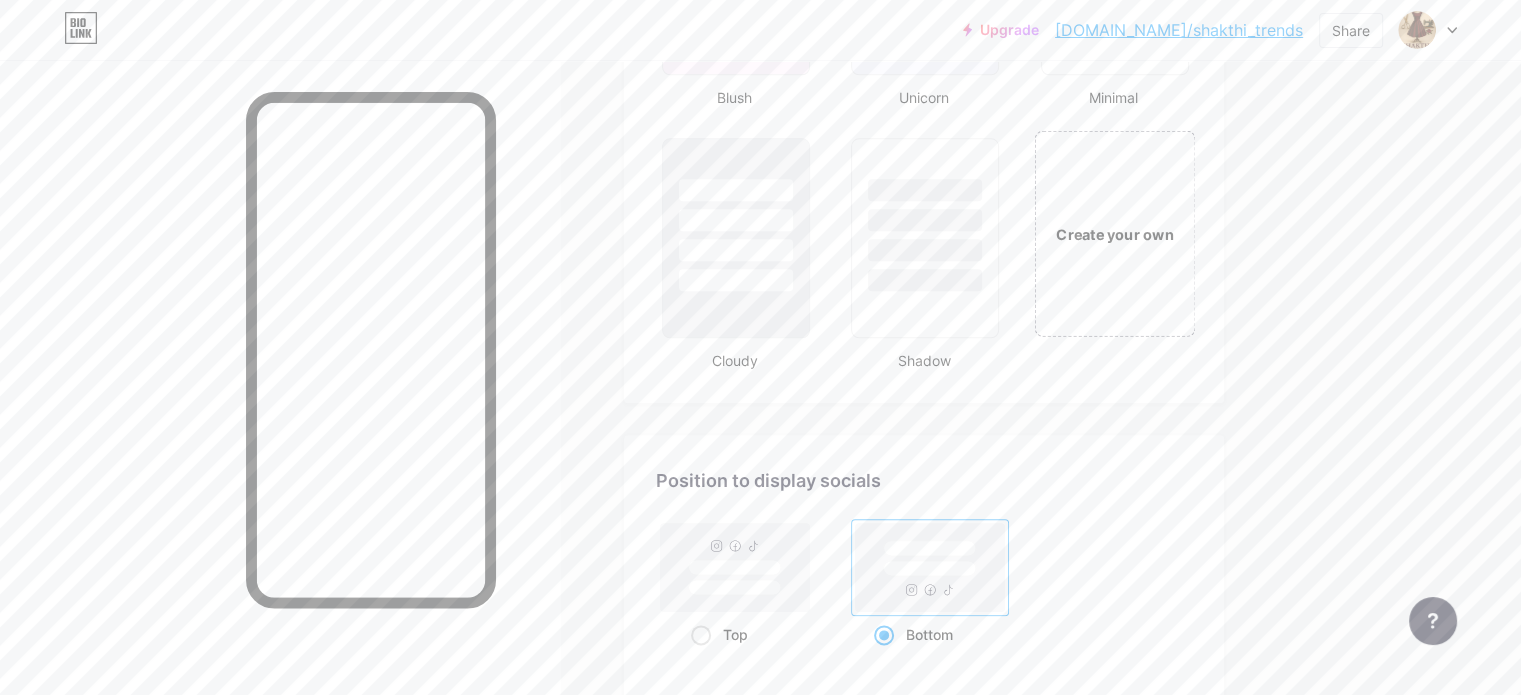 click on "Create your own" at bounding box center [1114, 233] 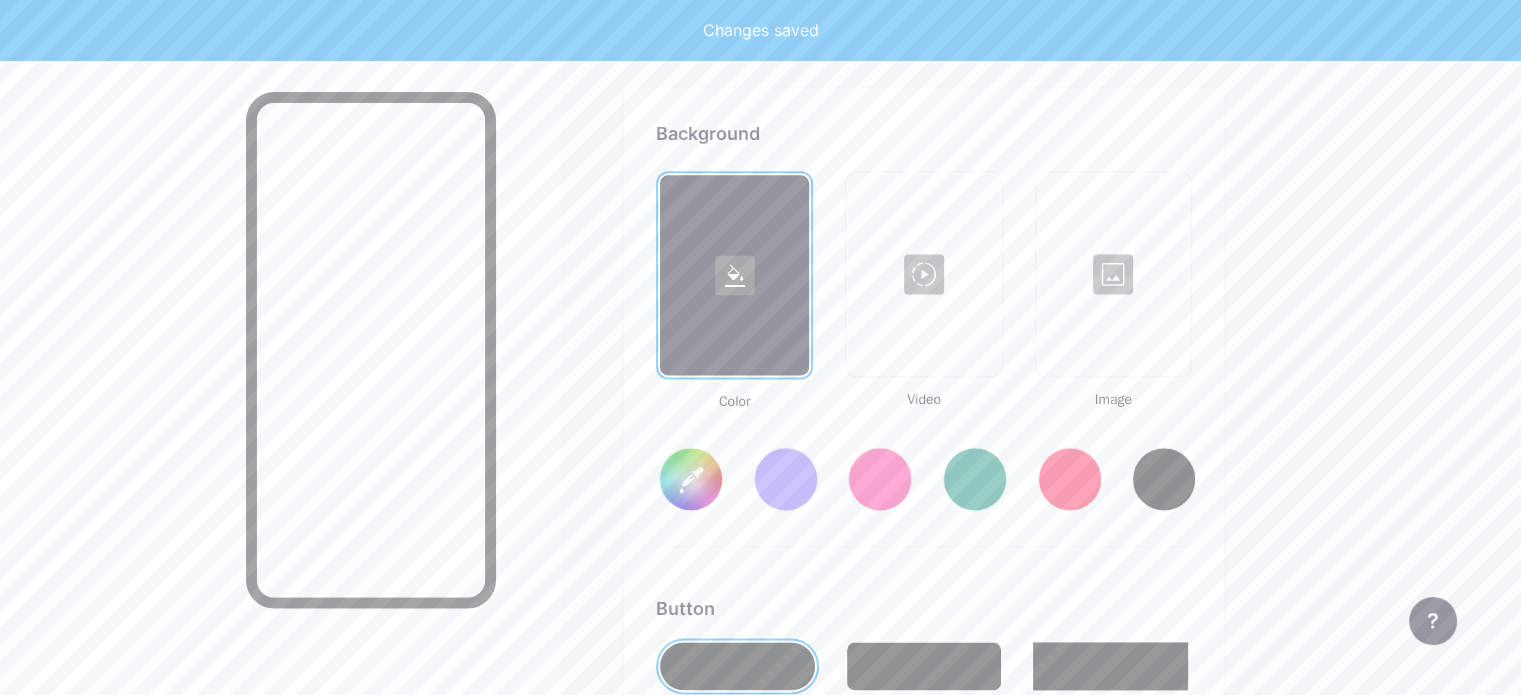 scroll, scrollTop: 2648, scrollLeft: 0, axis: vertical 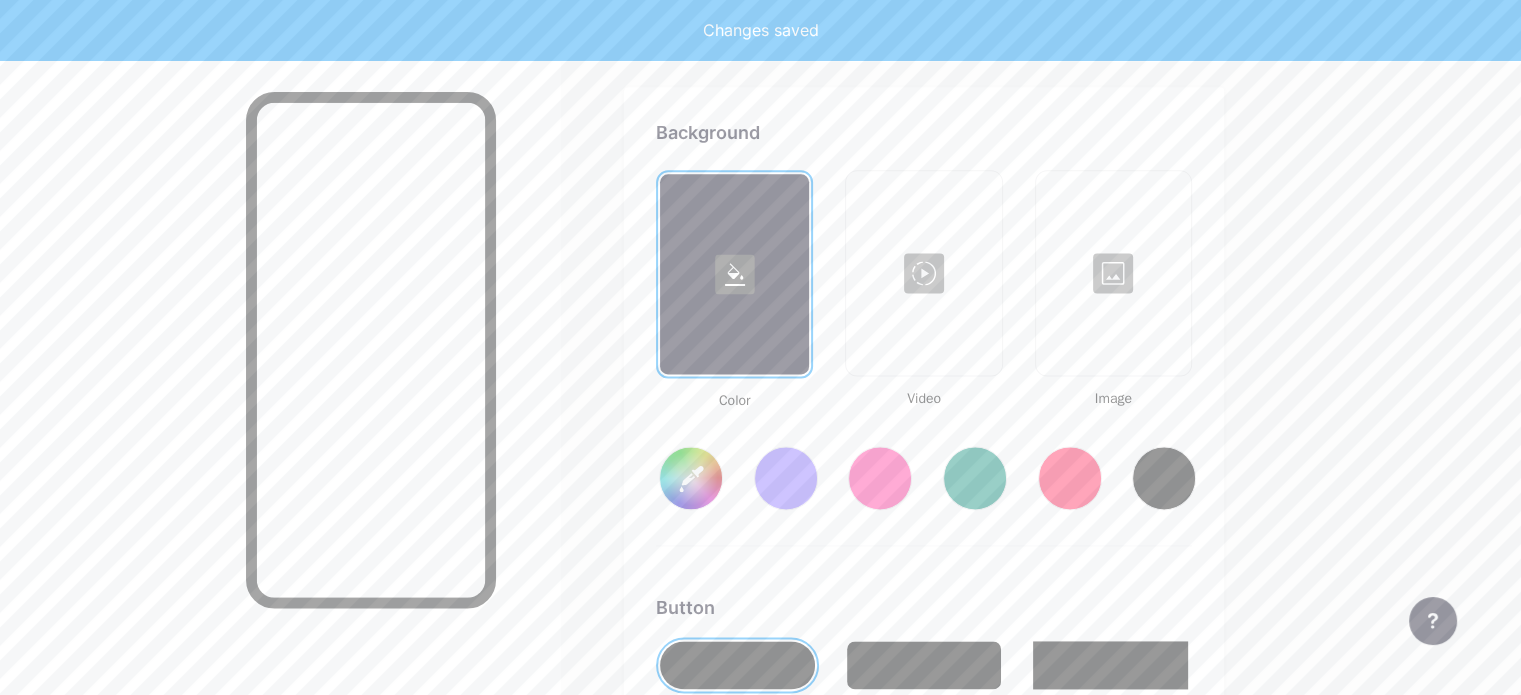 type on "#ffffff" 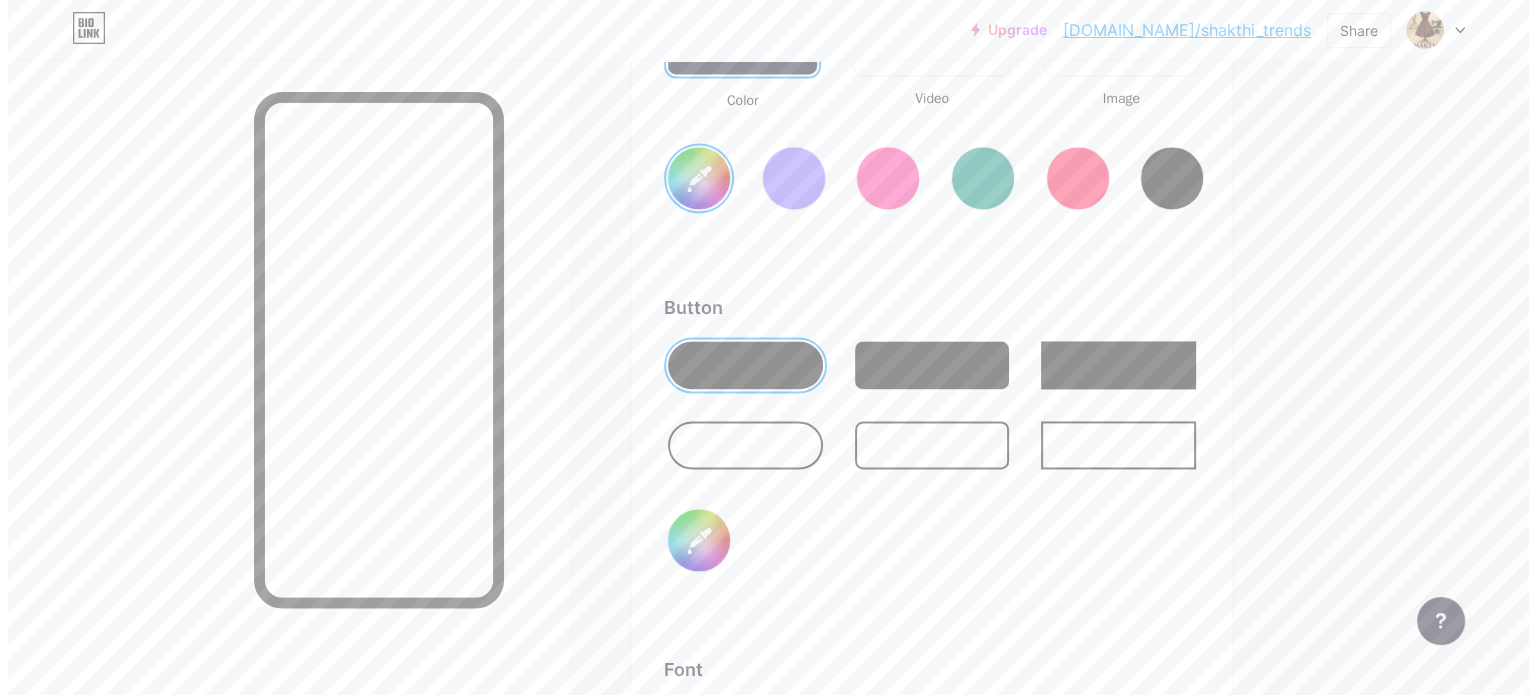 scroll, scrollTop: 2648, scrollLeft: 0, axis: vertical 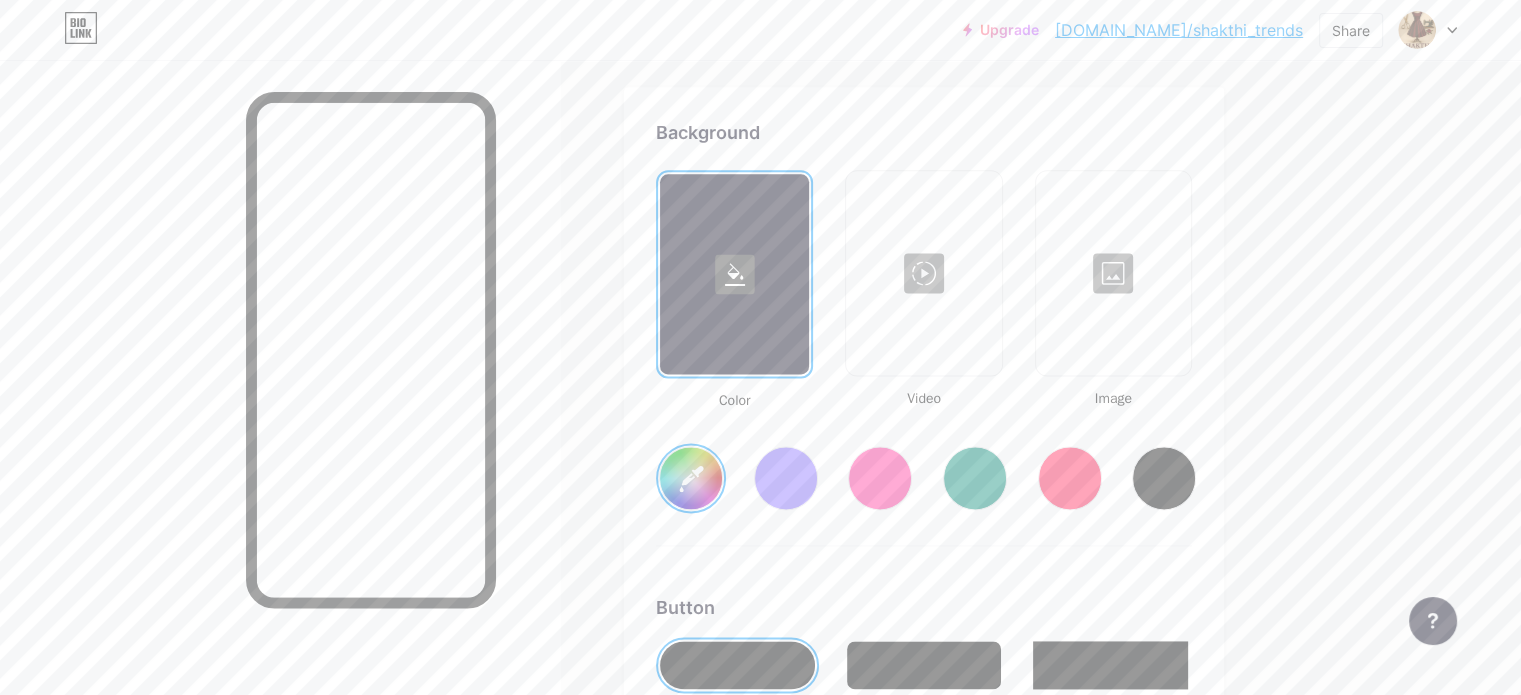 click at bounding box center (923, 273) 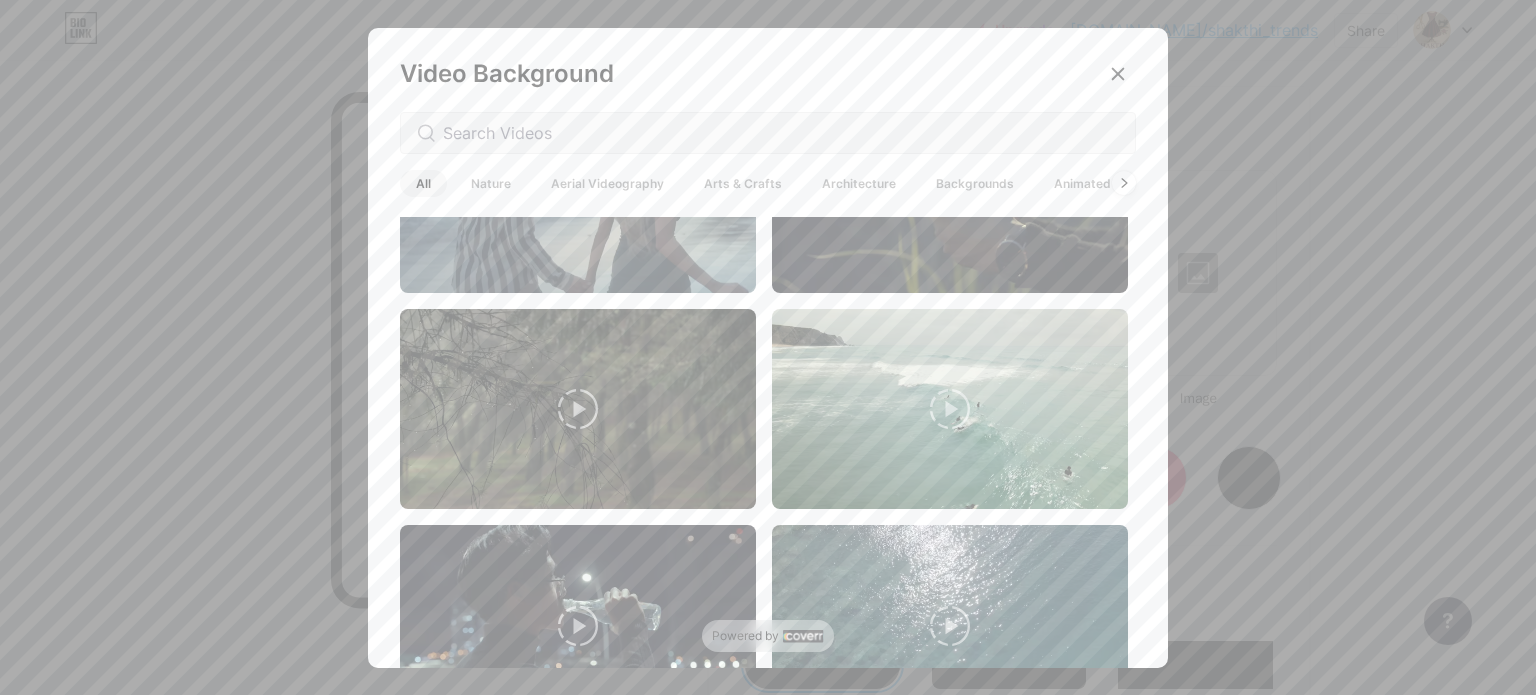 scroll, scrollTop: 4700, scrollLeft: 0, axis: vertical 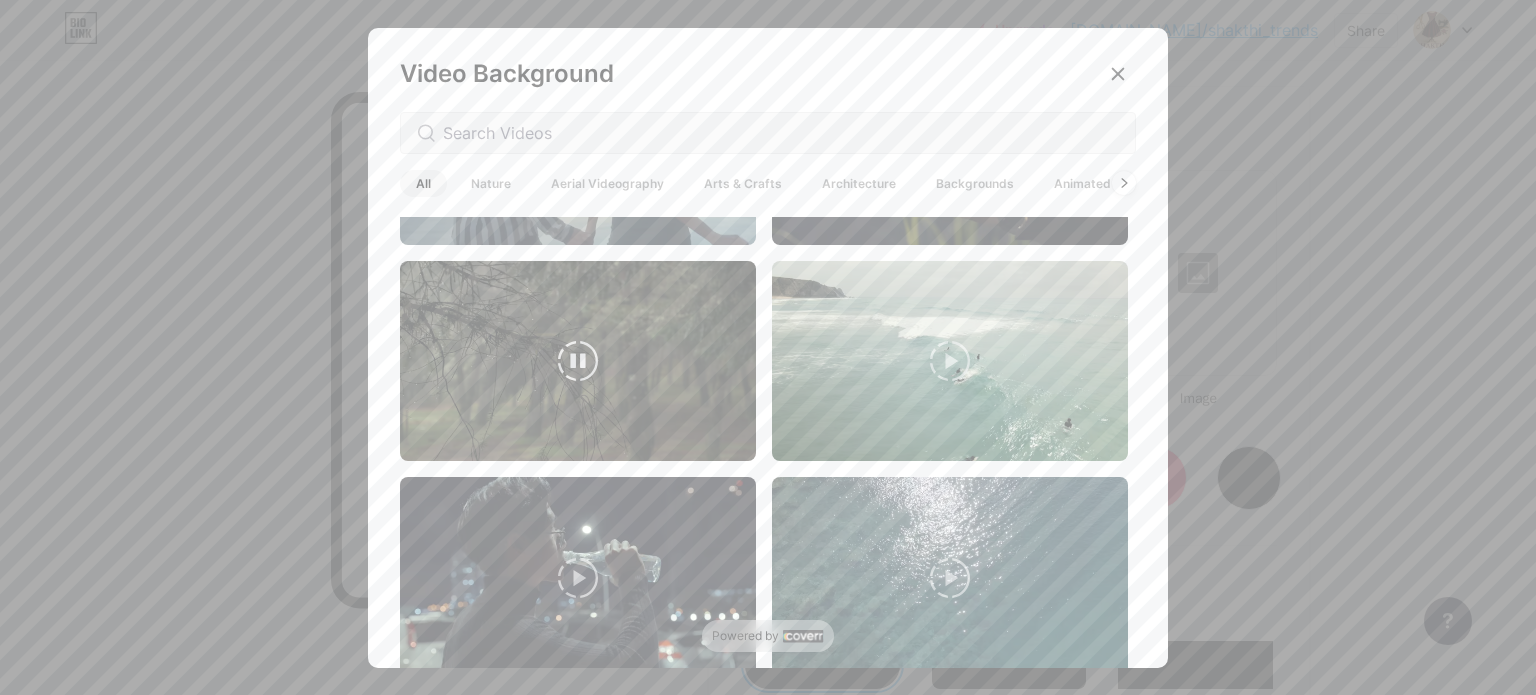 click at bounding box center (578, 361) 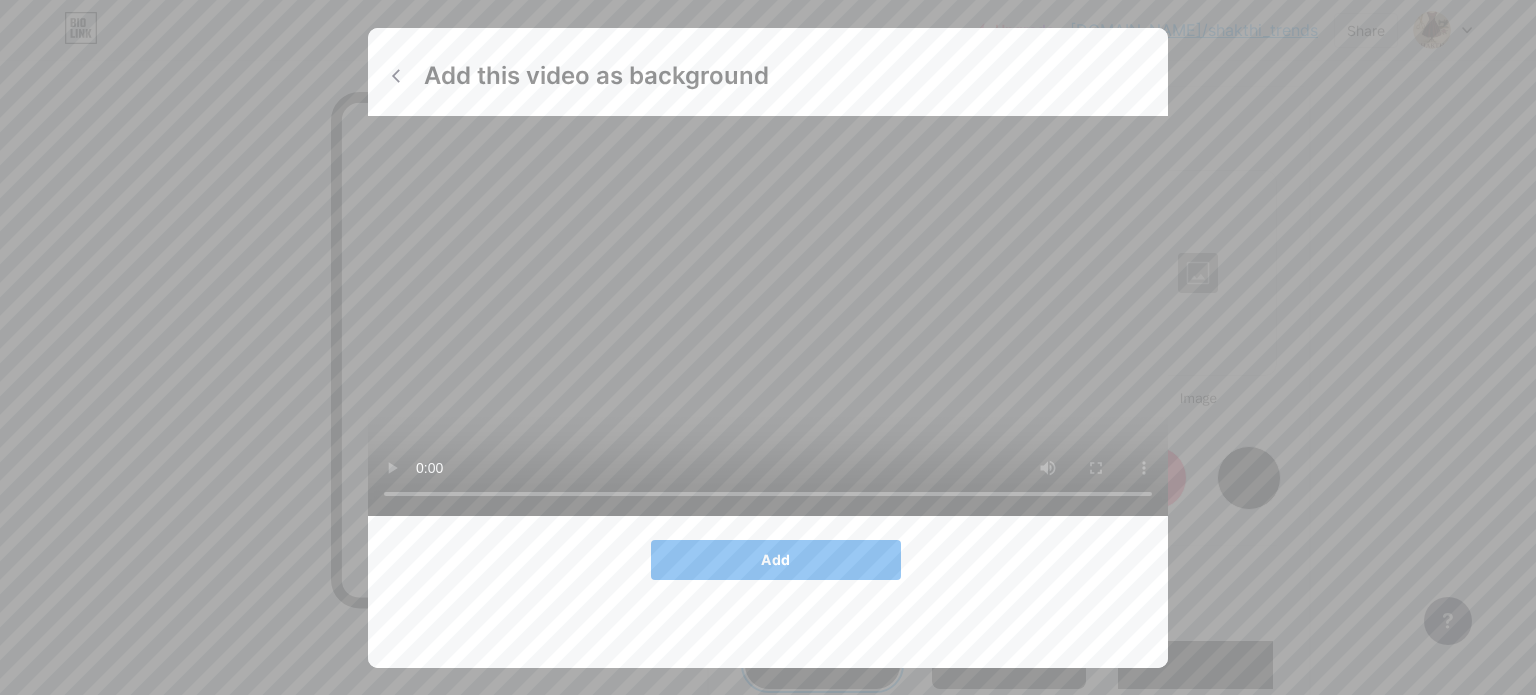 click on "Add" at bounding box center (776, 560) 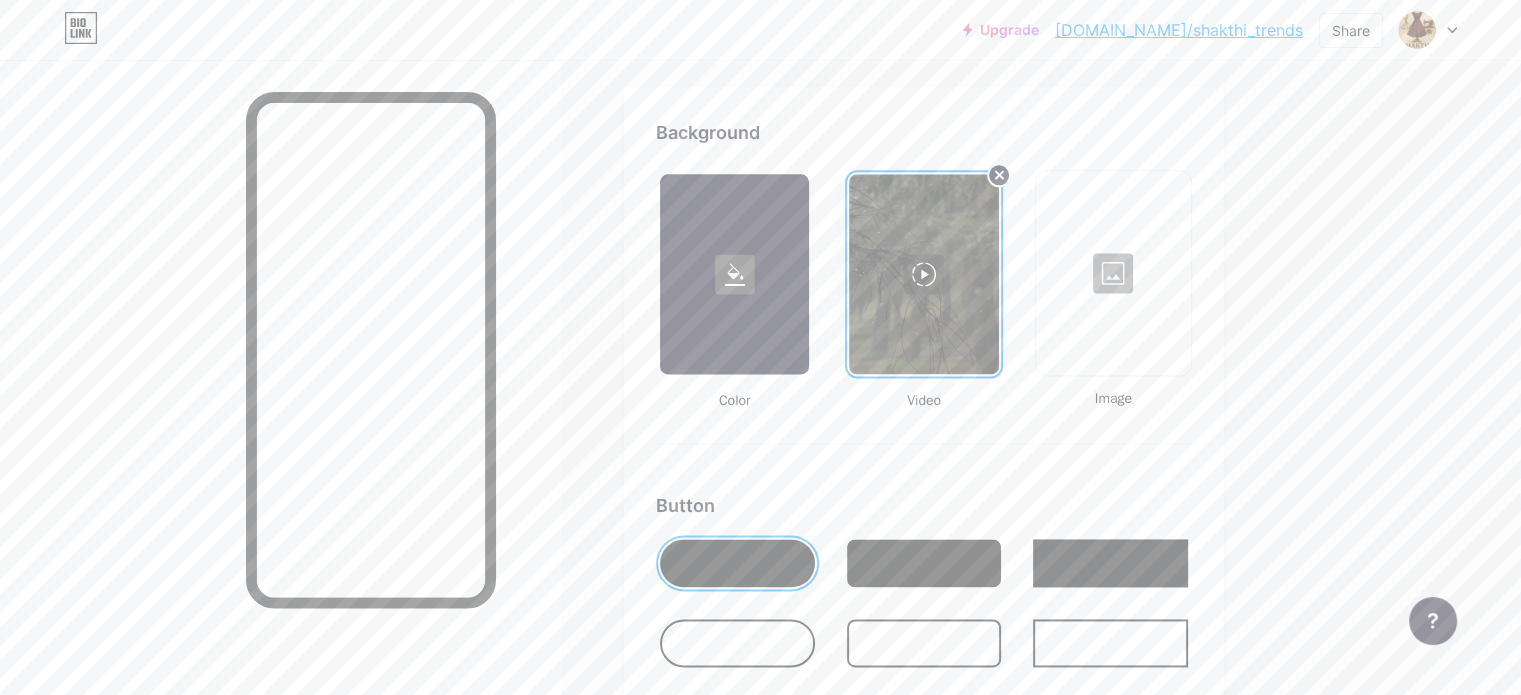 click at bounding box center [734, 274] 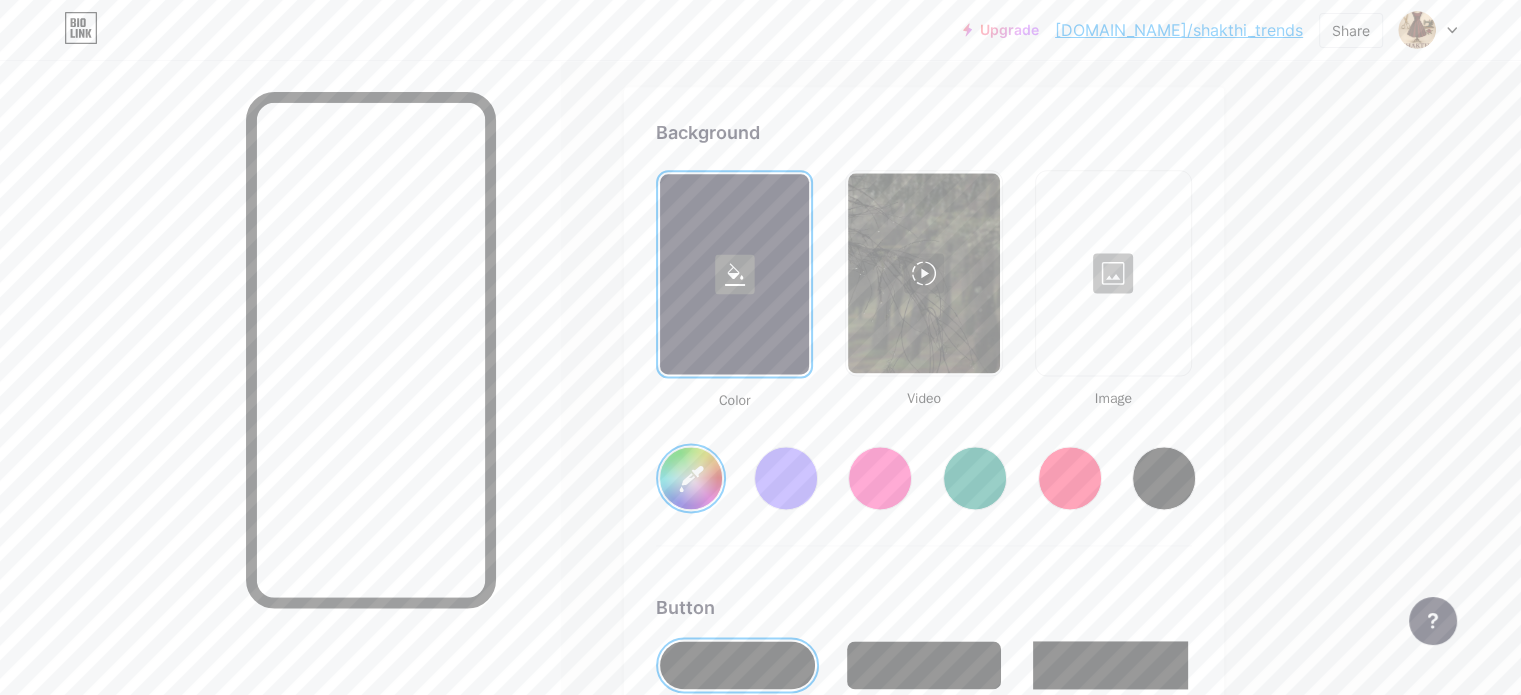 click at bounding box center [786, 478] 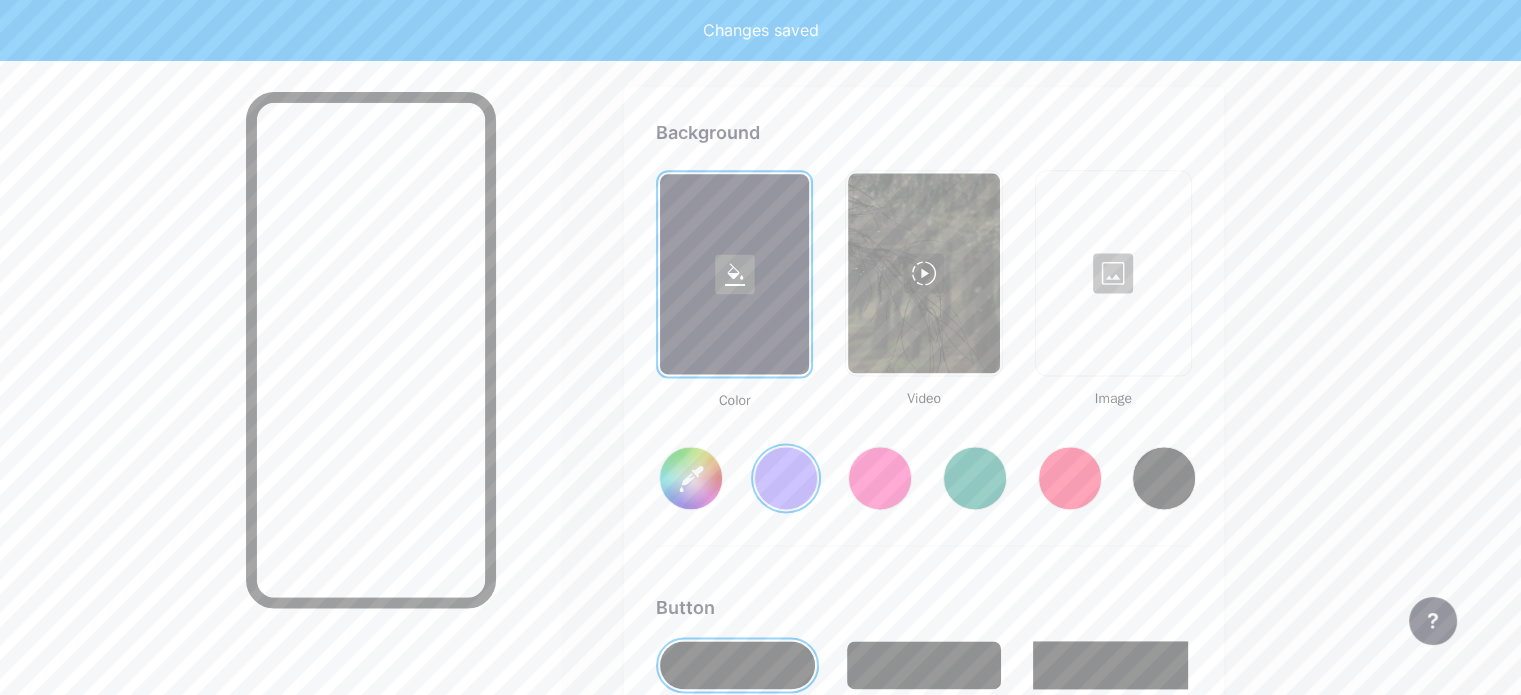 type on "#856bff" 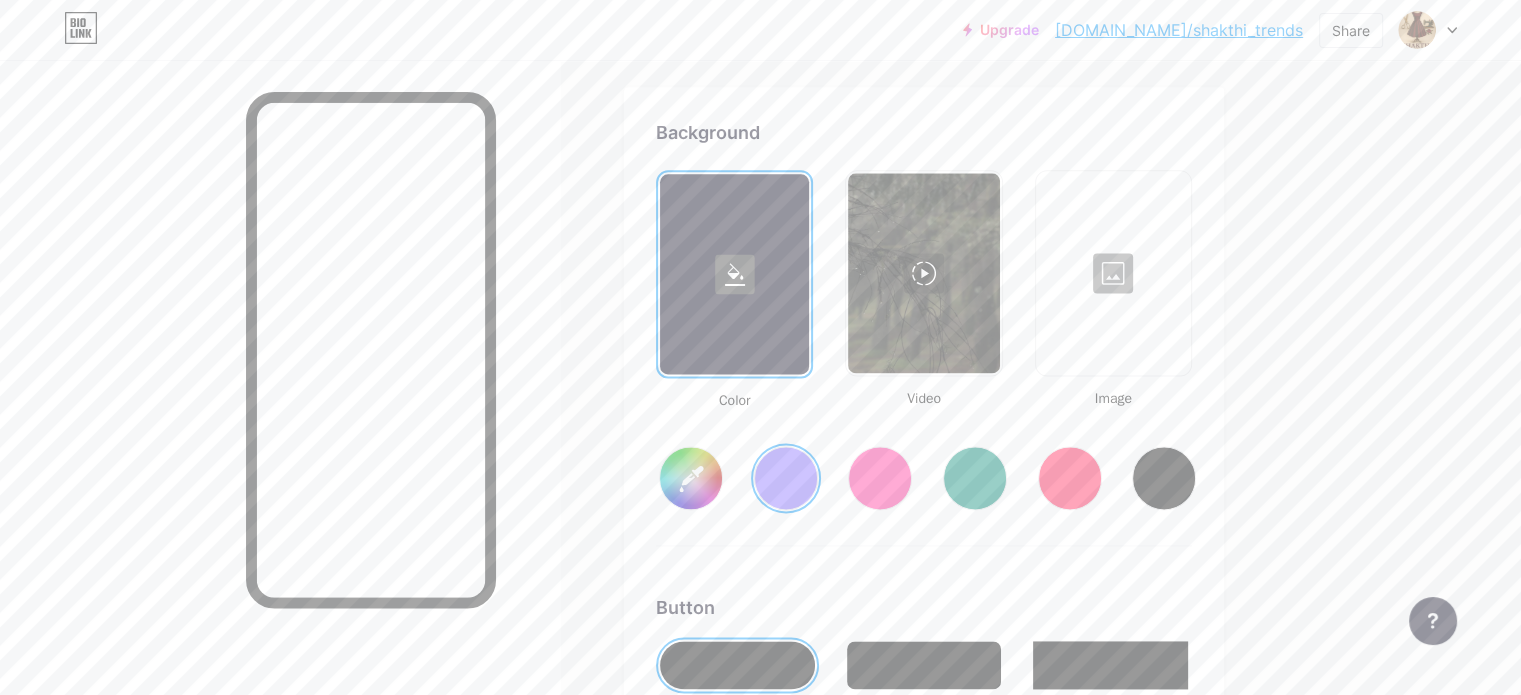 click at bounding box center [923, 273] 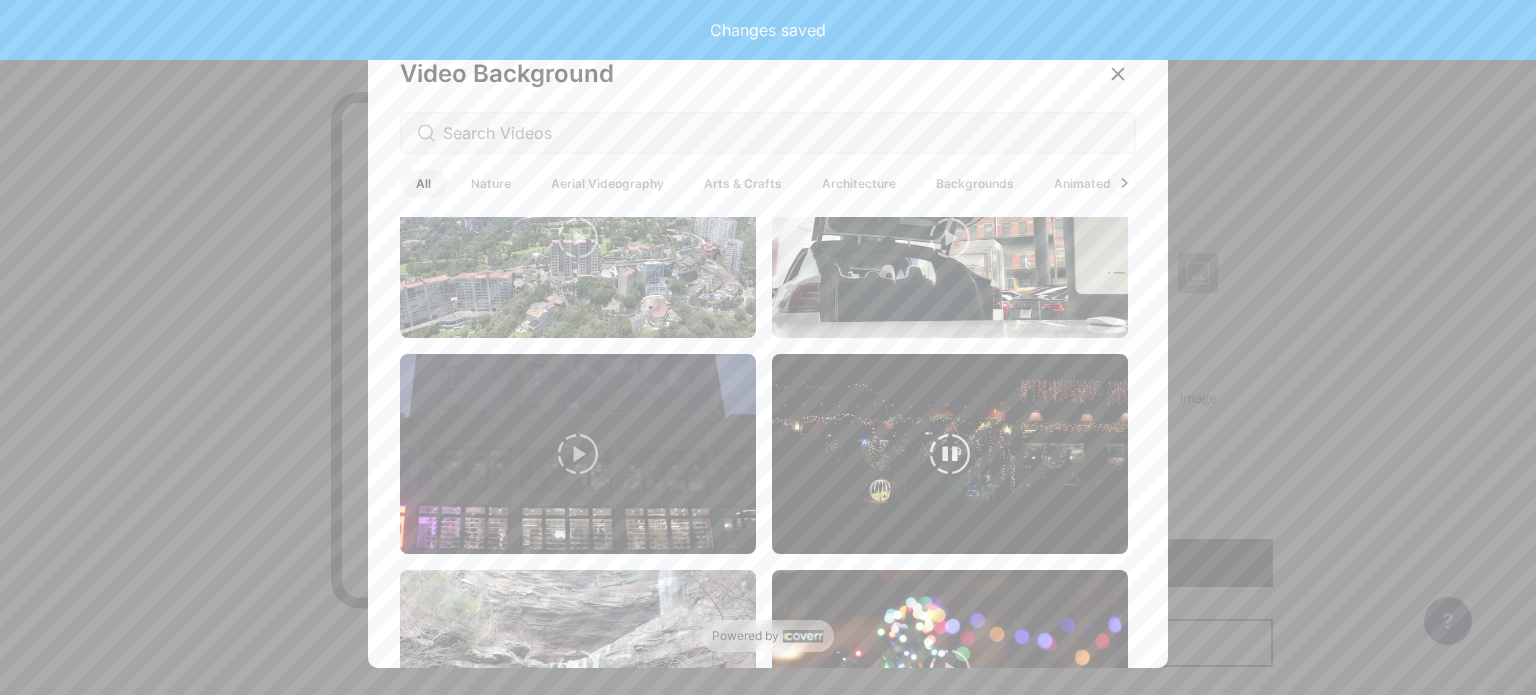 scroll, scrollTop: 300, scrollLeft: 0, axis: vertical 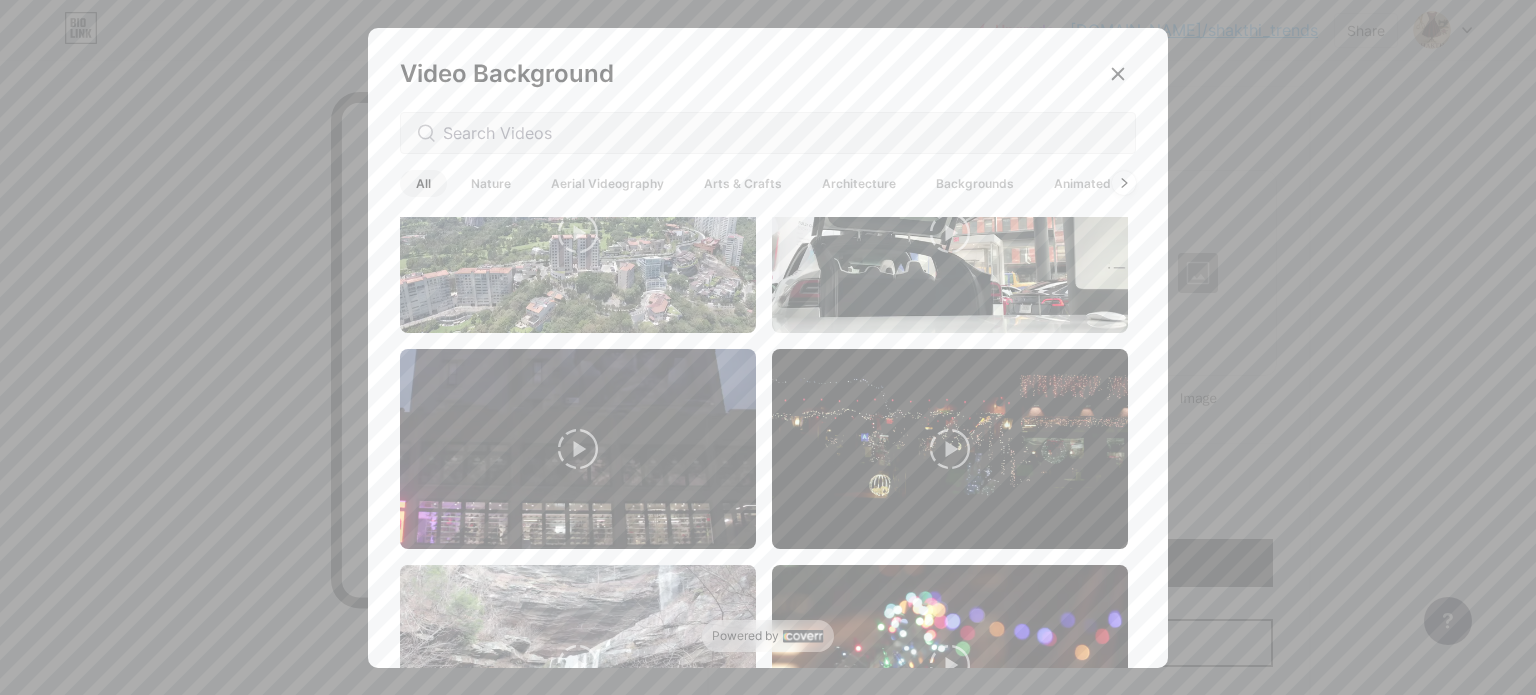 click on "Arts & Crafts" at bounding box center [743, 183] 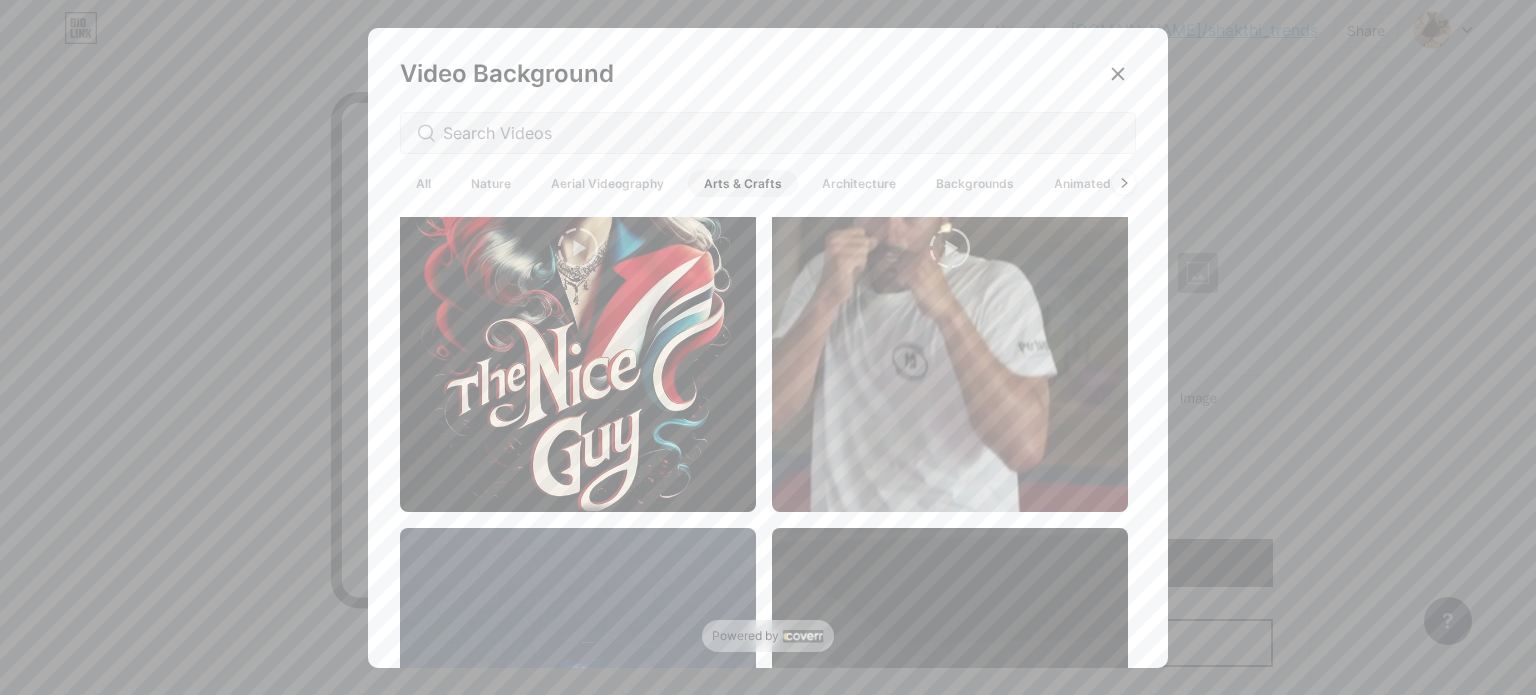 scroll, scrollTop: 1100, scrollLeft: 0, axis: vertical 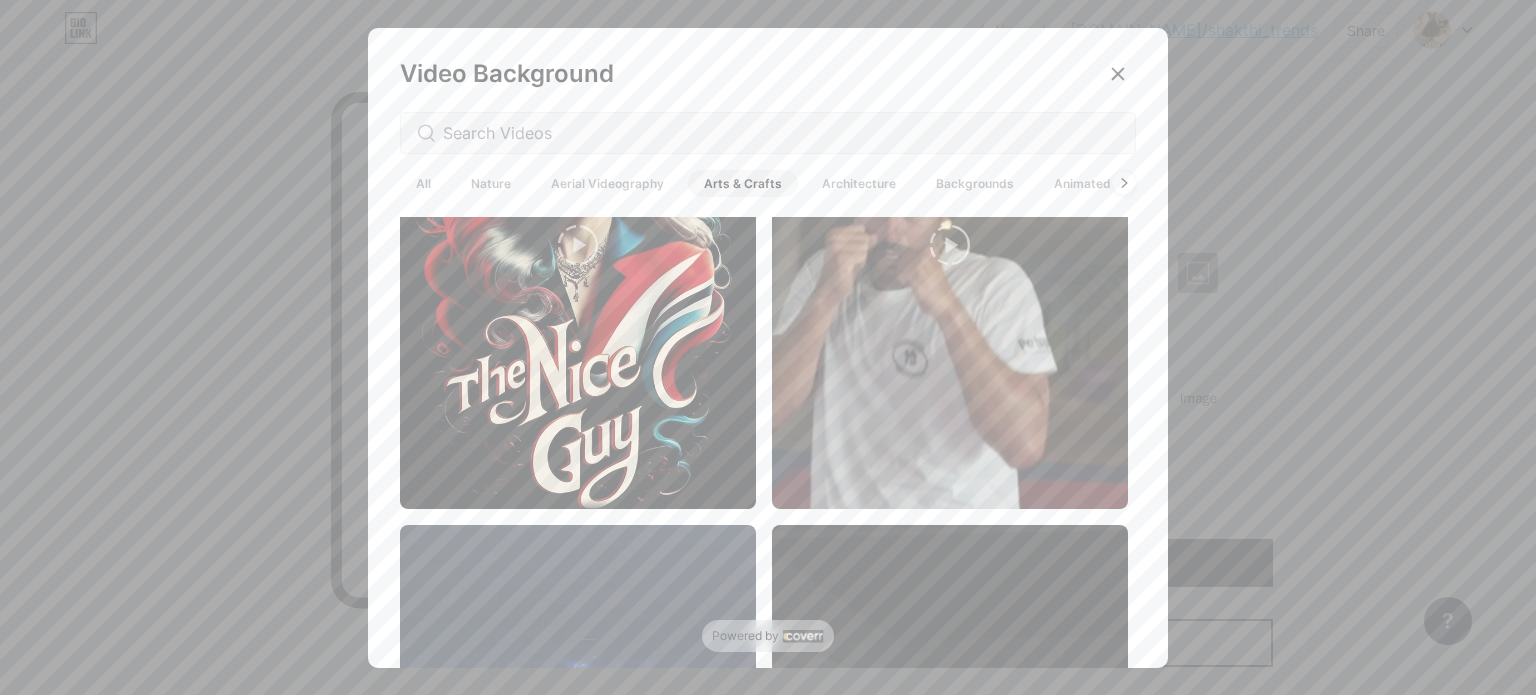 click on "Animated" at bounding box center [1082, 183] 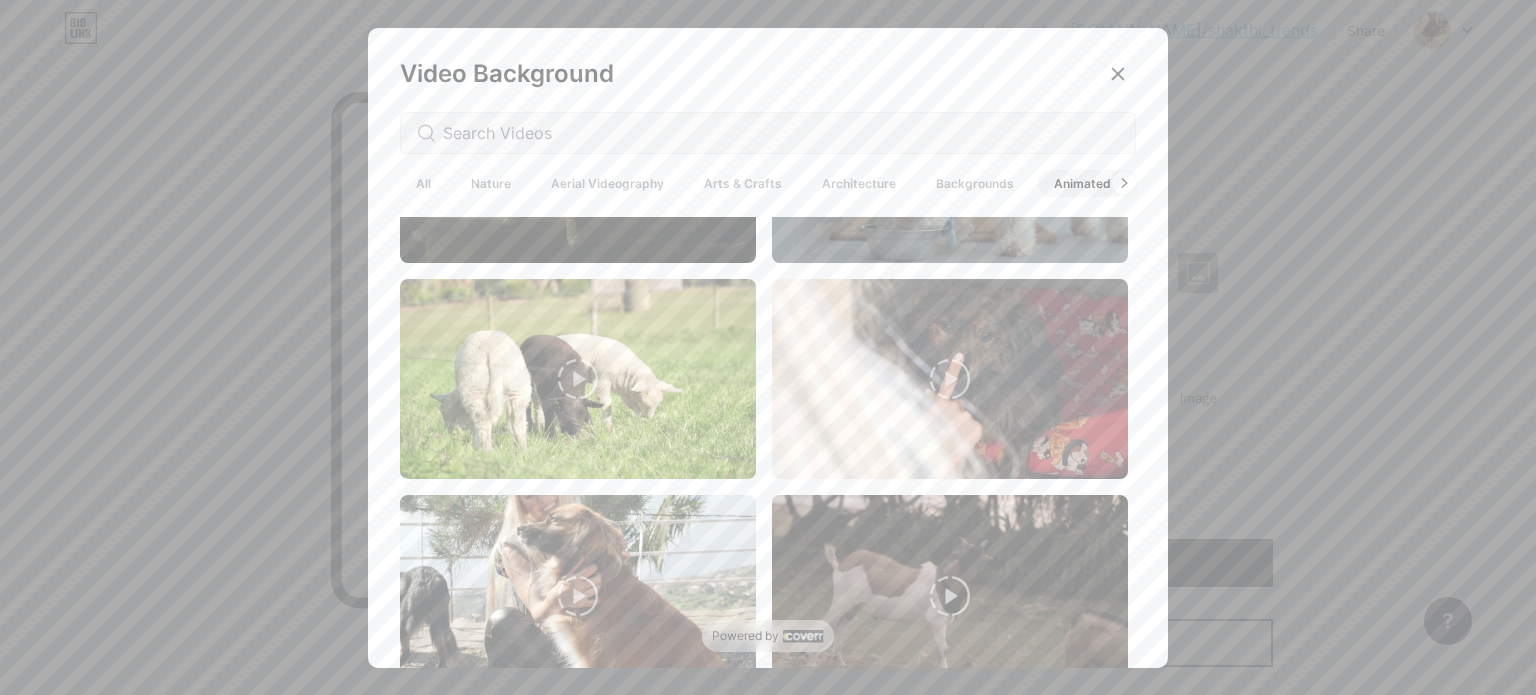 scroll, scrollTop: 5400, scrollLeft: 0, axis: vertical 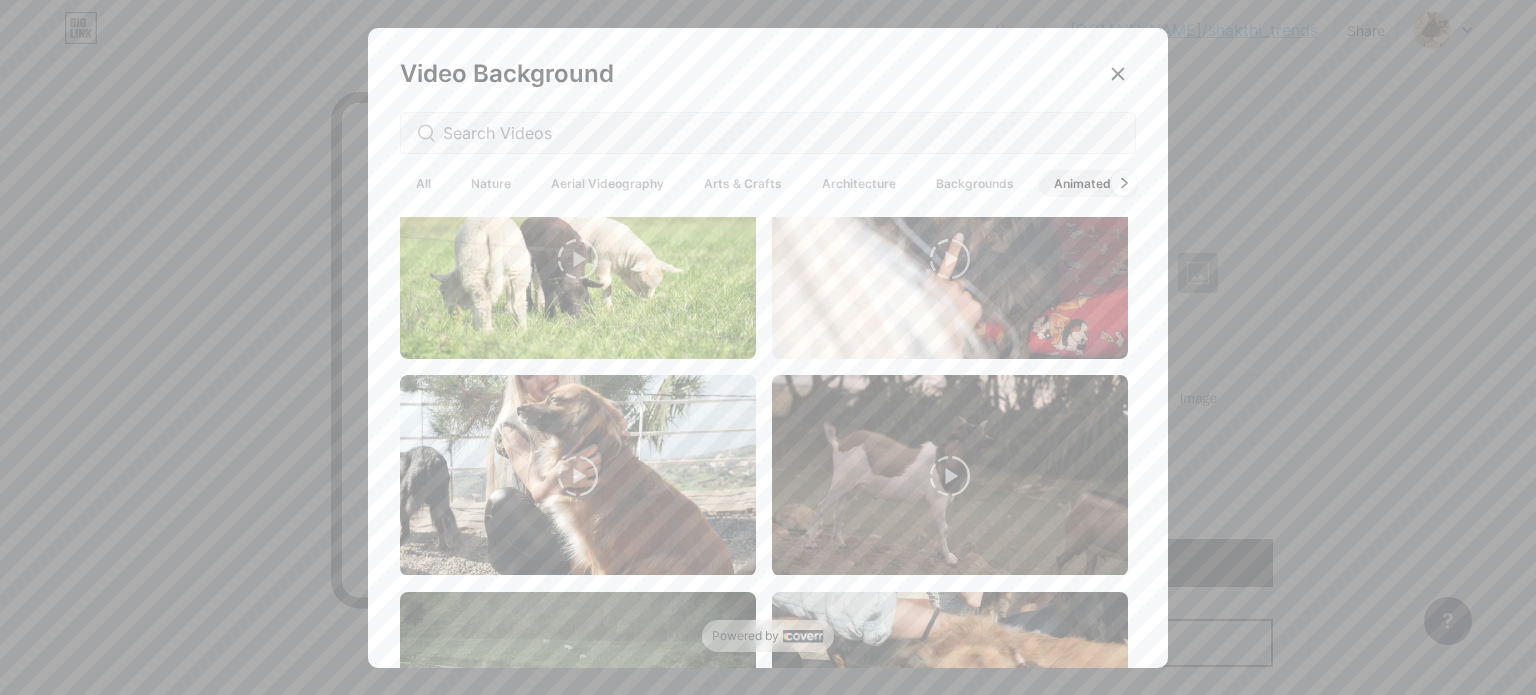 click 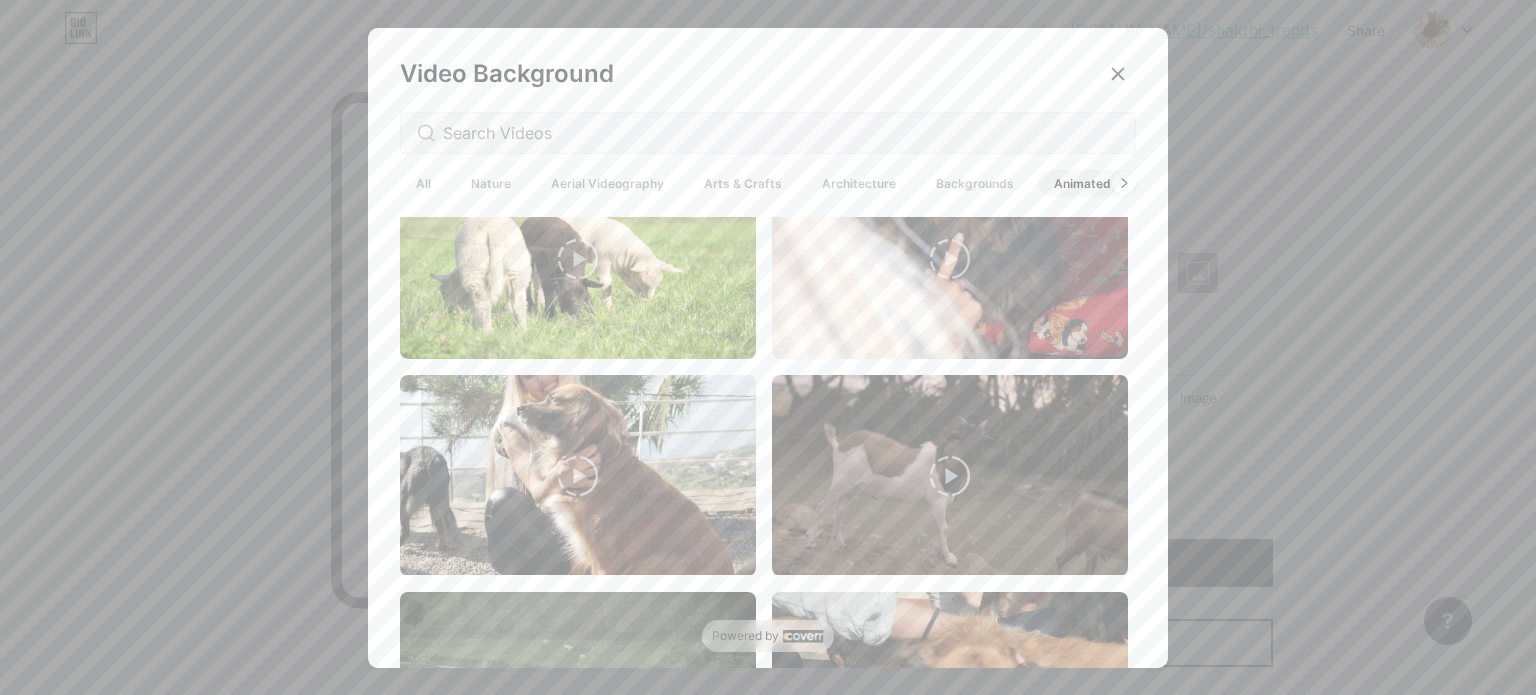 click on "Backgrounds" at bounding box center [975, 183] 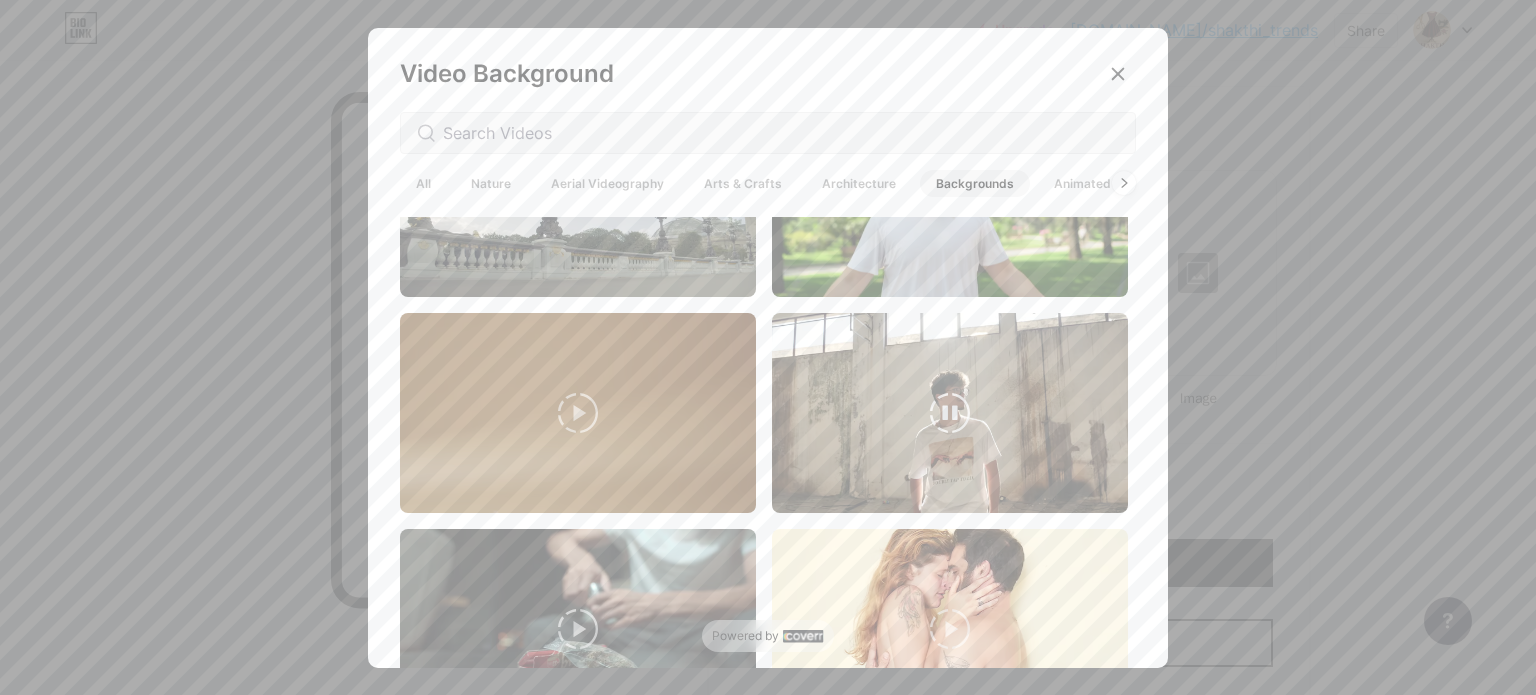 scroll, scrollTop: 4792, scrollLeft: 0, axis: vertical 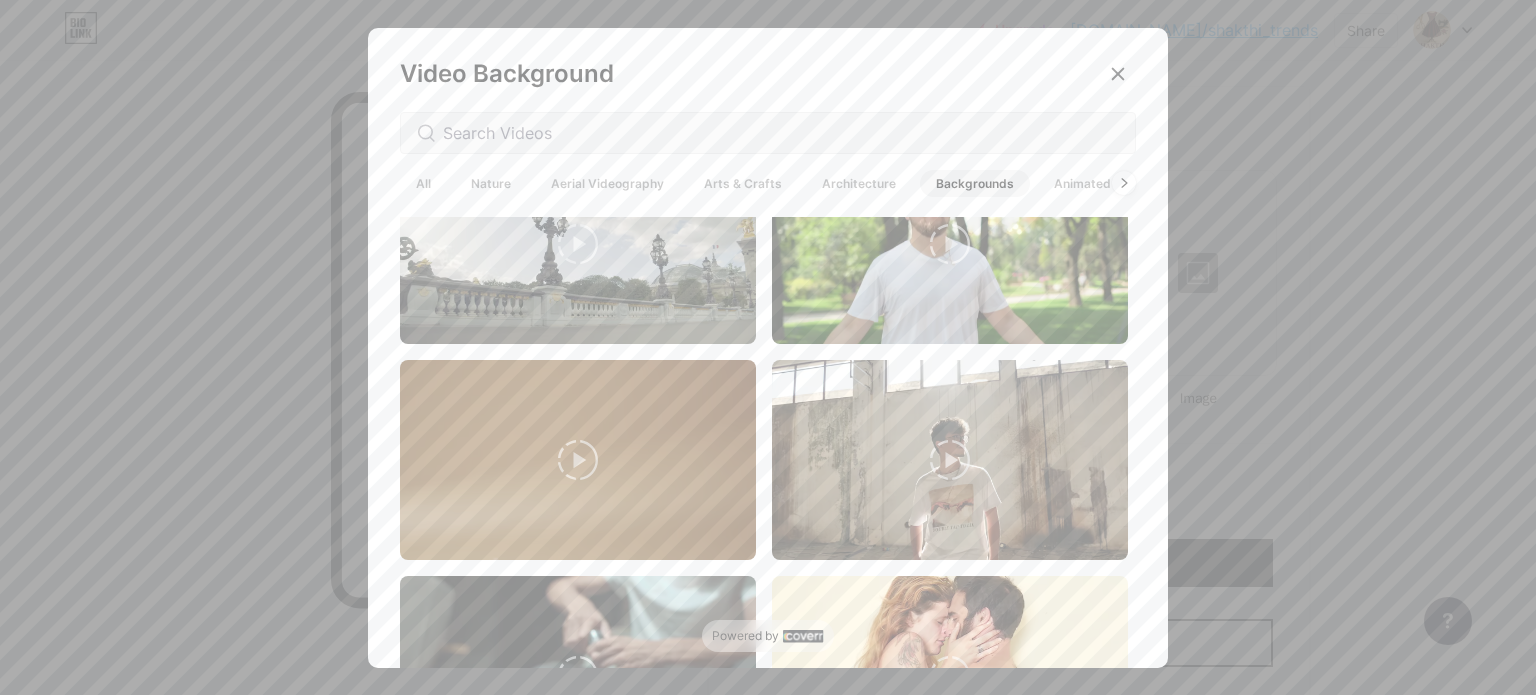 click on "Architecture" at bounding box center (859, 183) 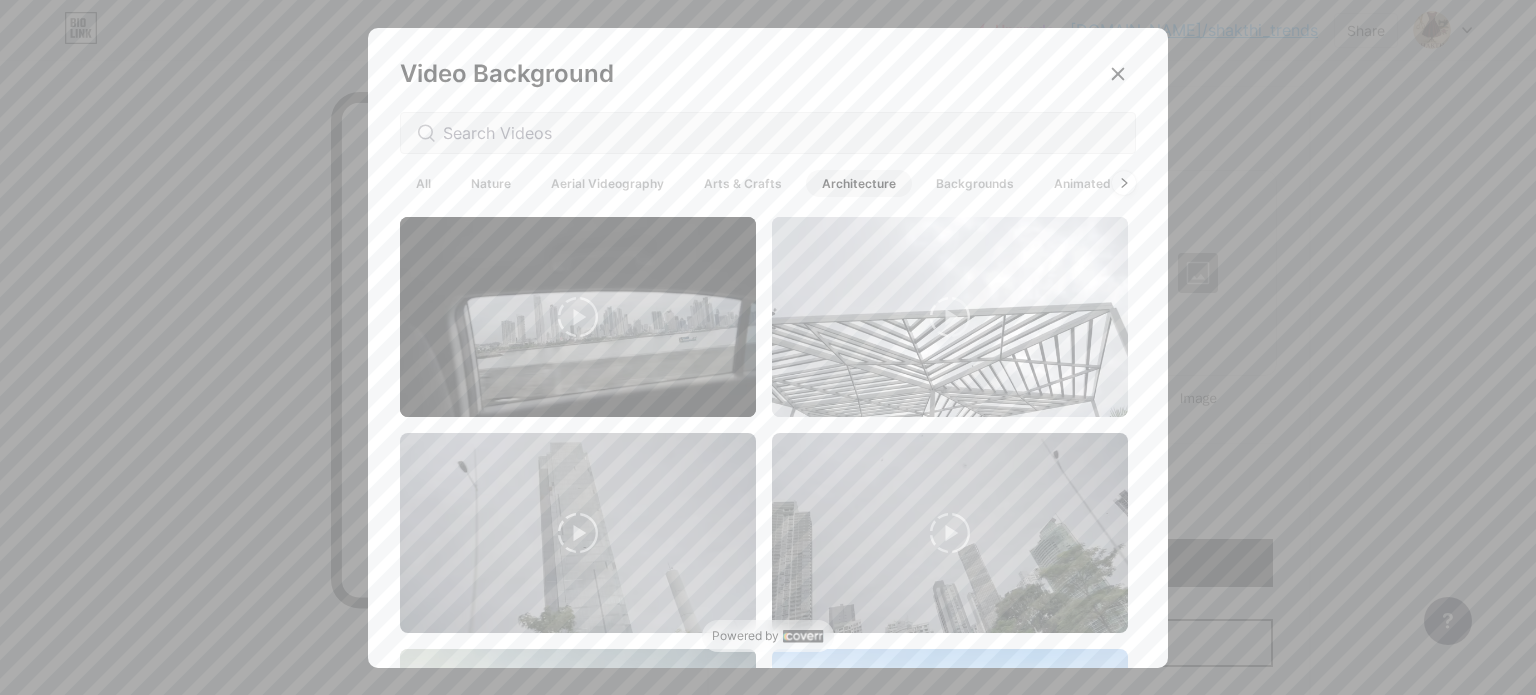 click on "Arts & Crafts" at bounding box center (743, 183) 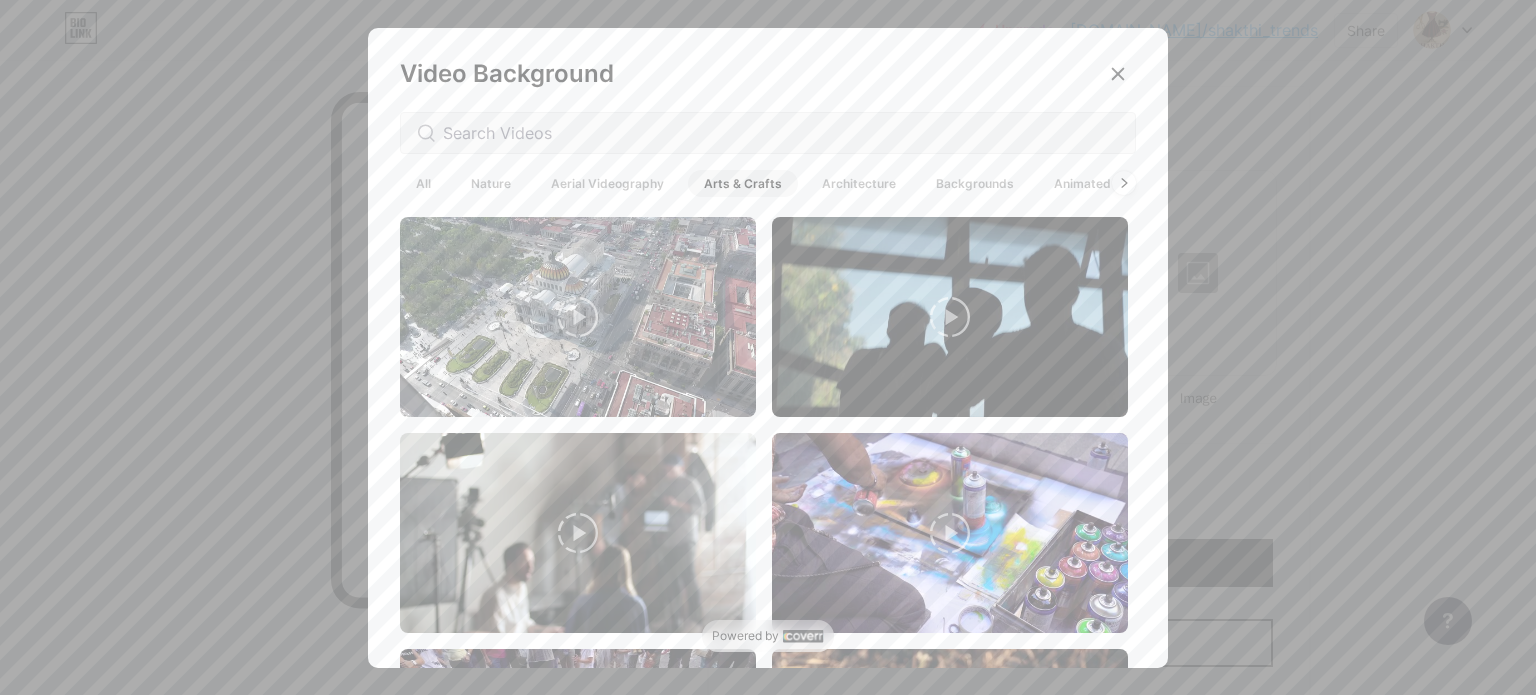 click on "Aerial Videography" at bounding box center (607, 183) 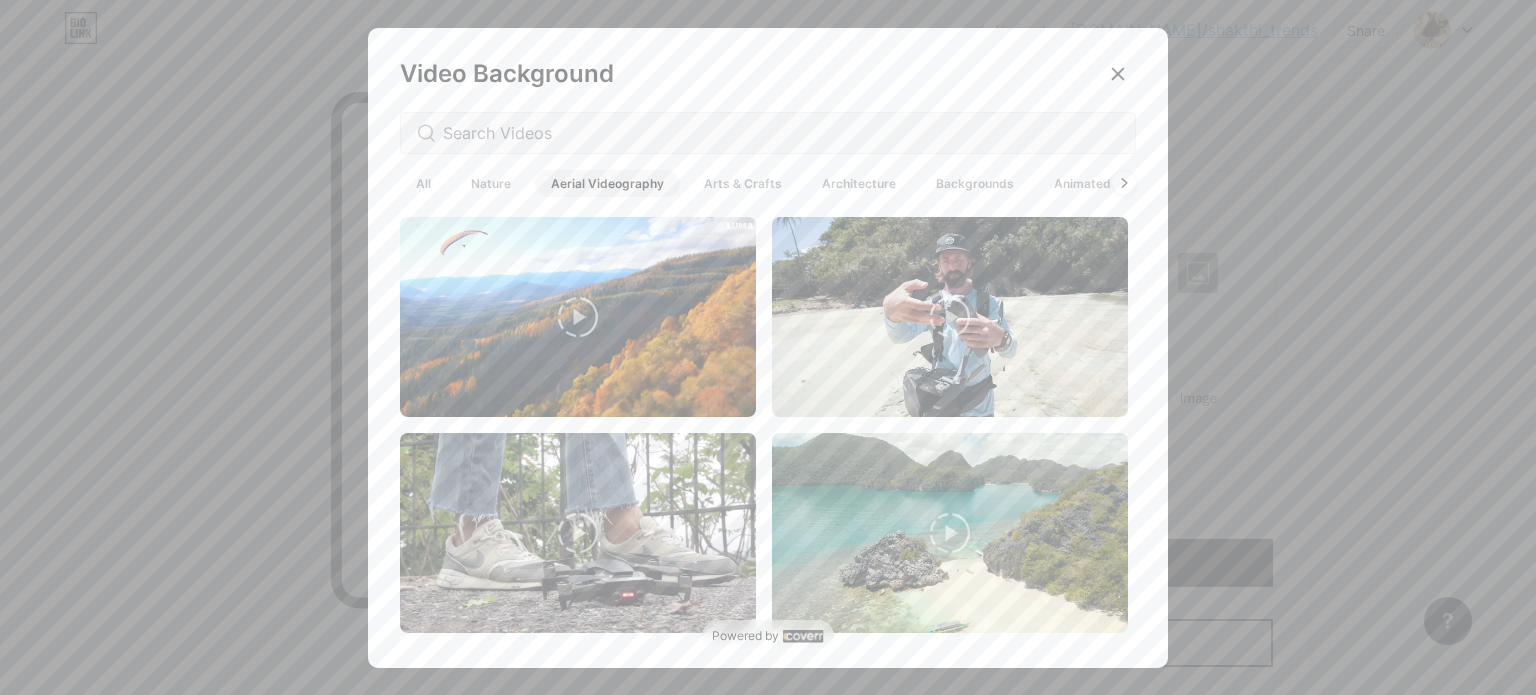 click on "Nature" at bounding box center [491, 183] 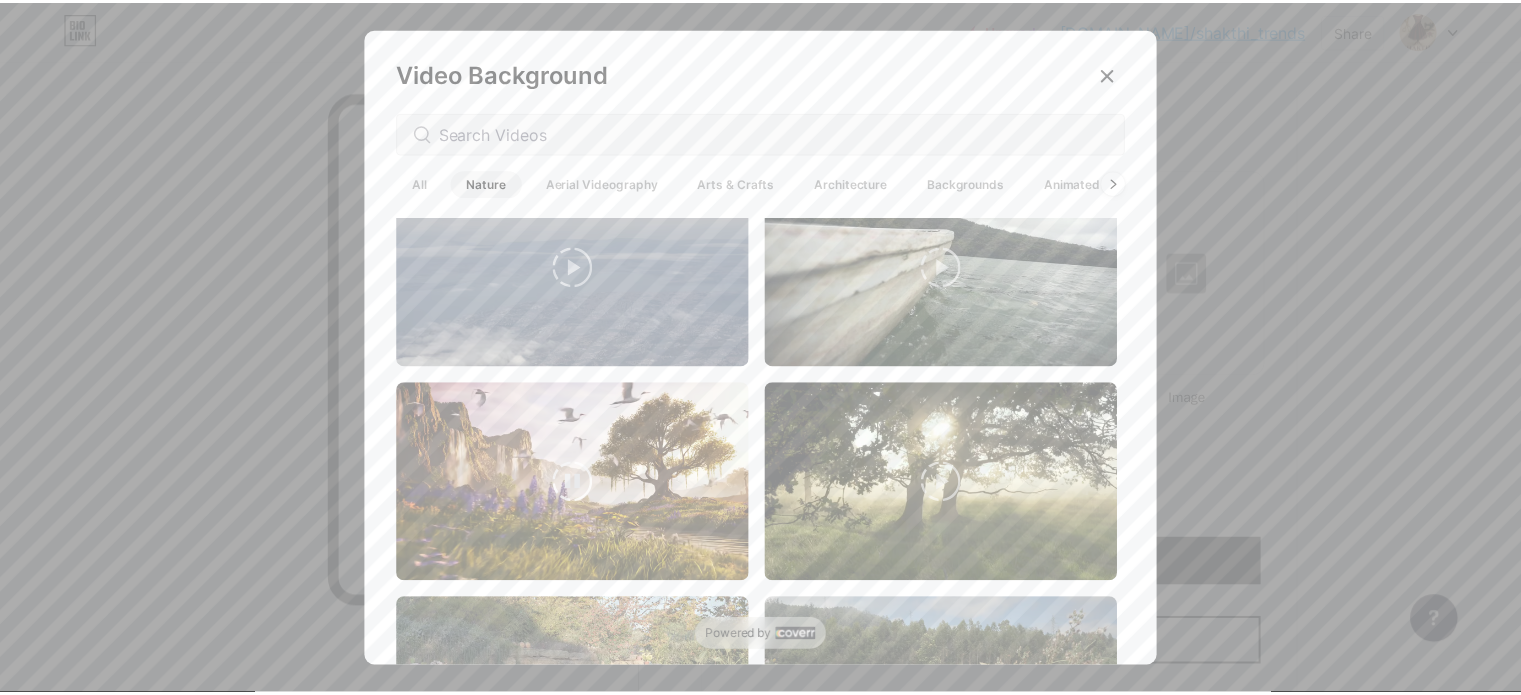 scroll, scrollTop: 700, scrollLeft: 0, axis: vertical 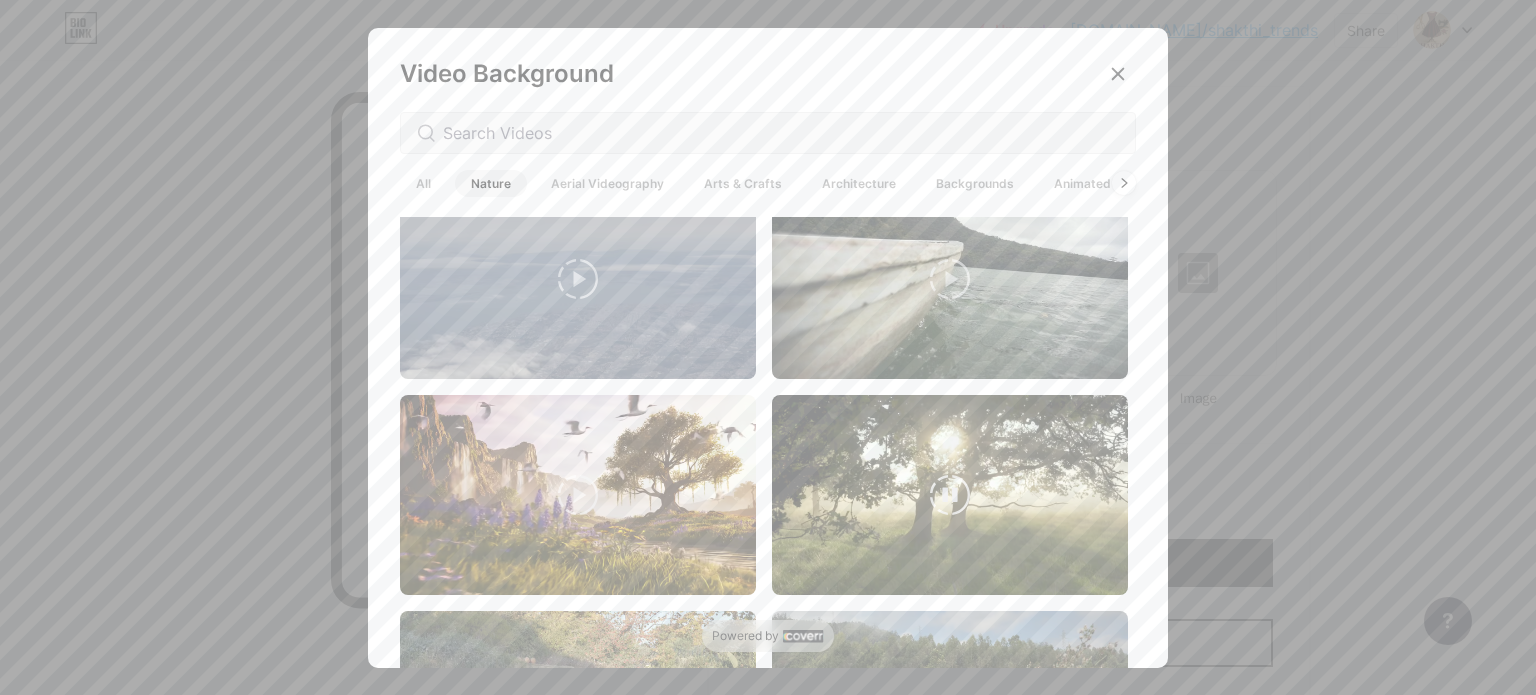 click at bounding box center [950, 495] 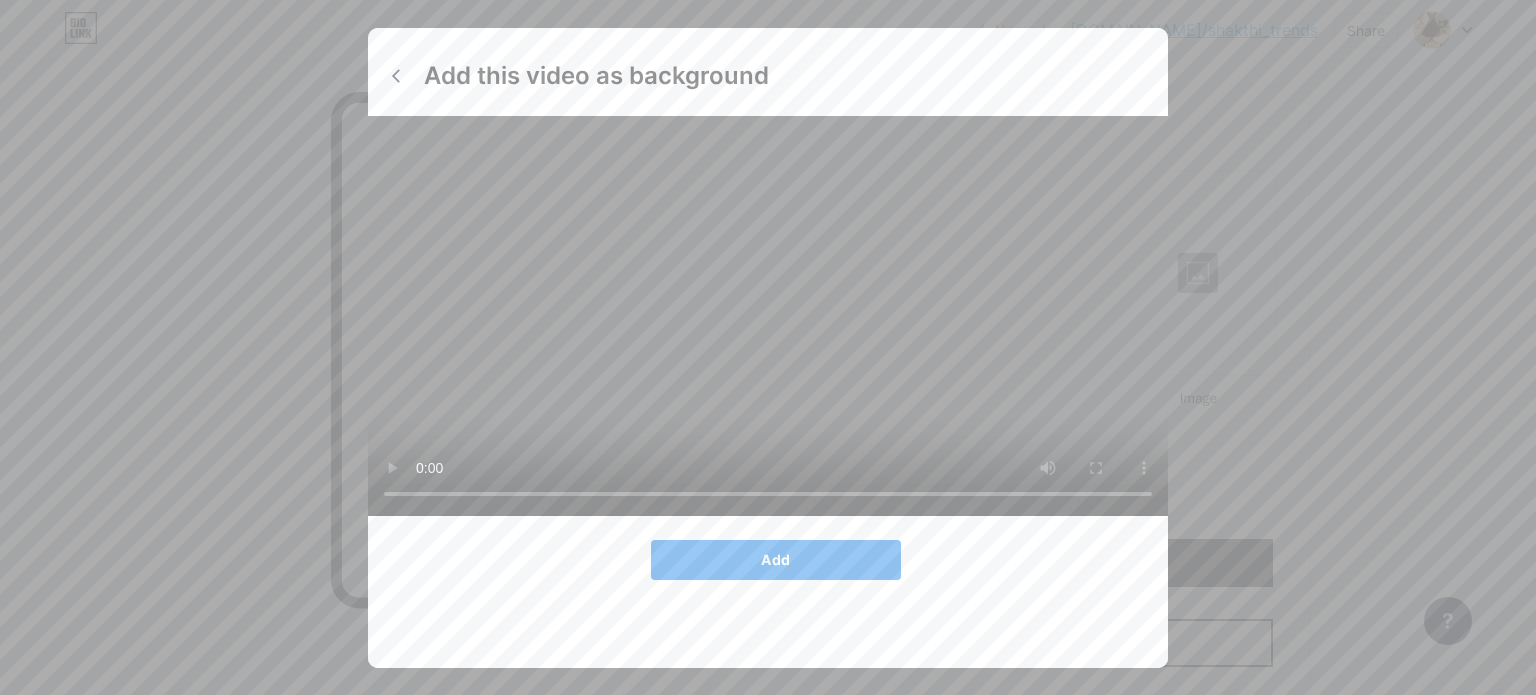 click on "Add" at bounding box center [776, 560] 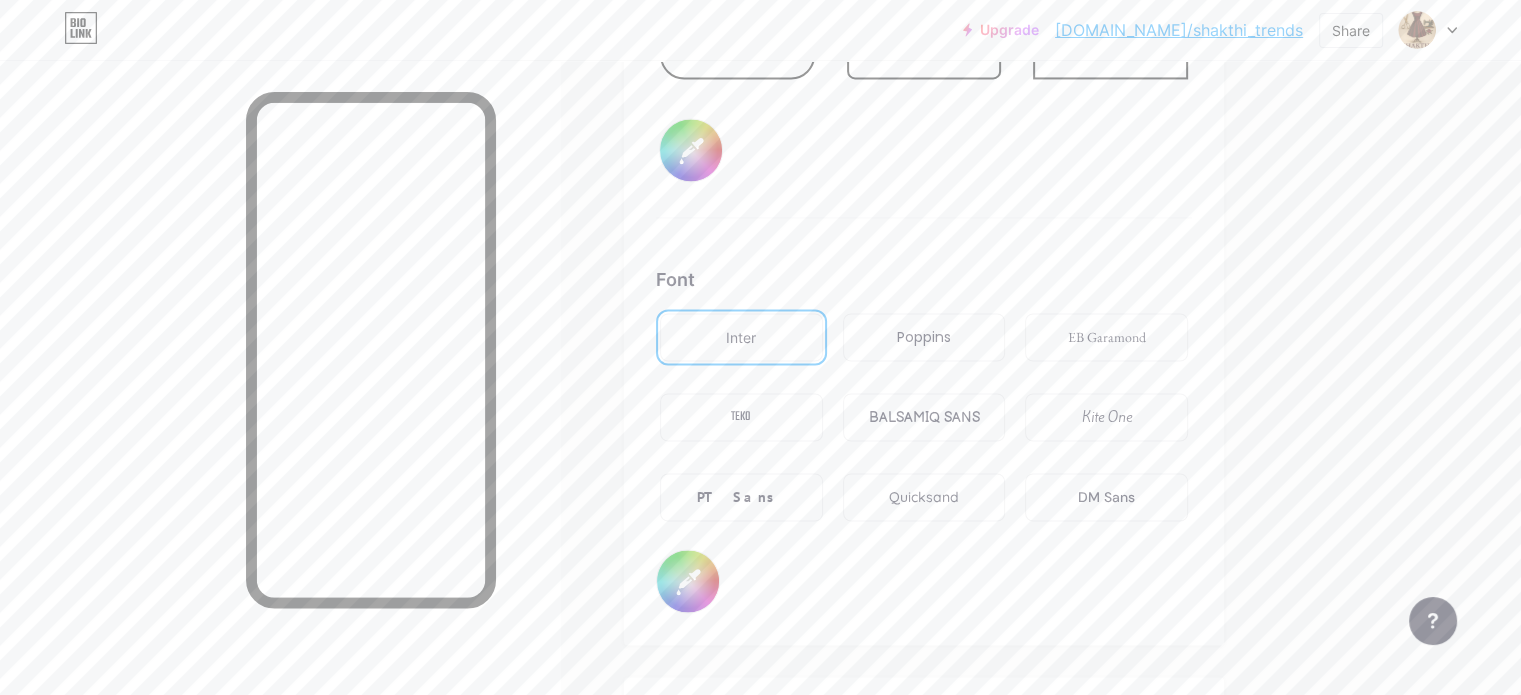 scroll, scrollTop: 3248, scrollLeft: 0, axis: vertical 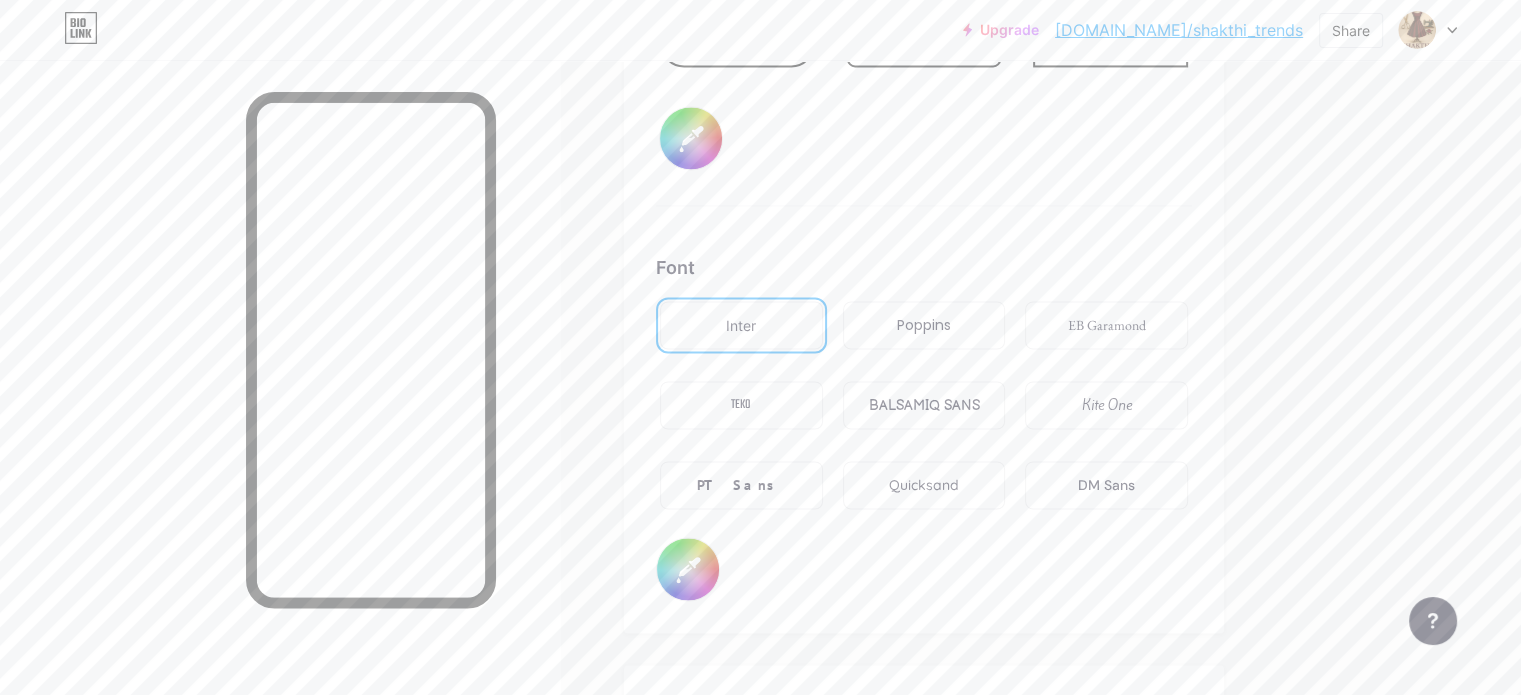 click on "BALSAMIQ SANS" at bounding box center (923, 405) 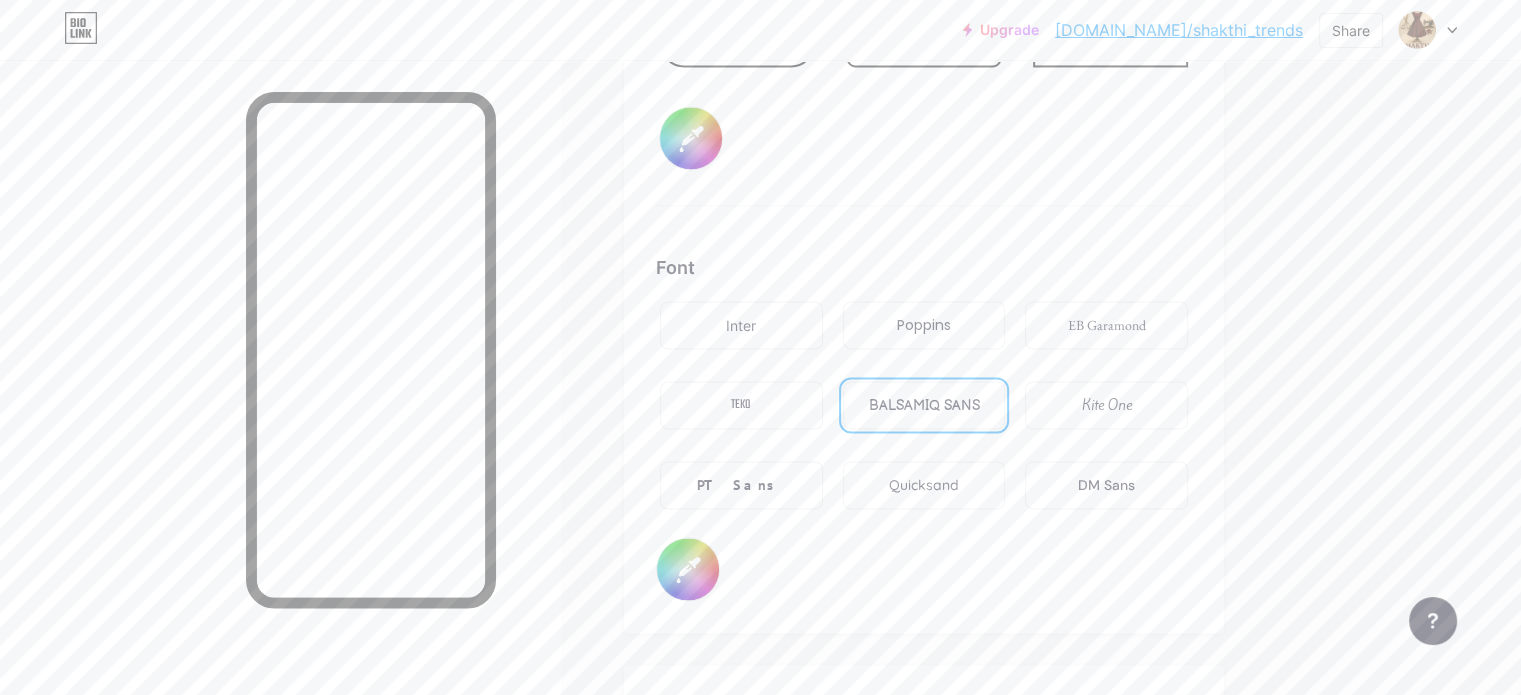 click on "EB Garamond" at bounding box center (1107, 325) 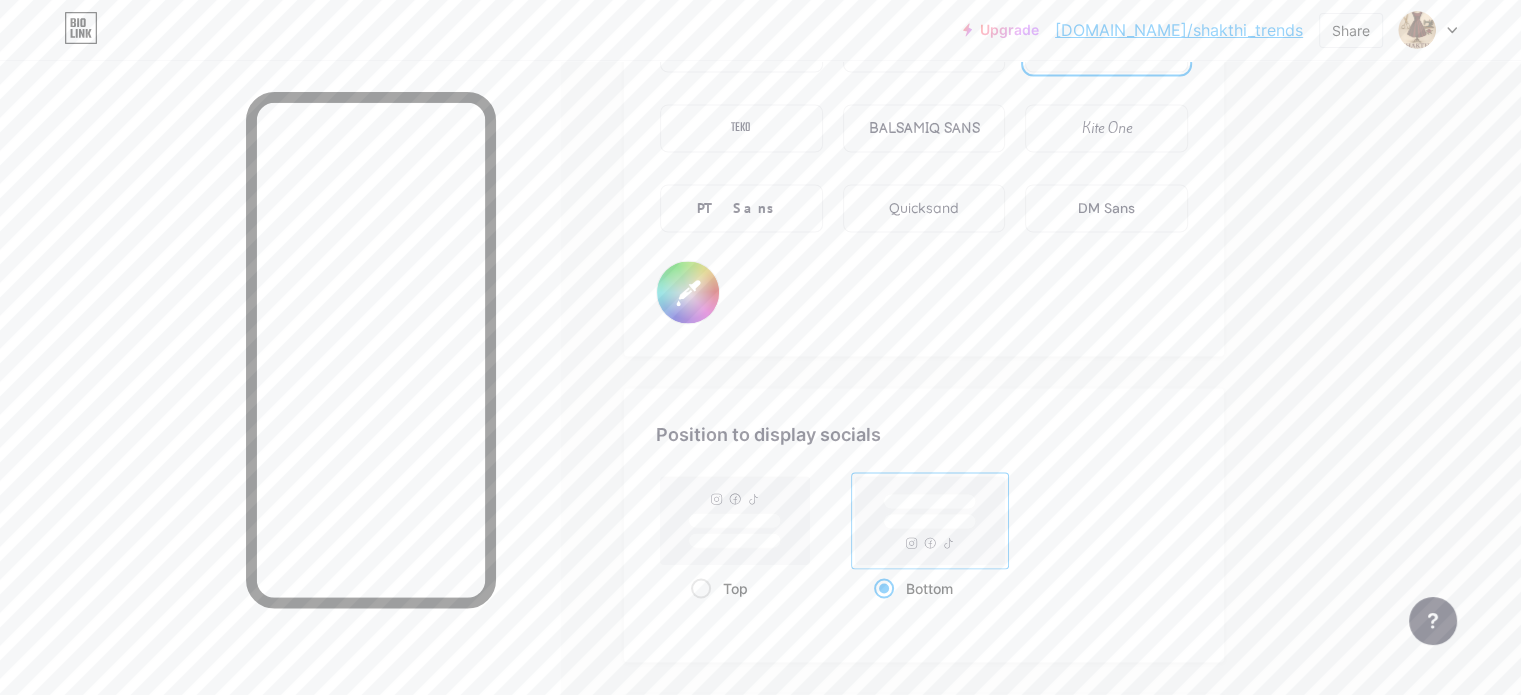 scroll, scrollTop: 3648, scrollLeft: 0, axis: vertical 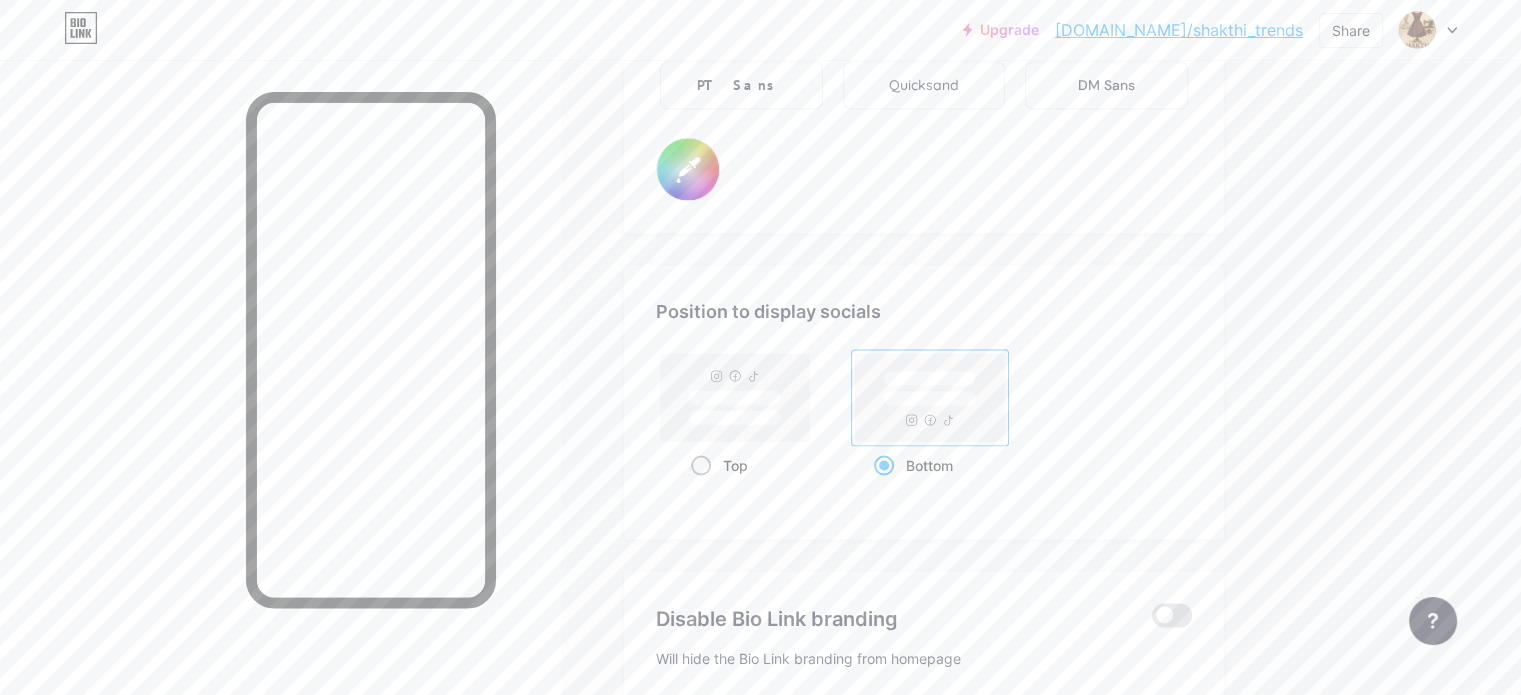 click 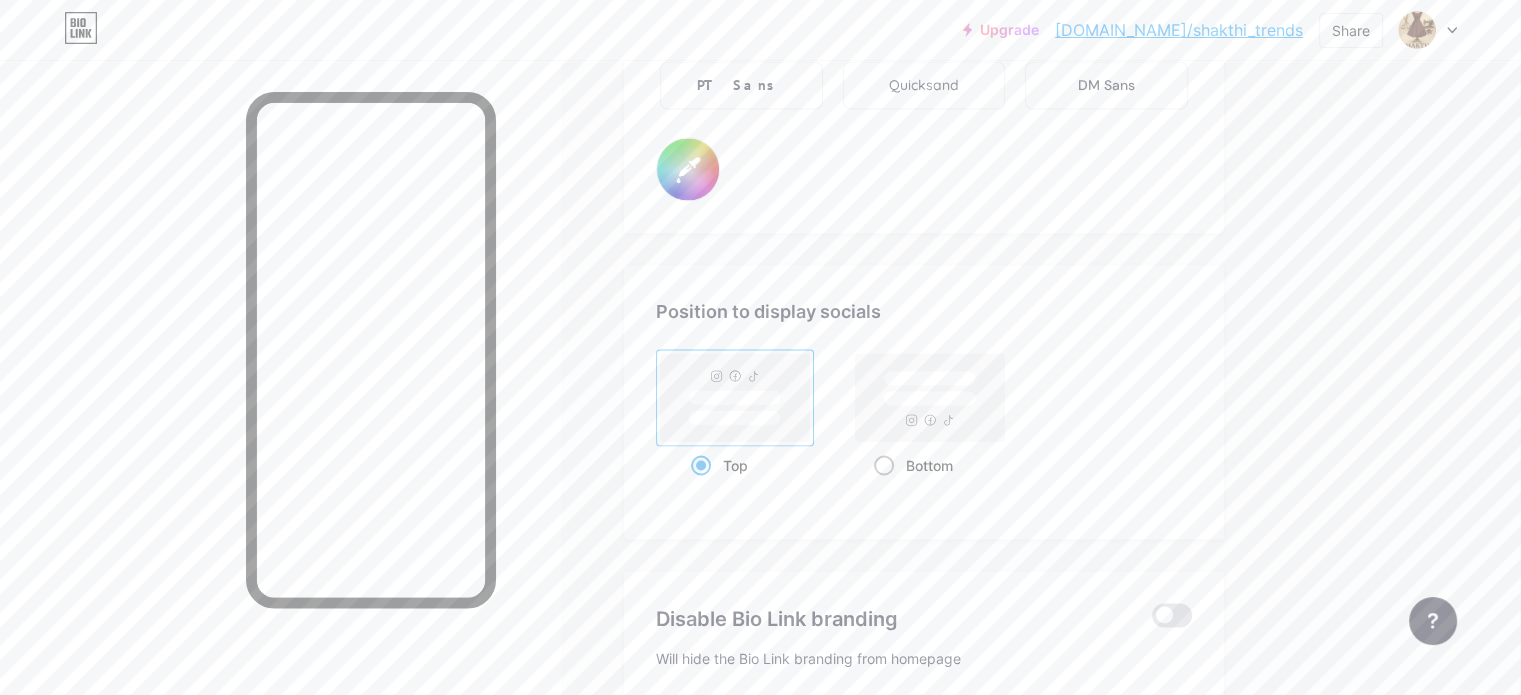 click 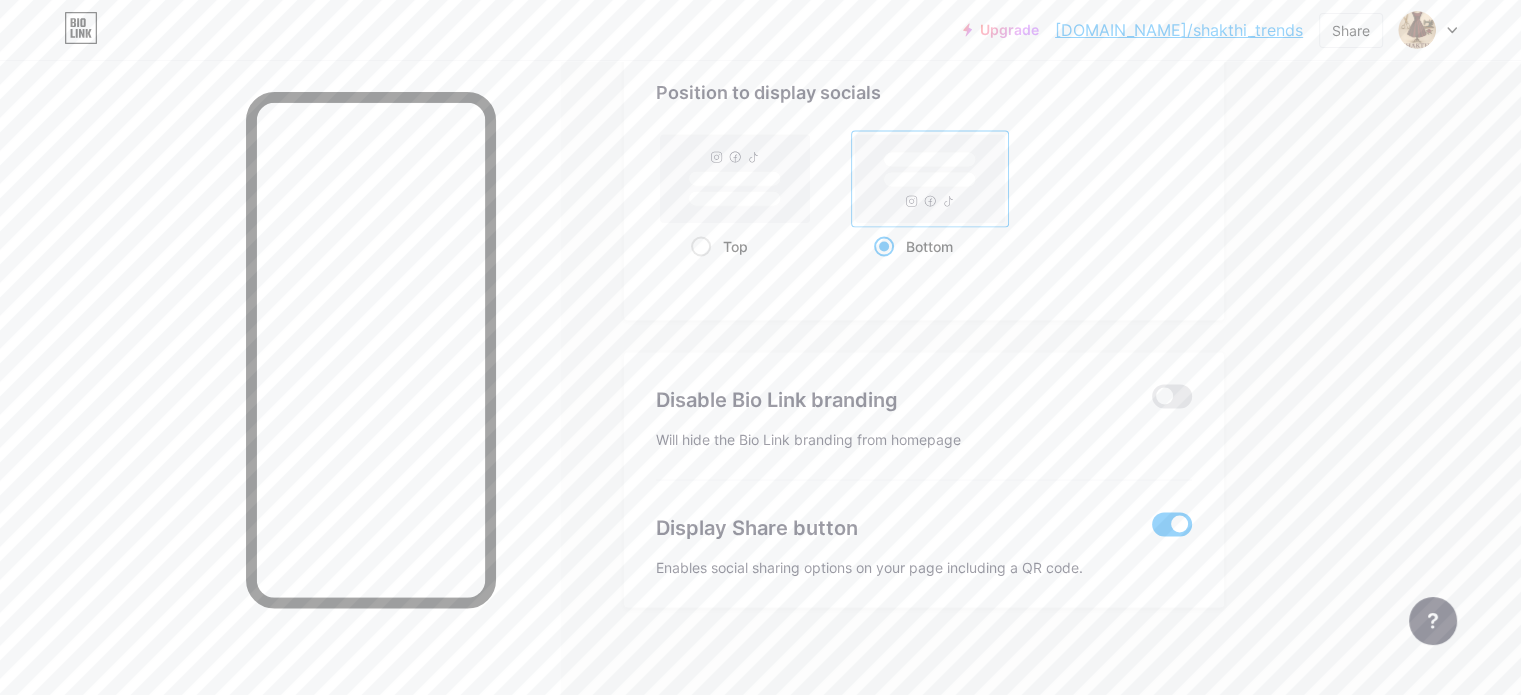 scroll, scrollTop: 3871, scrollLeft: 0, axis: vertical 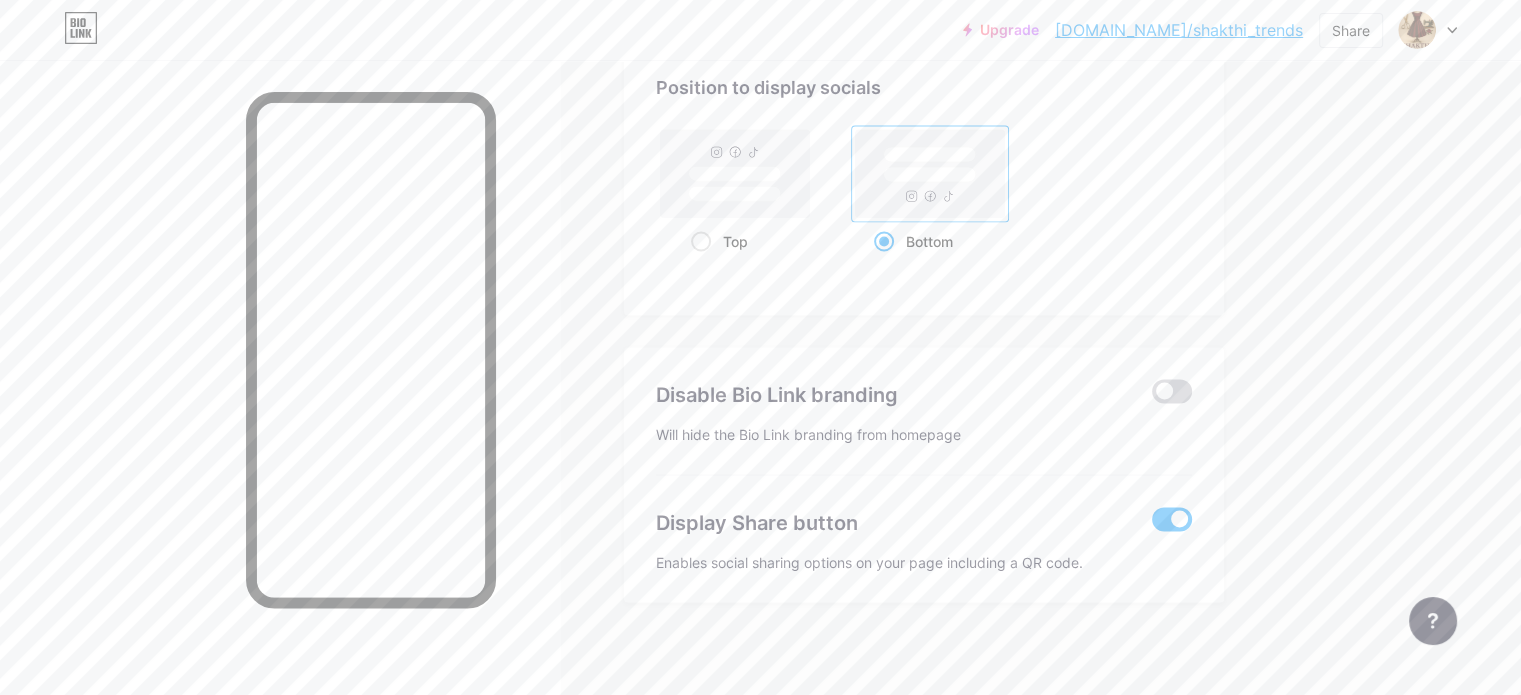 click at bounding box center [1172, 392] 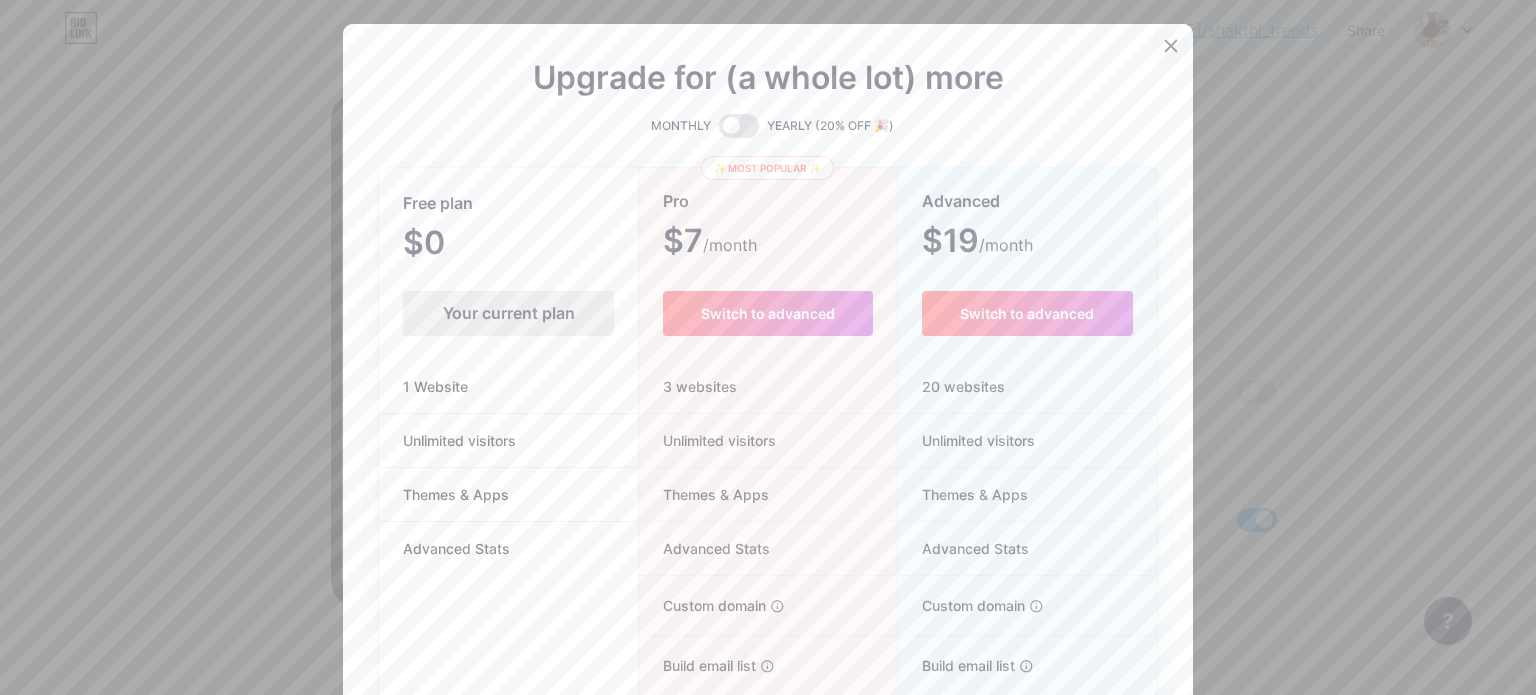 click 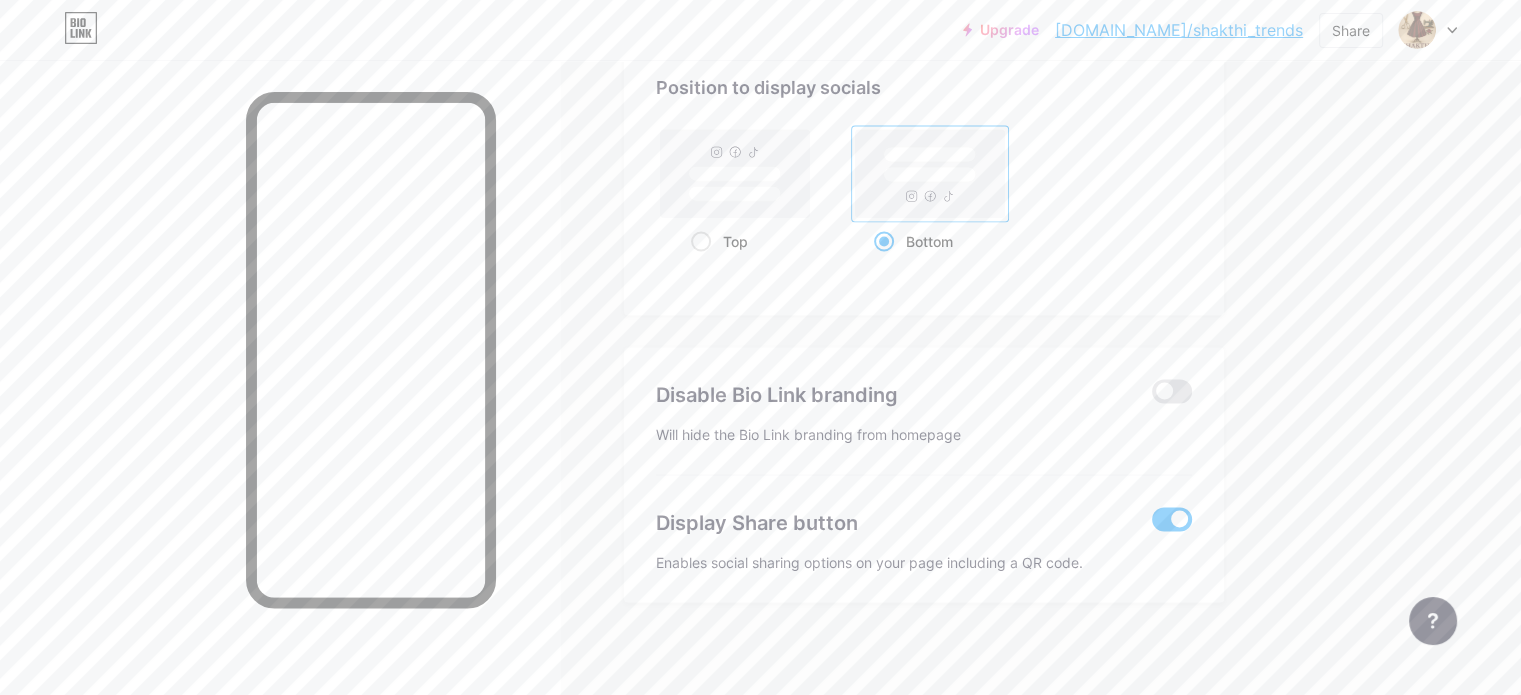 click at bounding box center [1172, 520] 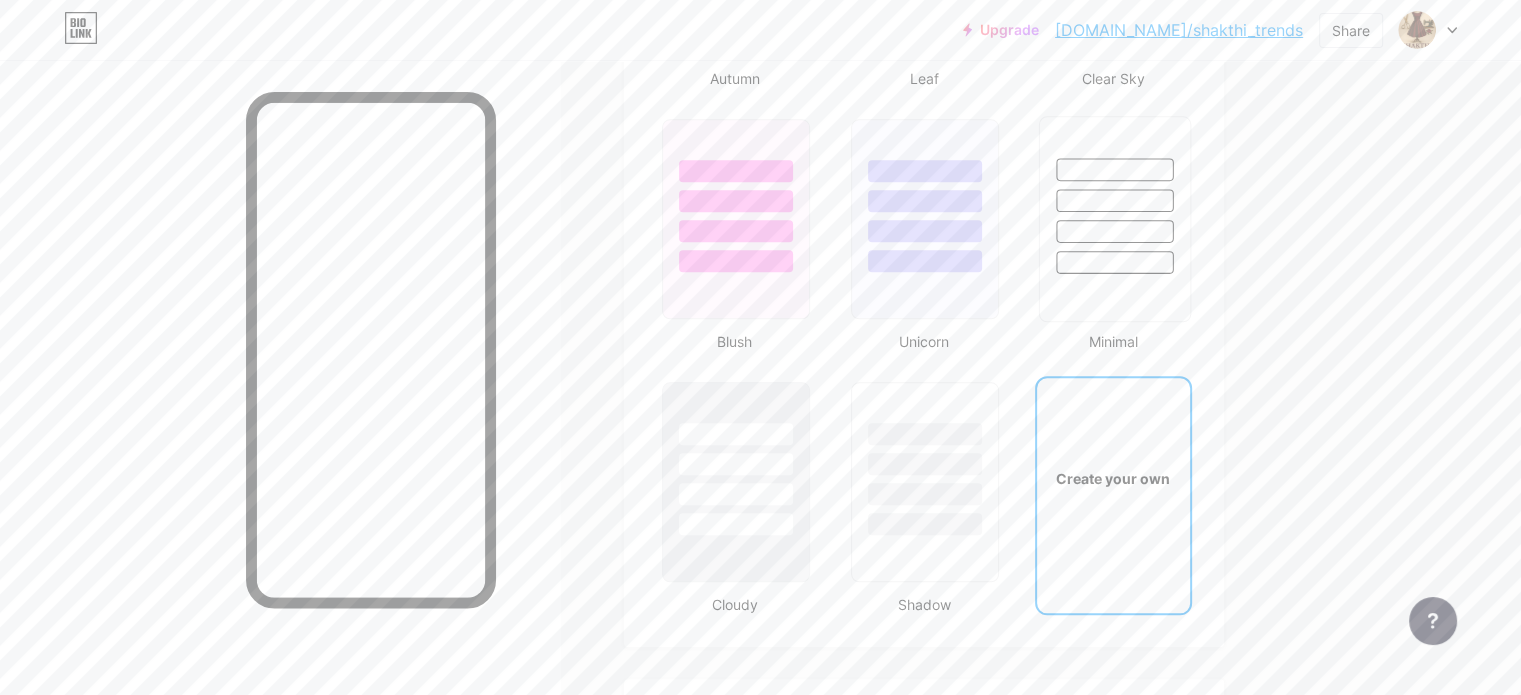 scroll, scrollTop: 2300, scrollLeft: 0, axis: vertical 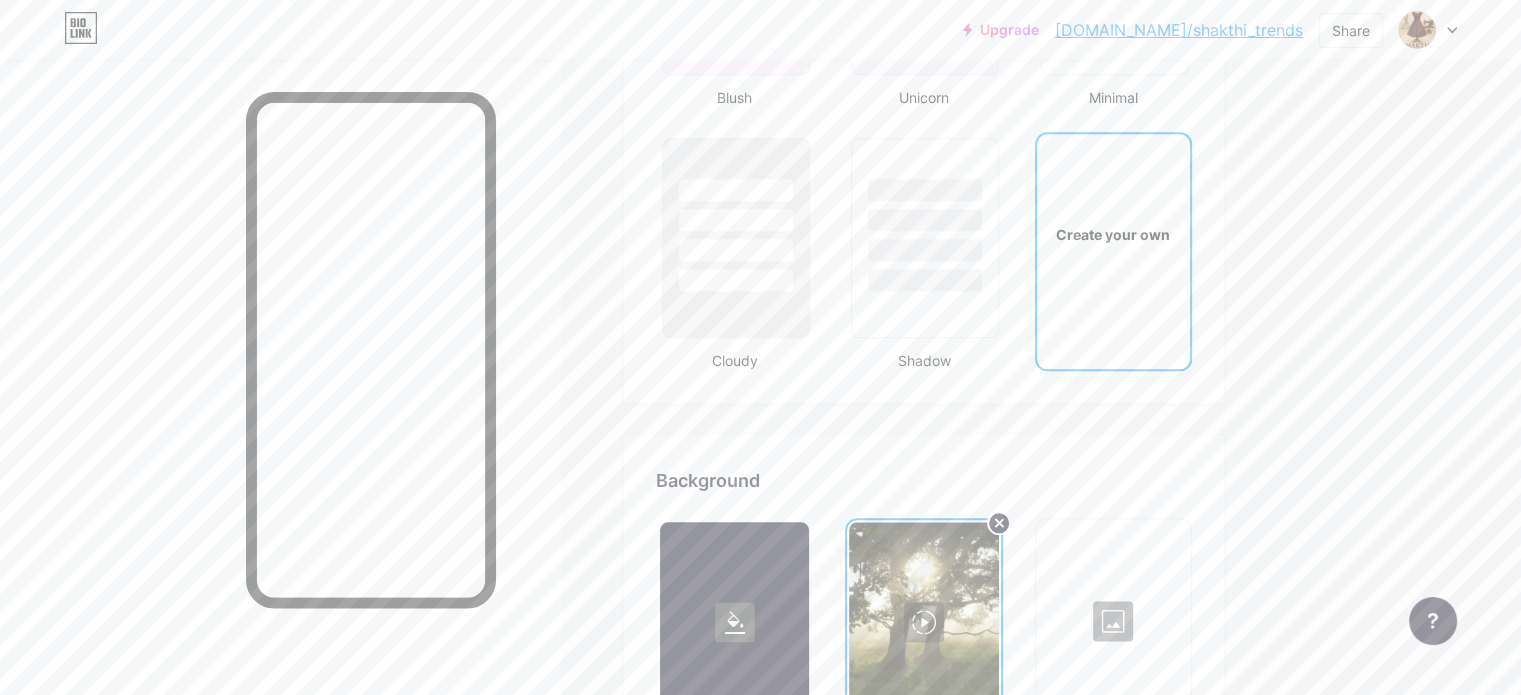 click on "Create your own" at bounding box center [1113, 234] 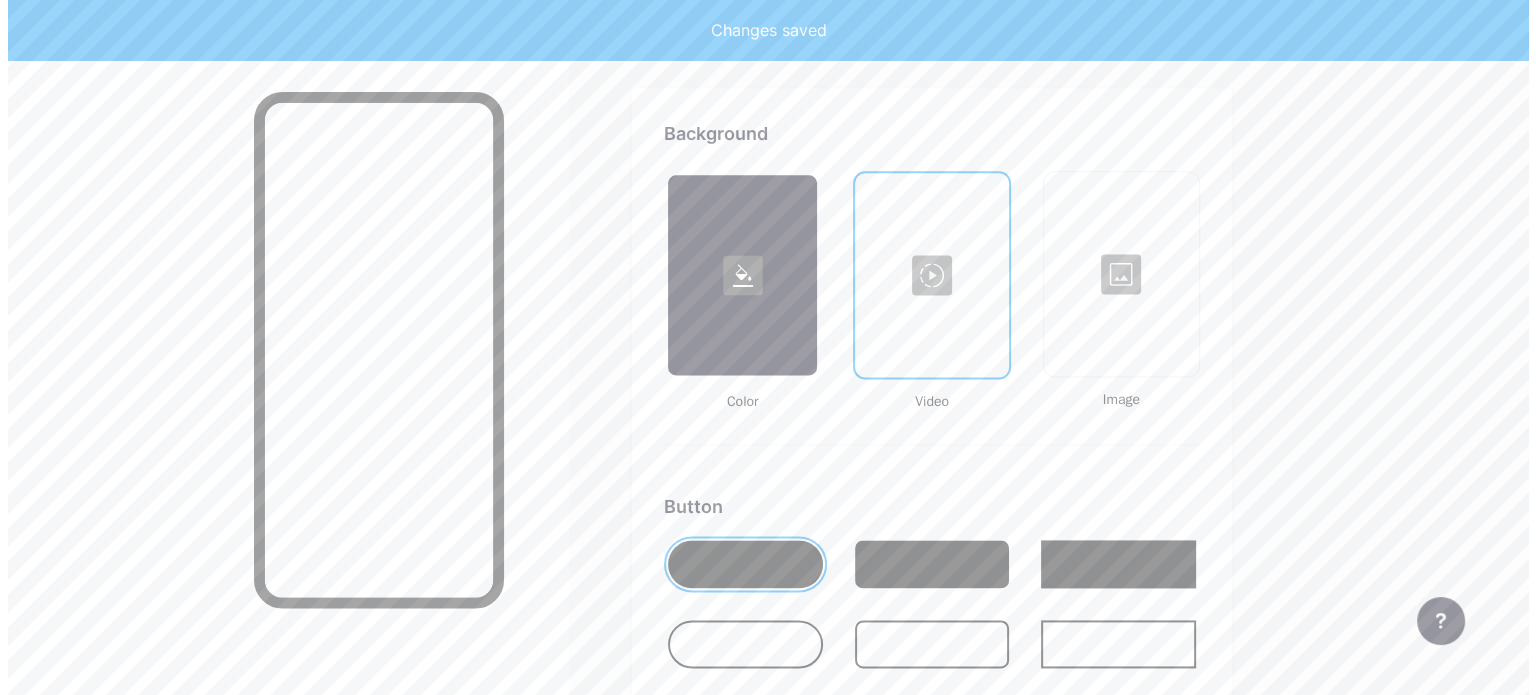 scroll, scrollTop: 2648, scrollLeft: 0, axis: vertical 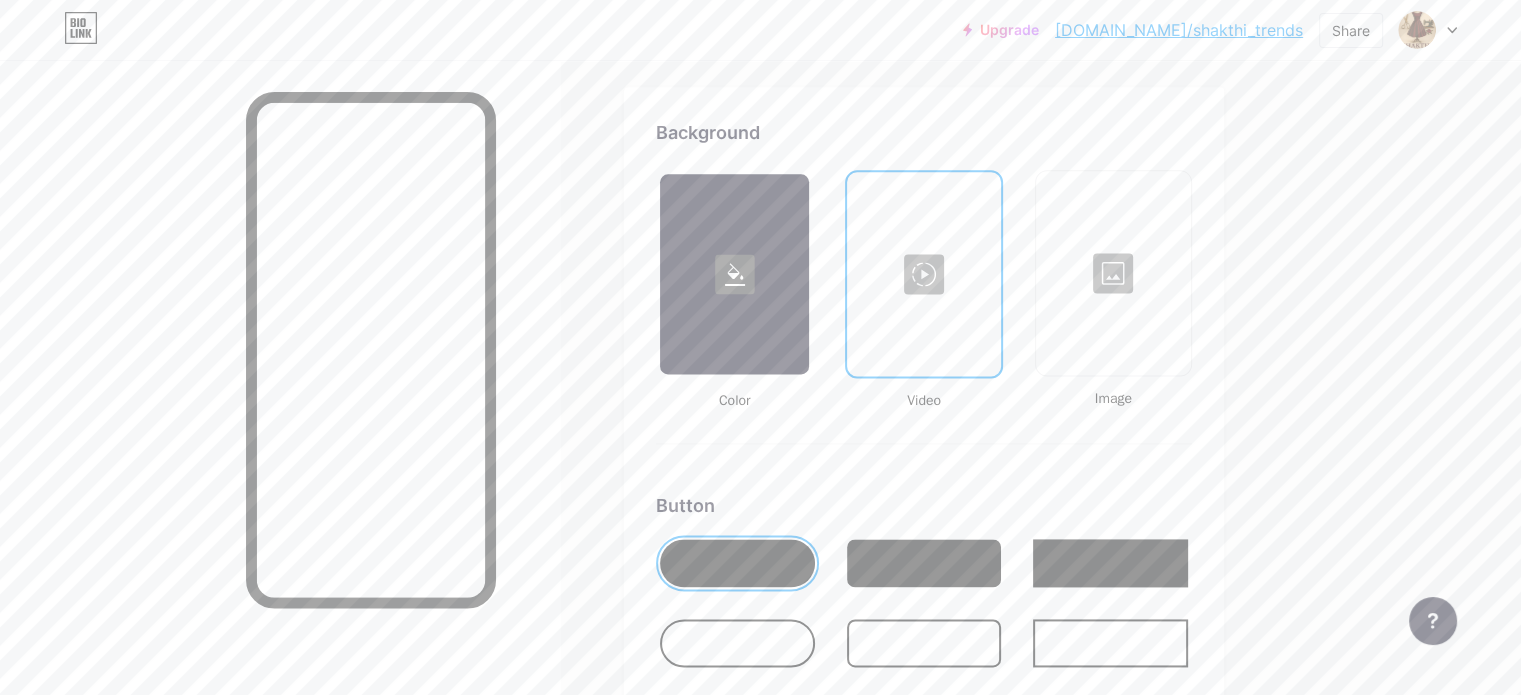 click at bounding box center (1113, 273) 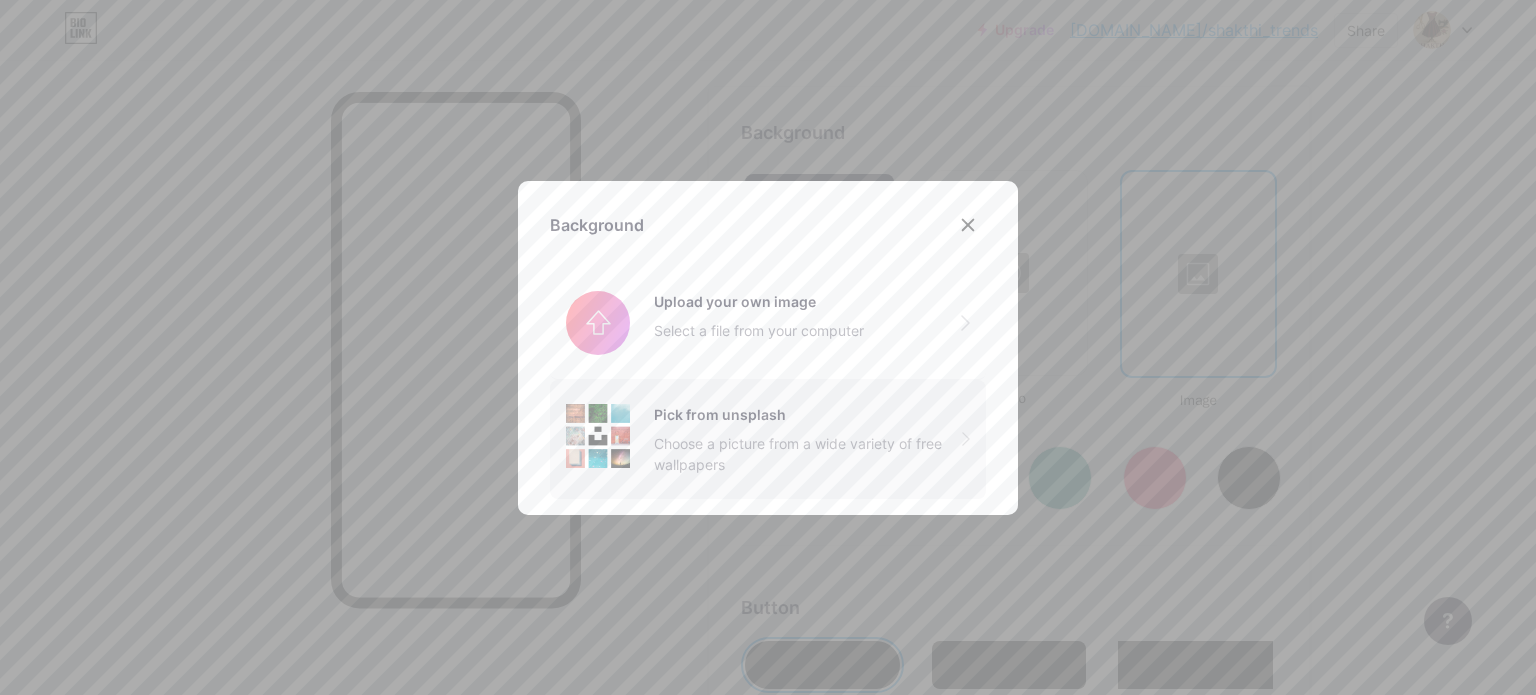 click on "Choose a picture from a wide variety of
free wallpapers" at bounding box center (808, 454) 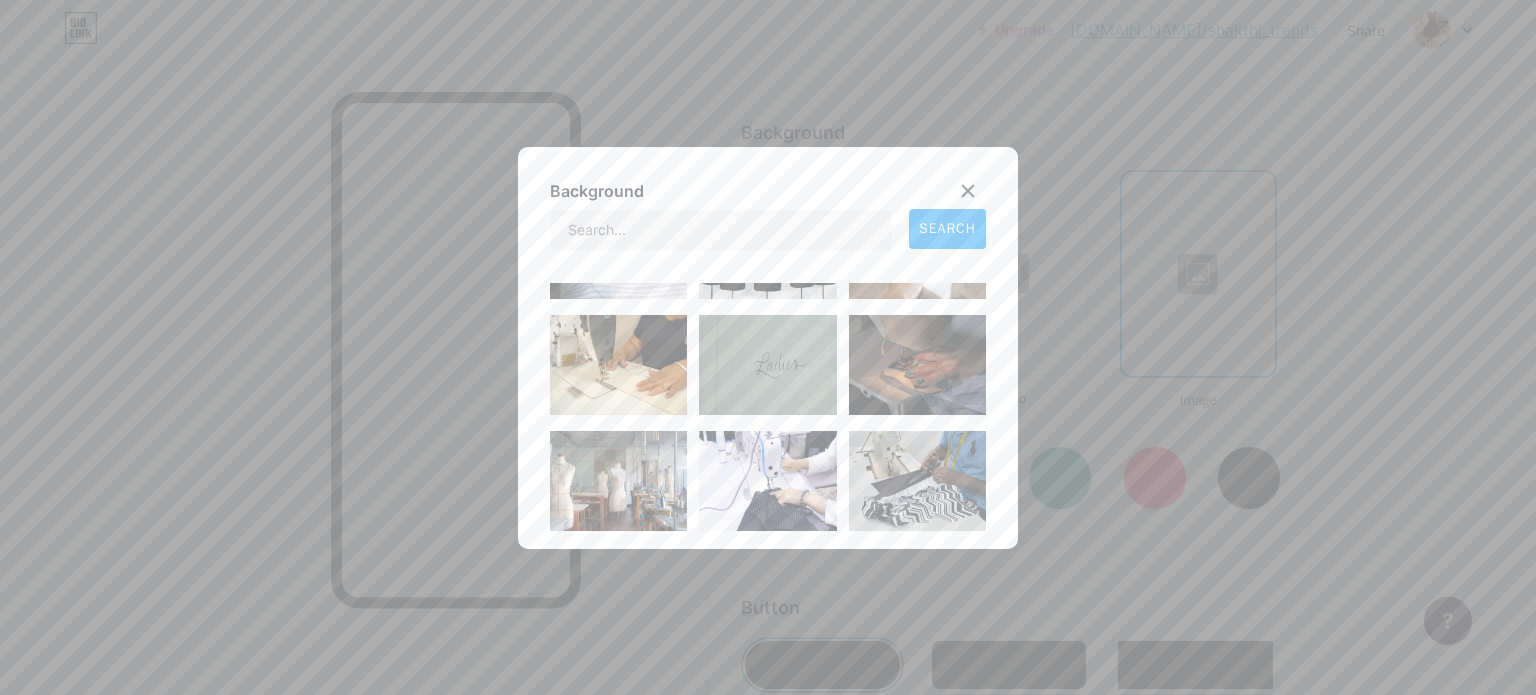 scroll, scrollTop: 100, scrollLeft: 0, axis: vertical 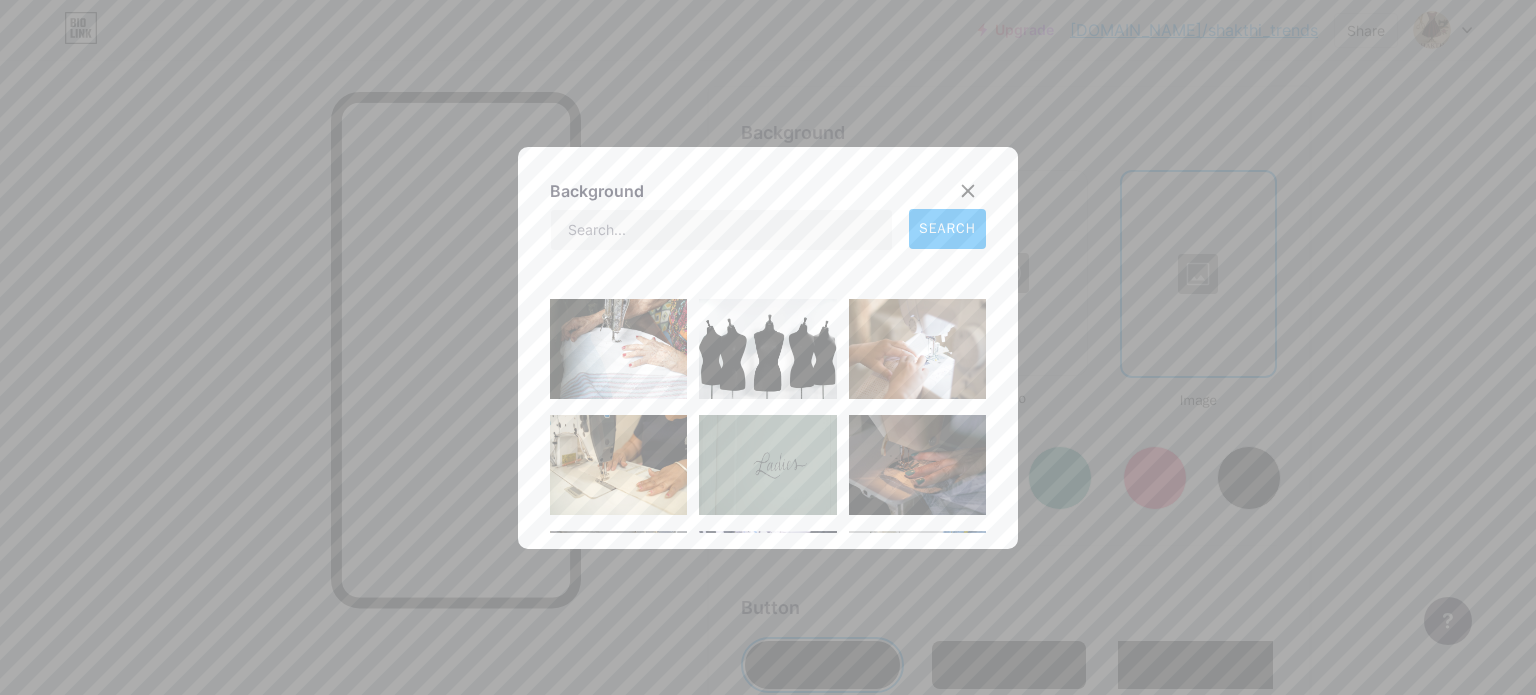 click at bounding box center (767, 349) 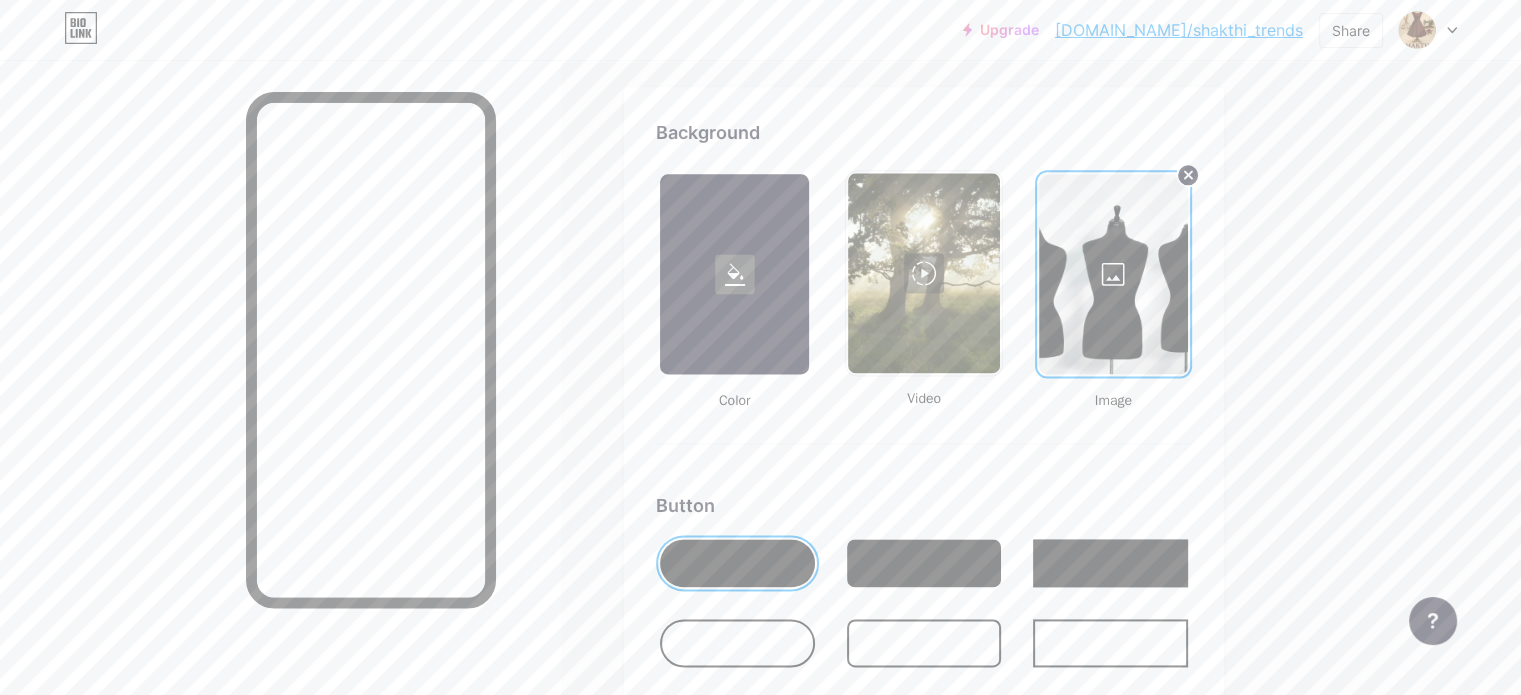 click at bounding box center (1113, 274) 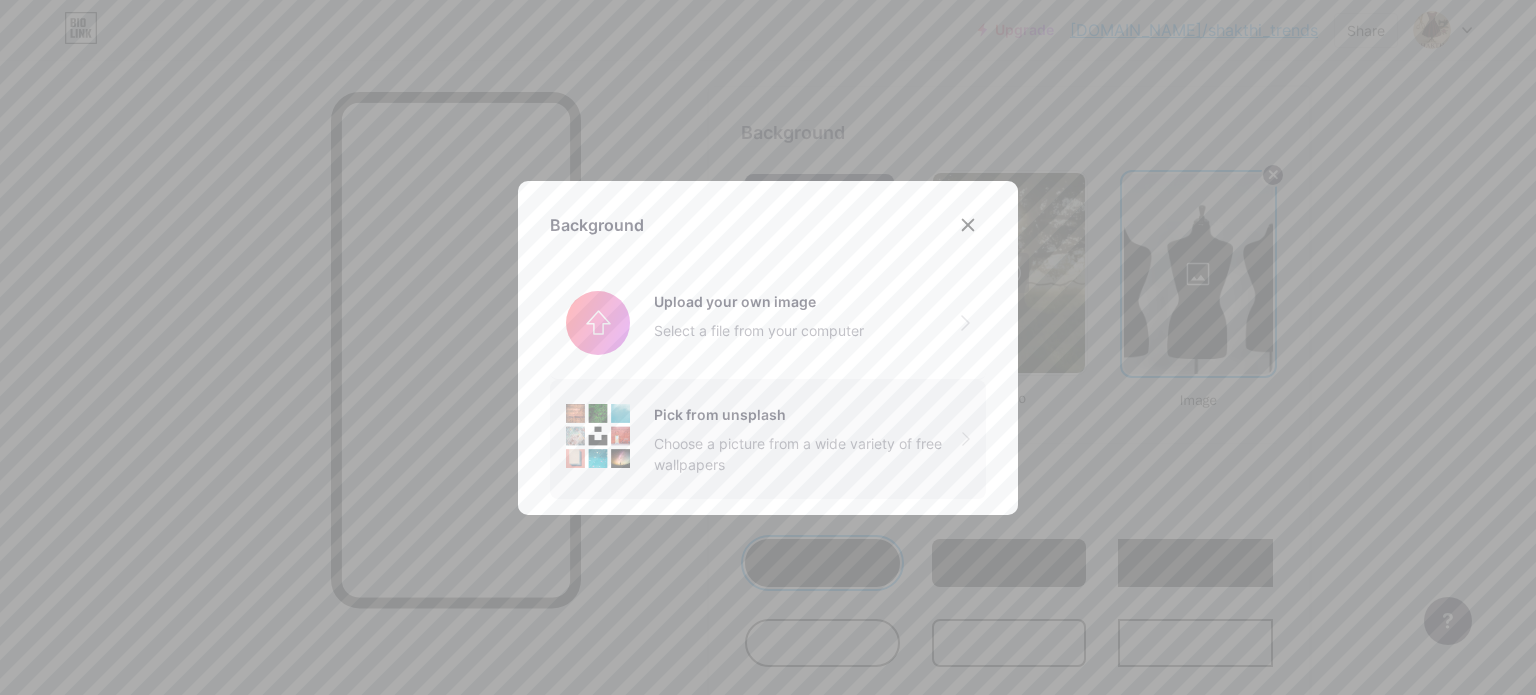 click on "Pick from unsplash" at bounding box center [808, 414] 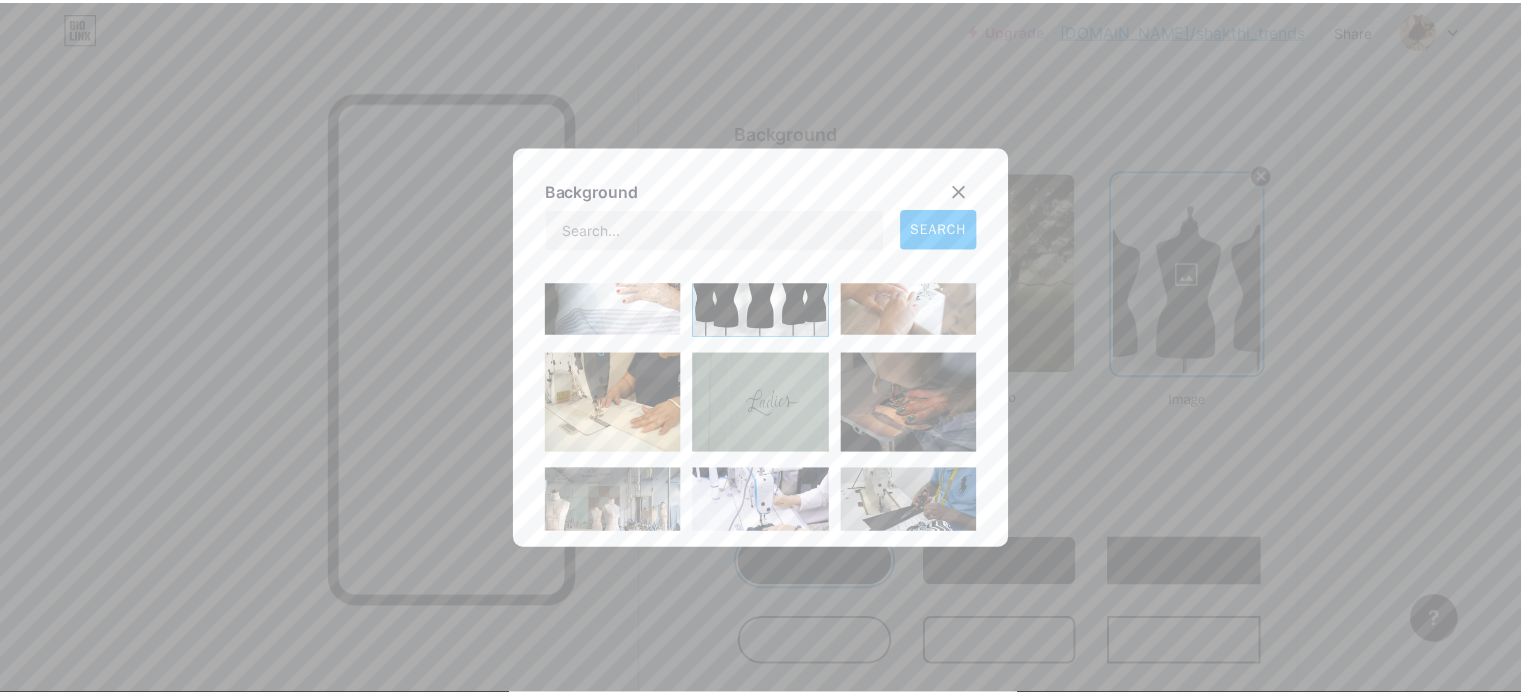 scroll, scrollTop: 200, scrollLeft: 0, axis: vertical 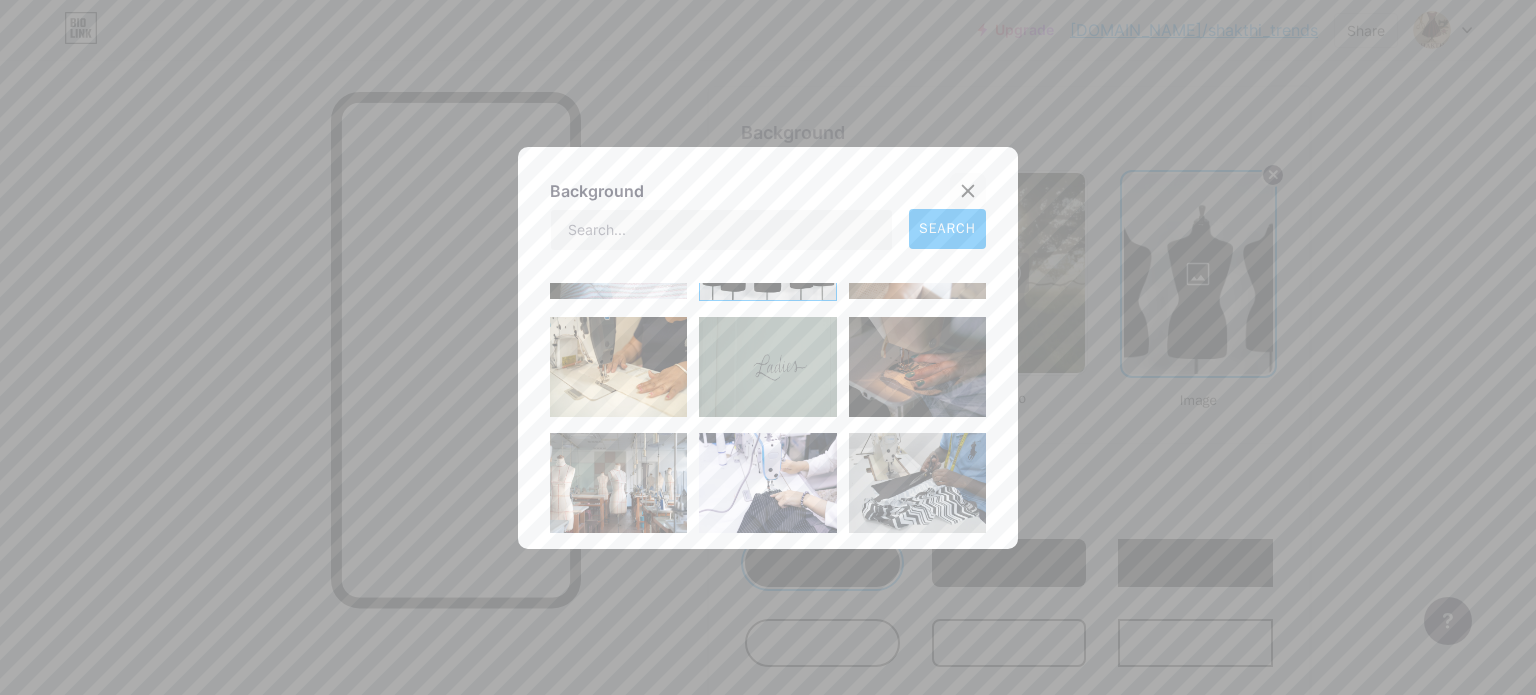 click 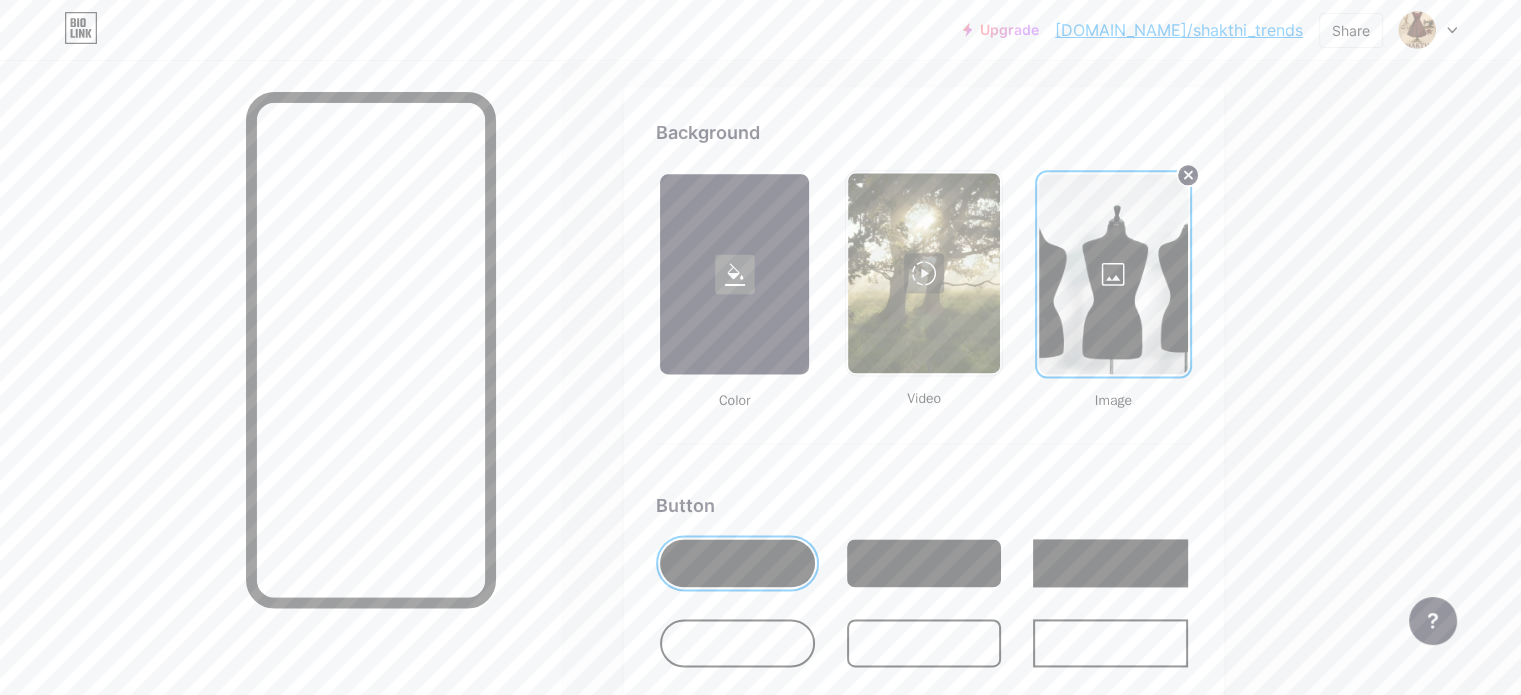 click at bounding box center (923, 273) 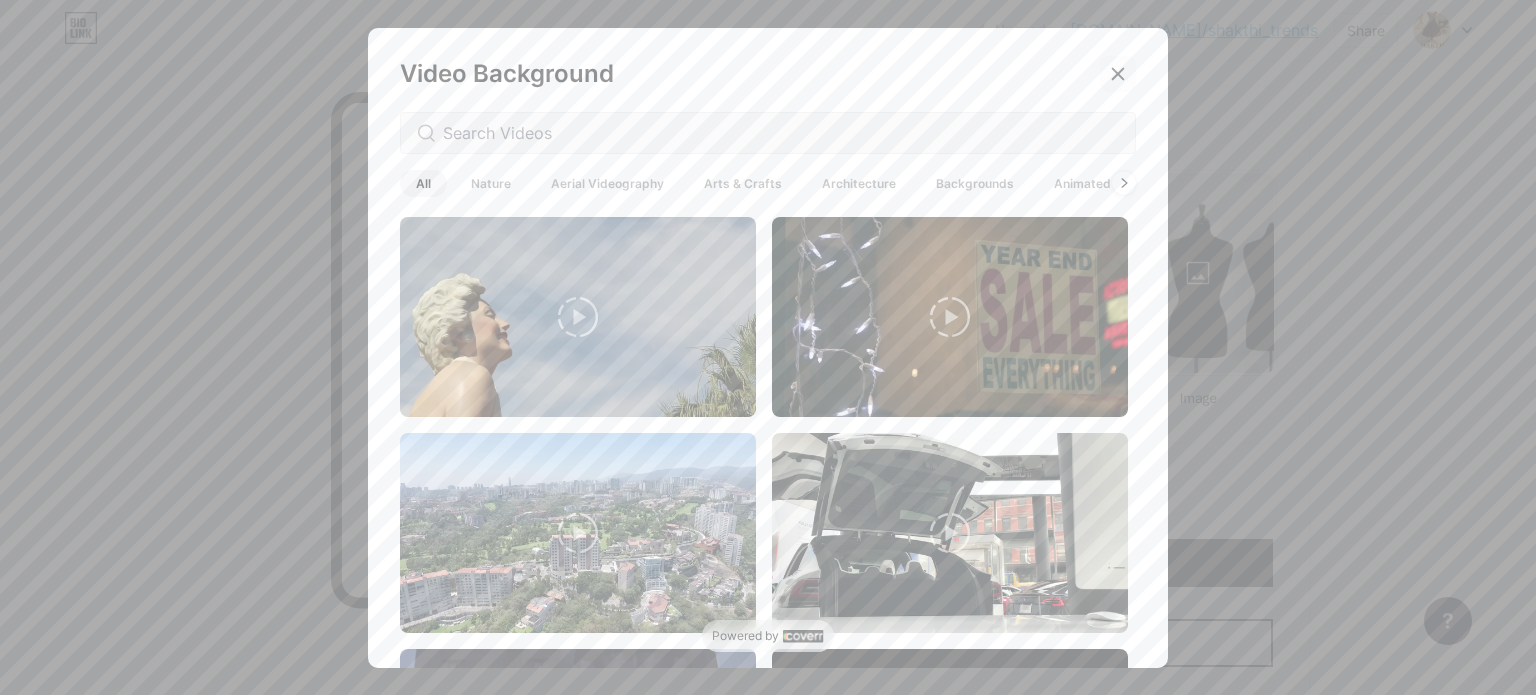 click 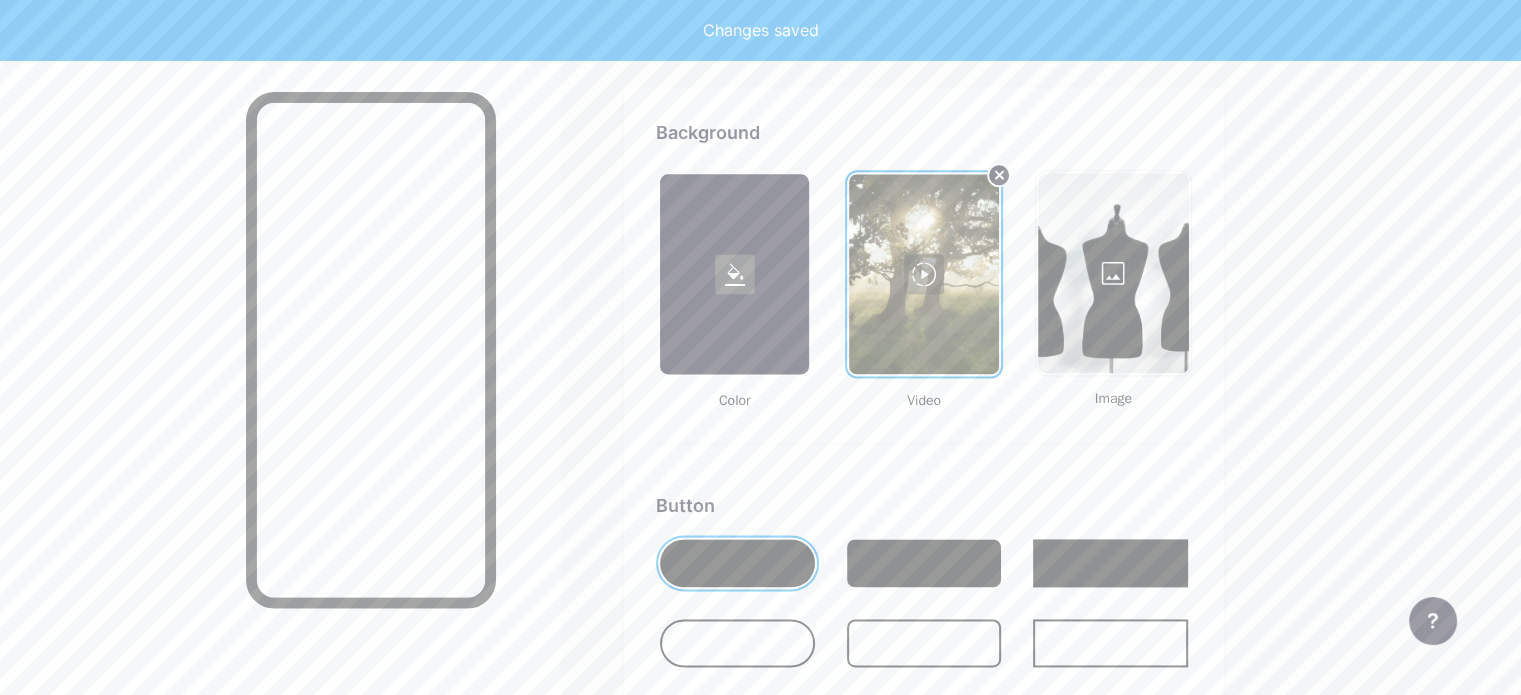 click at bounding box center [923, 274] 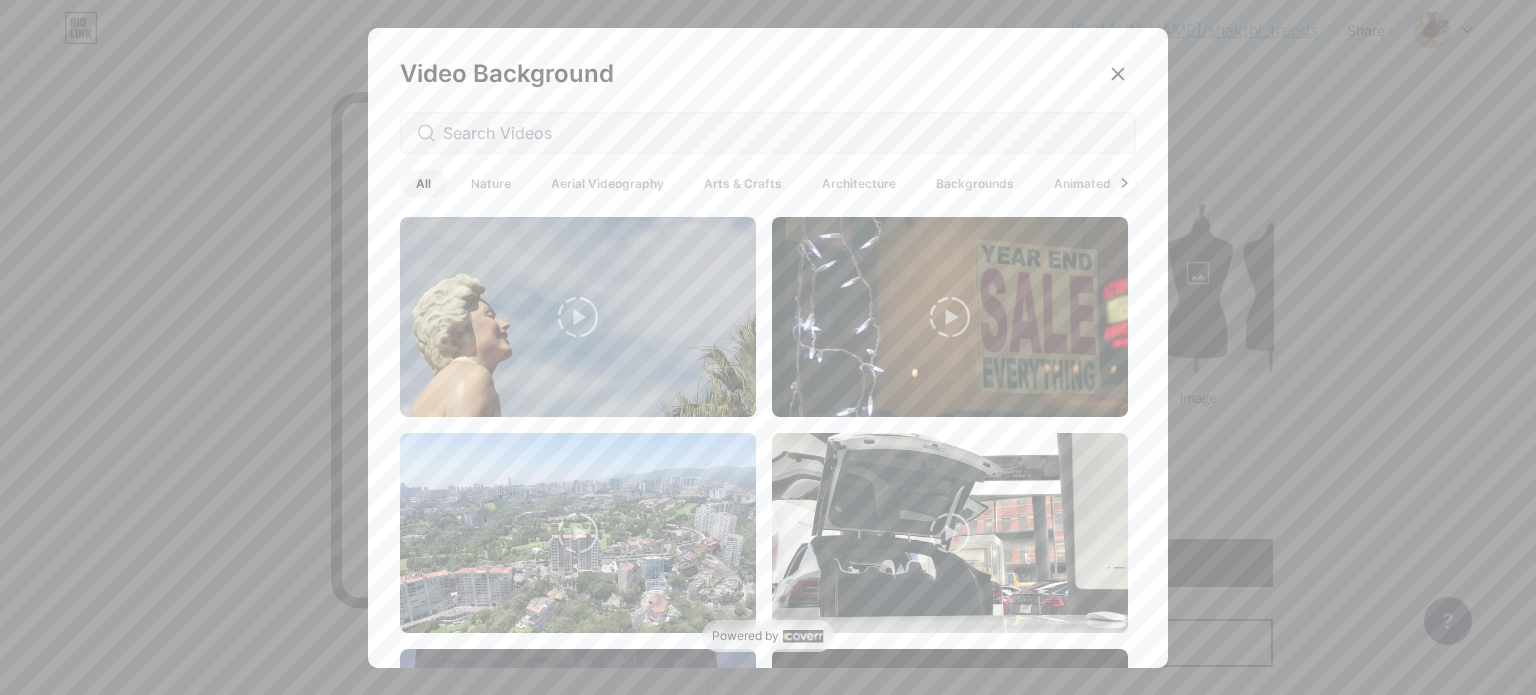 click at bounding box center (768, 347) 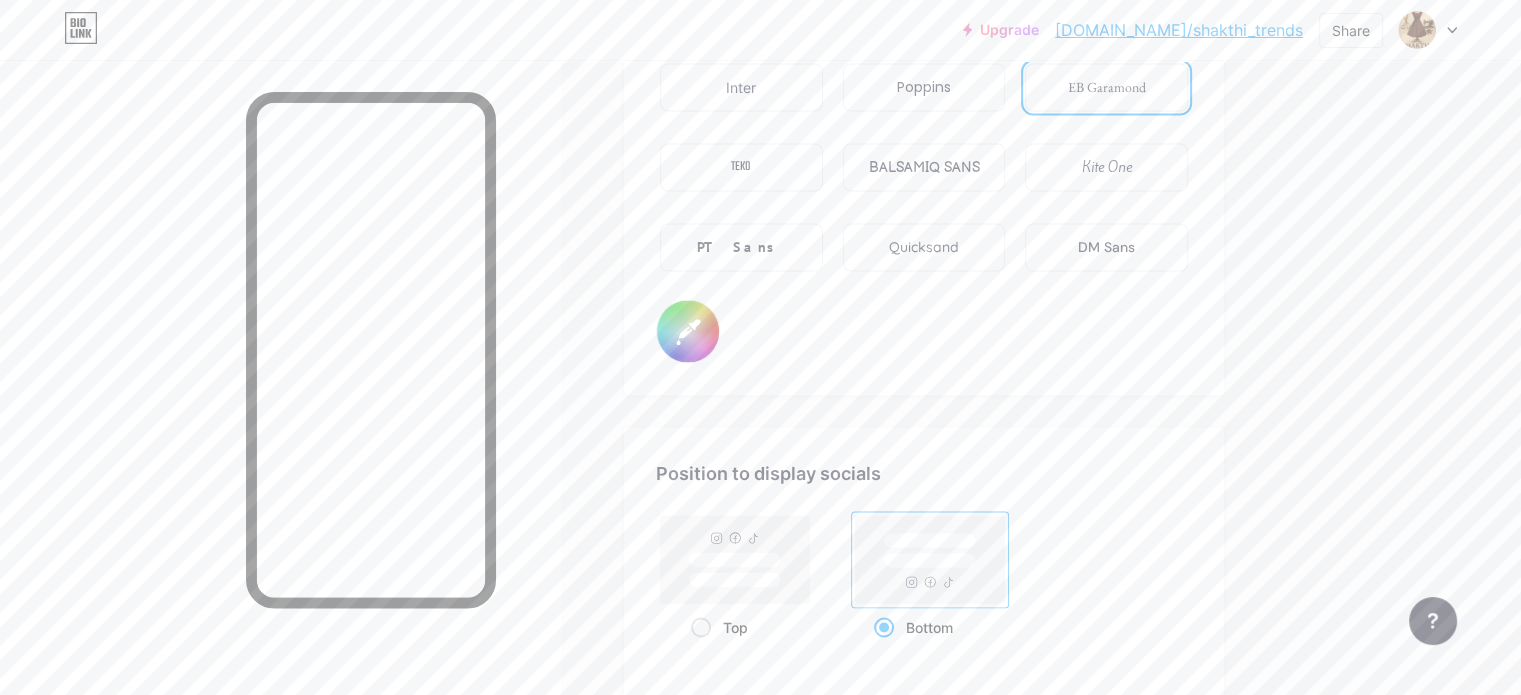 scroll, scrollTop: 3548, scrollLeft: 0, axis: vertical 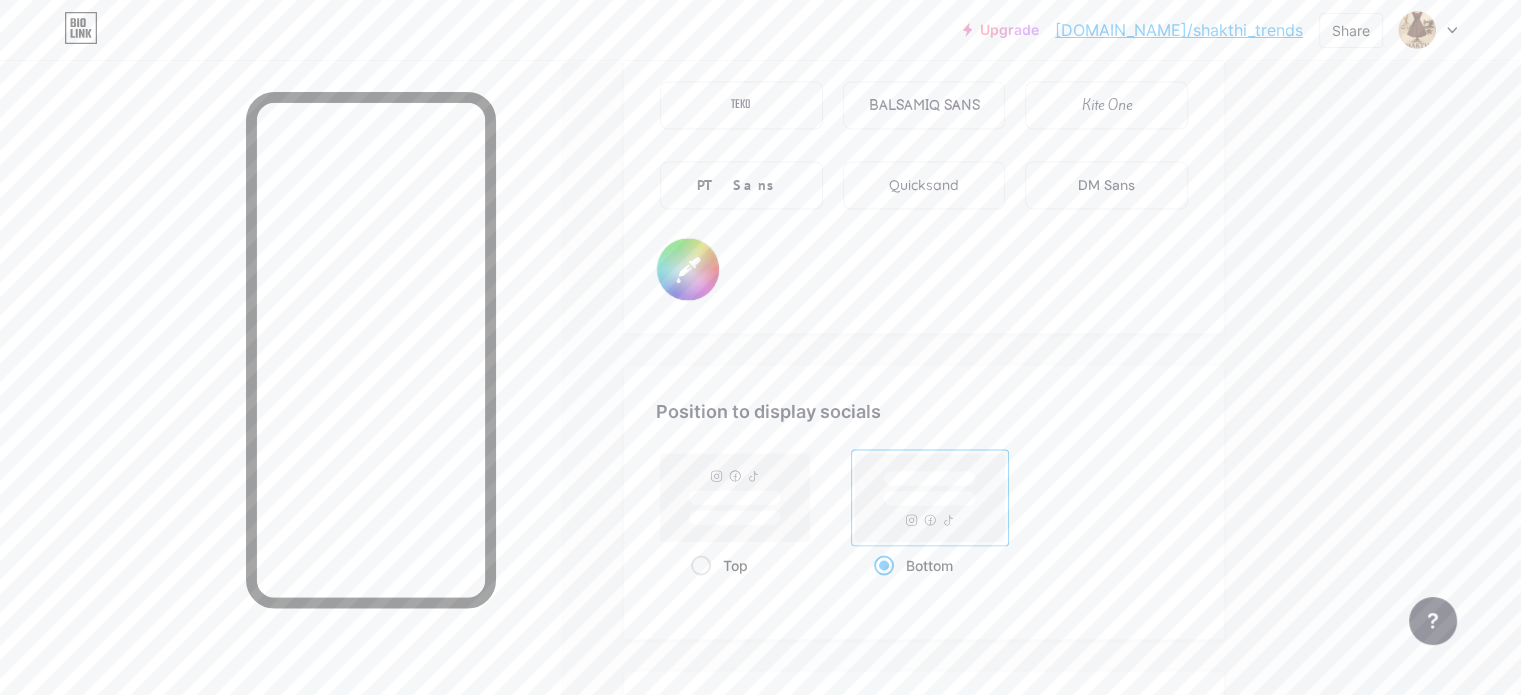 click on "#000000" at bounding box center [688, 269] 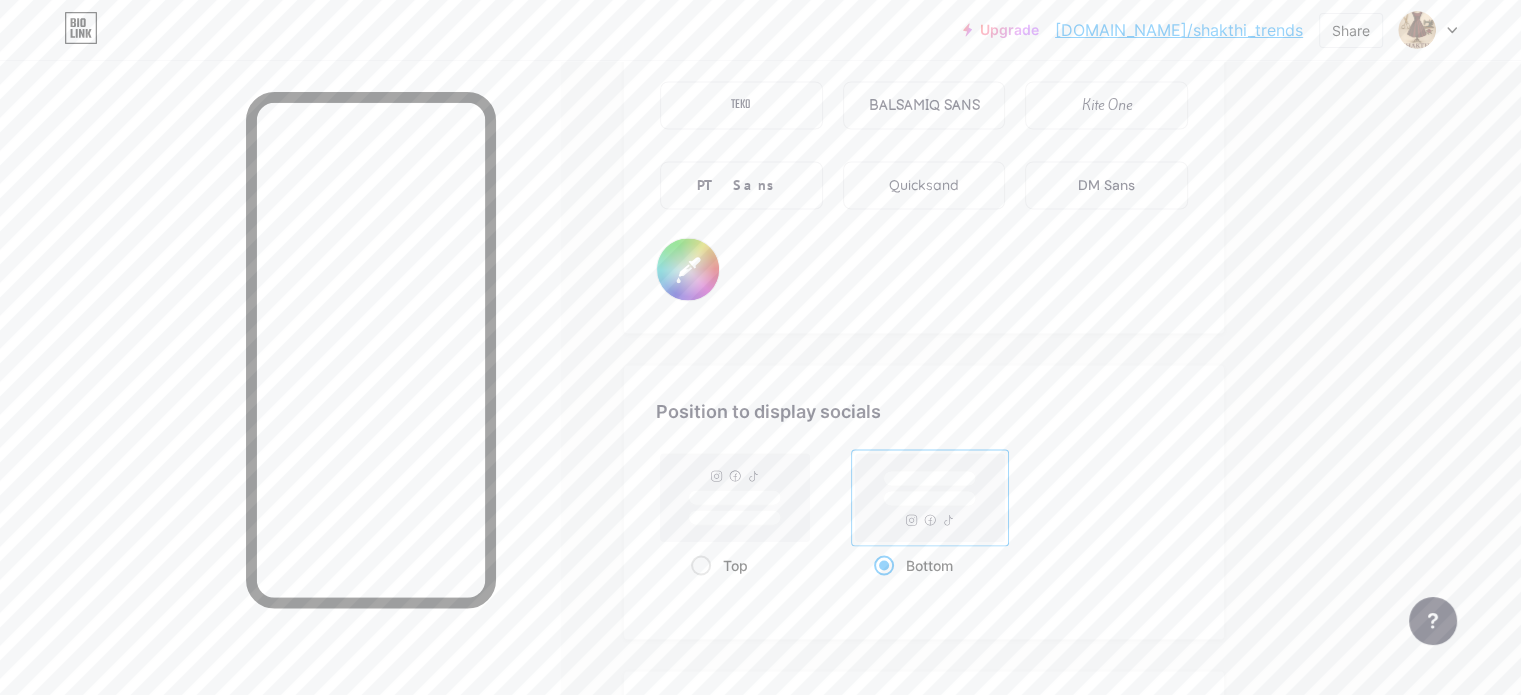 click on "Font   Inter Poppins EB Garamond TEKO BALSAMIQ SANS Kite One PT Sans Quicksand DM Sans     #000000" at bounding box center (924, 127) 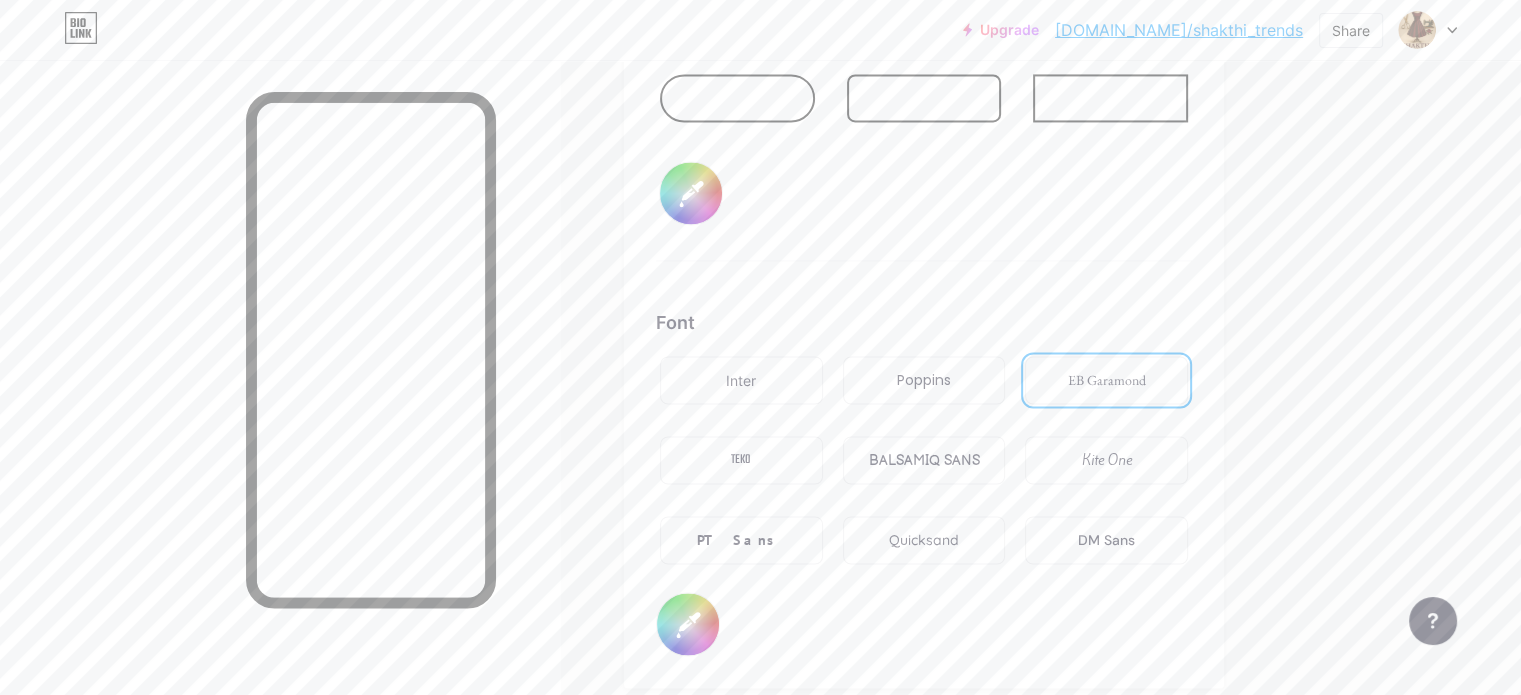 scroll, scrollTop: 3148, scrollLeft: 0, axis: vertical 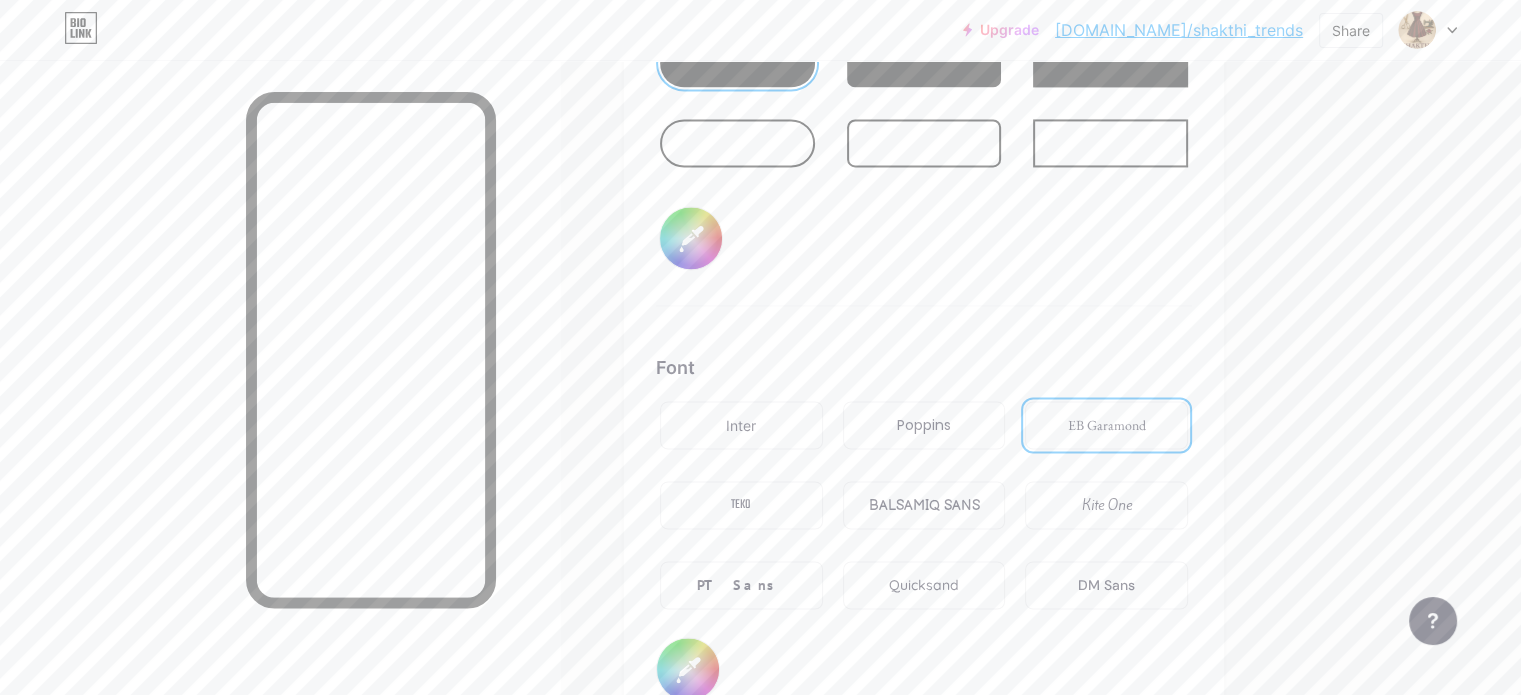 click on "Button       #000000" at bounding box center [924, 149] 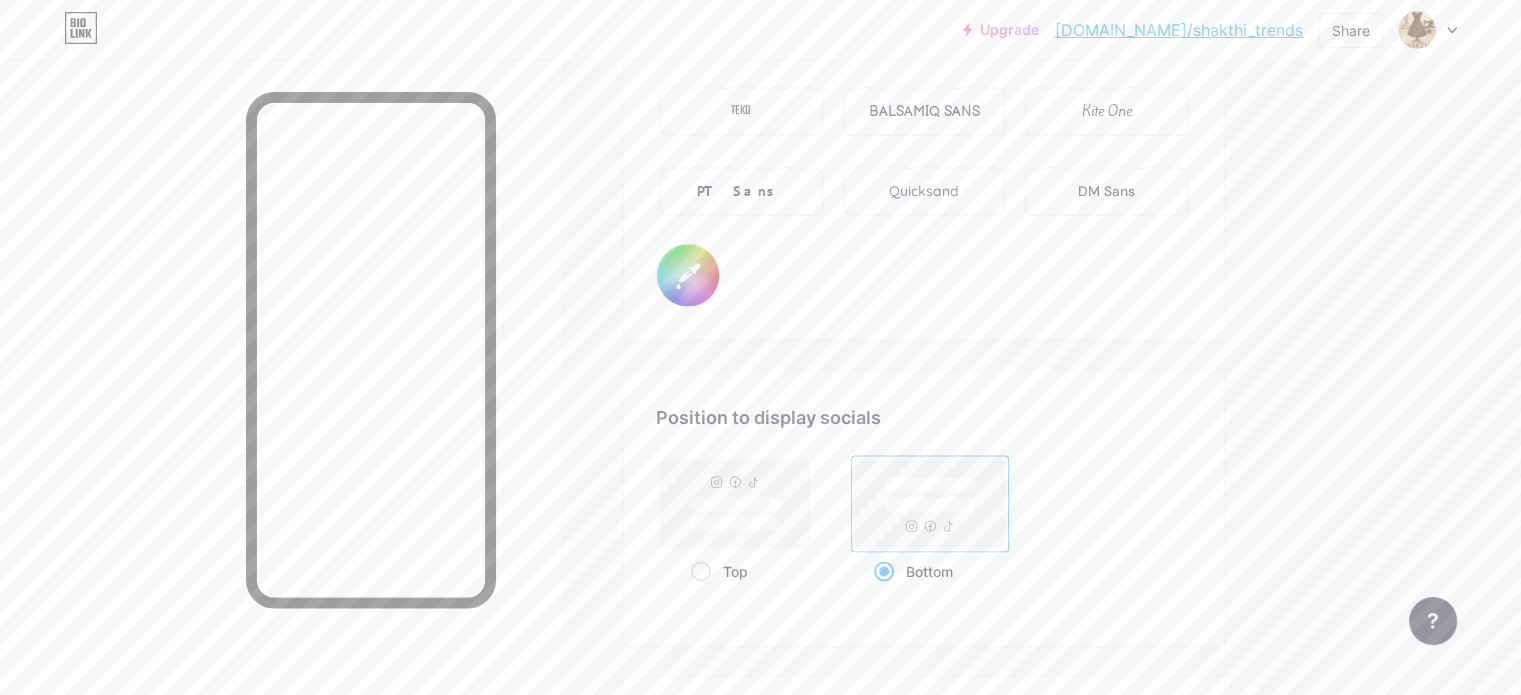 scroll, scrollTop: 3548, scrollLeft: 0, axis: vertical 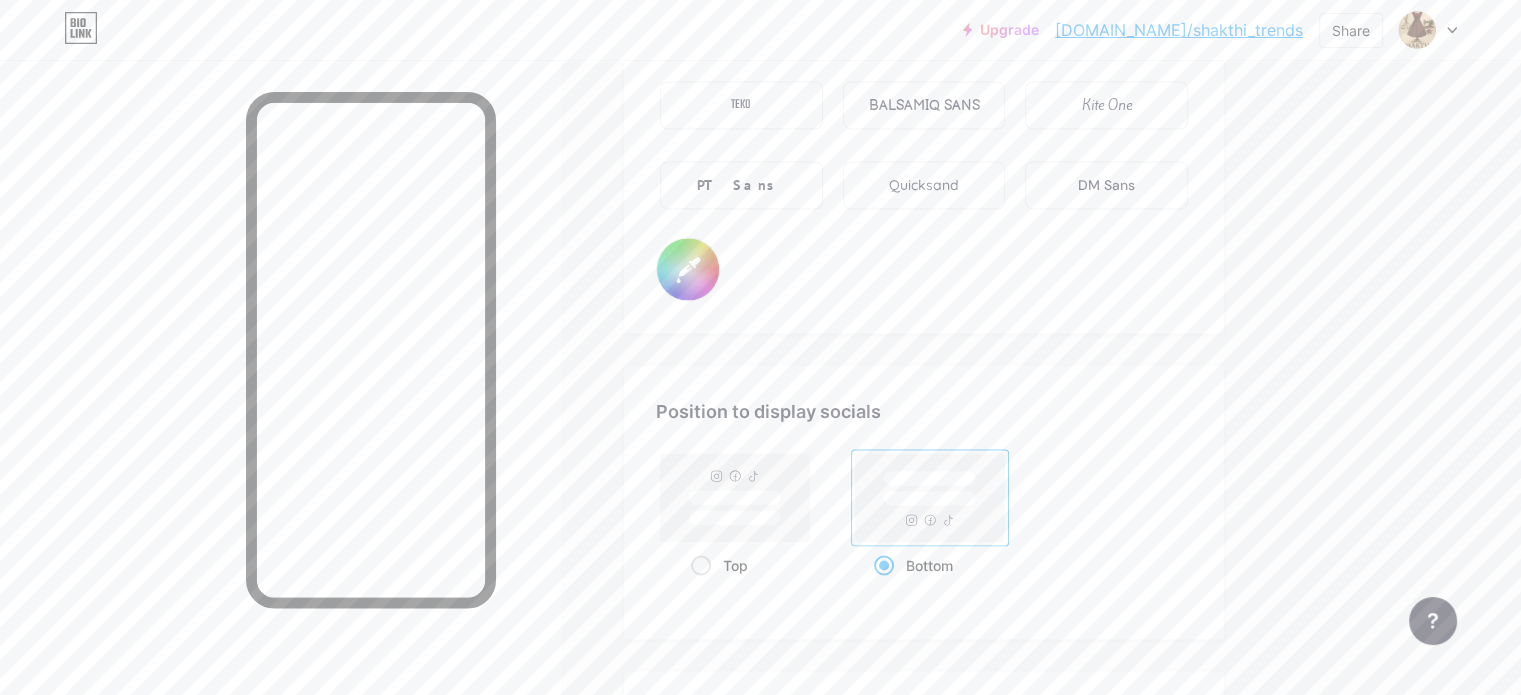 click on "#000000" at bounding box center [688, 269] 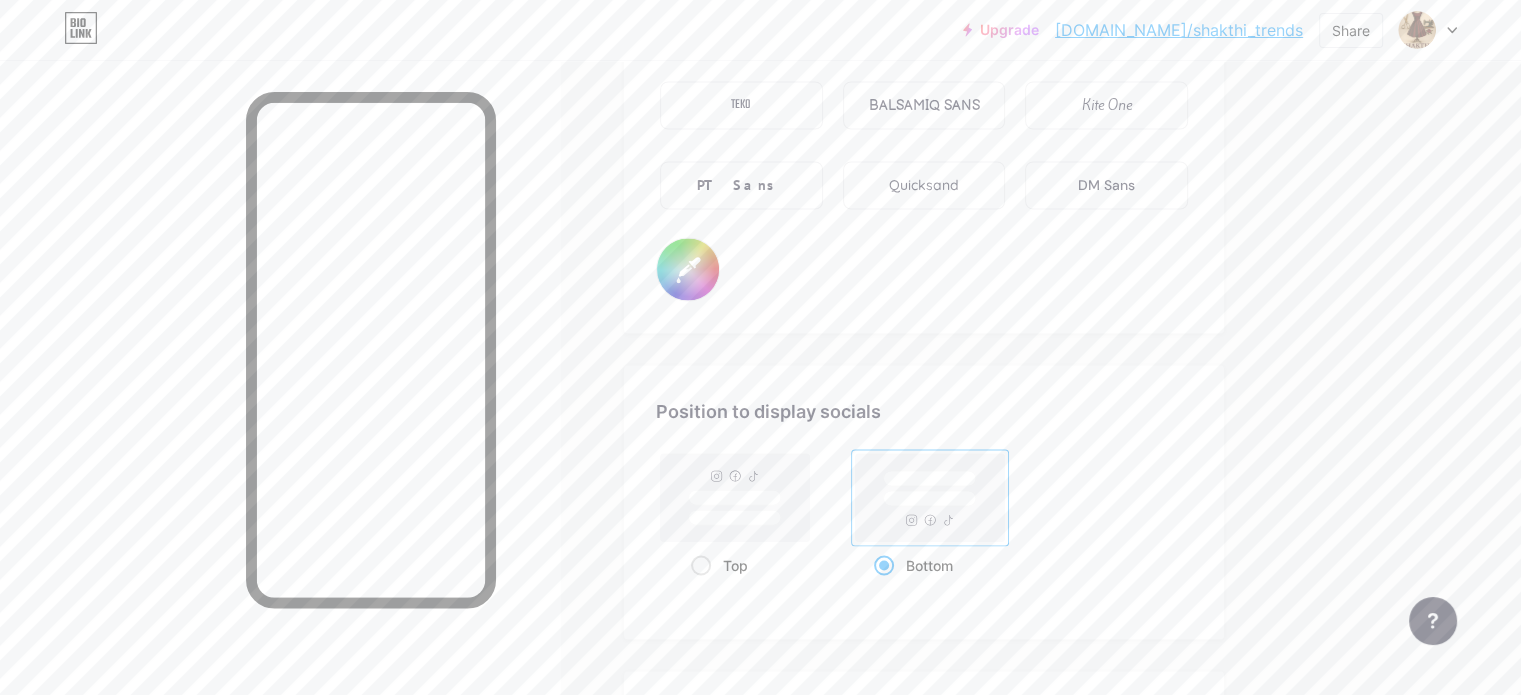 type on "#ffffff" 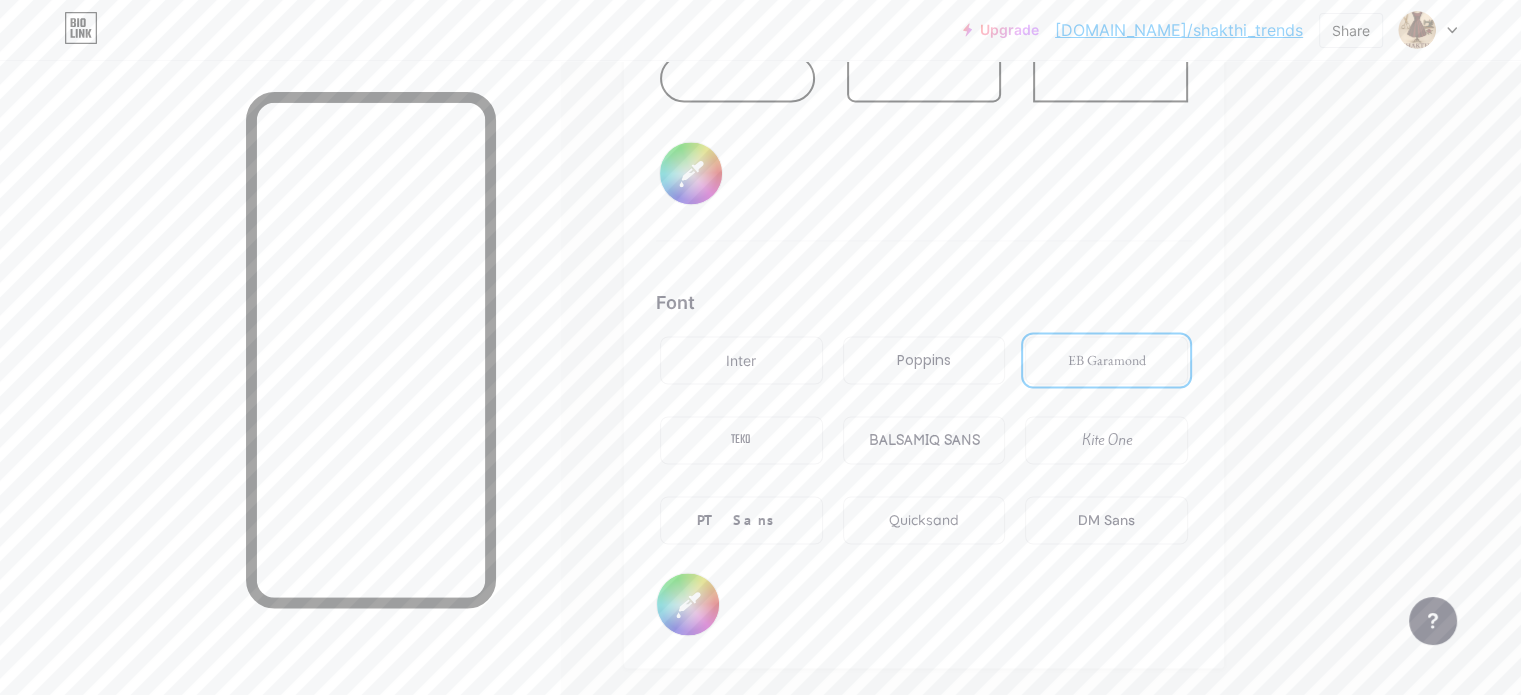 scroll, scrollTop: 3248, scrollLeft: 0, axis: vertical 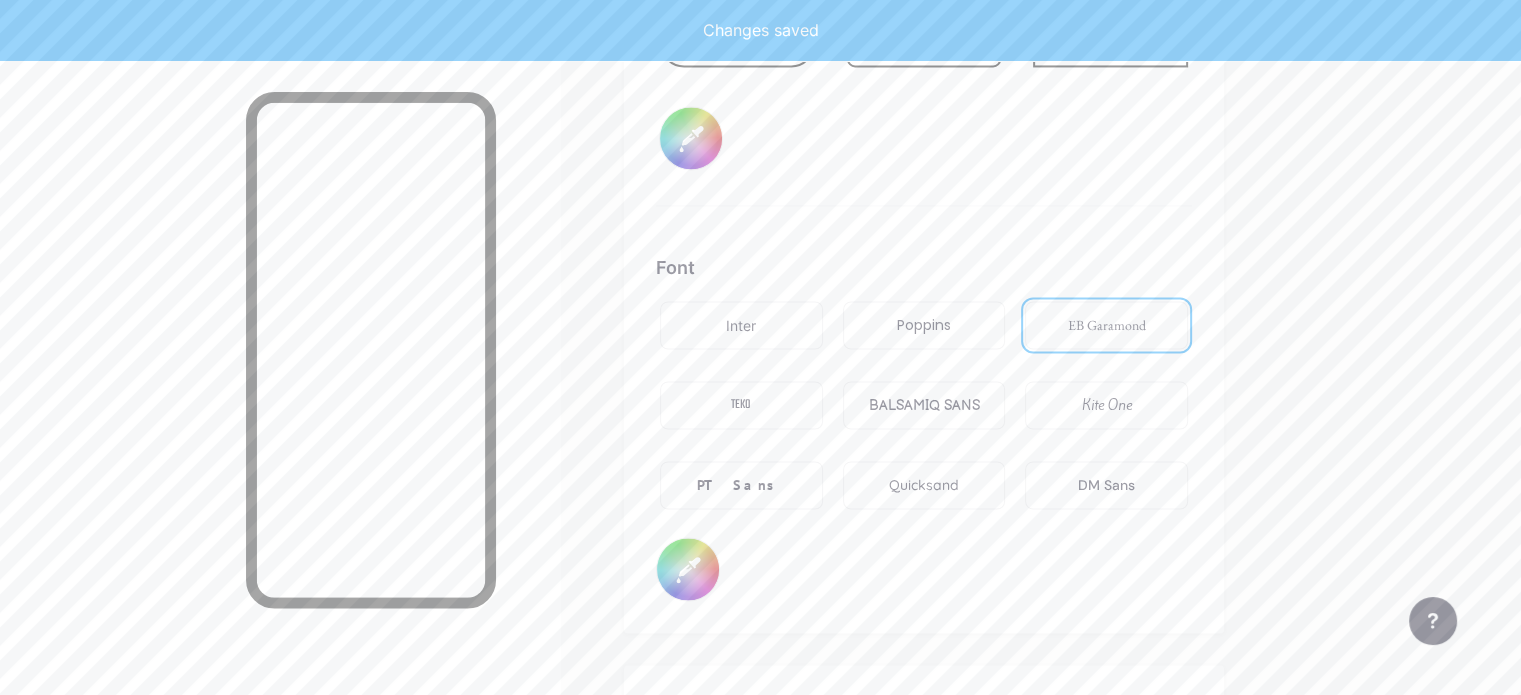 click on "PT Sans" at bounding box center (741, 485) 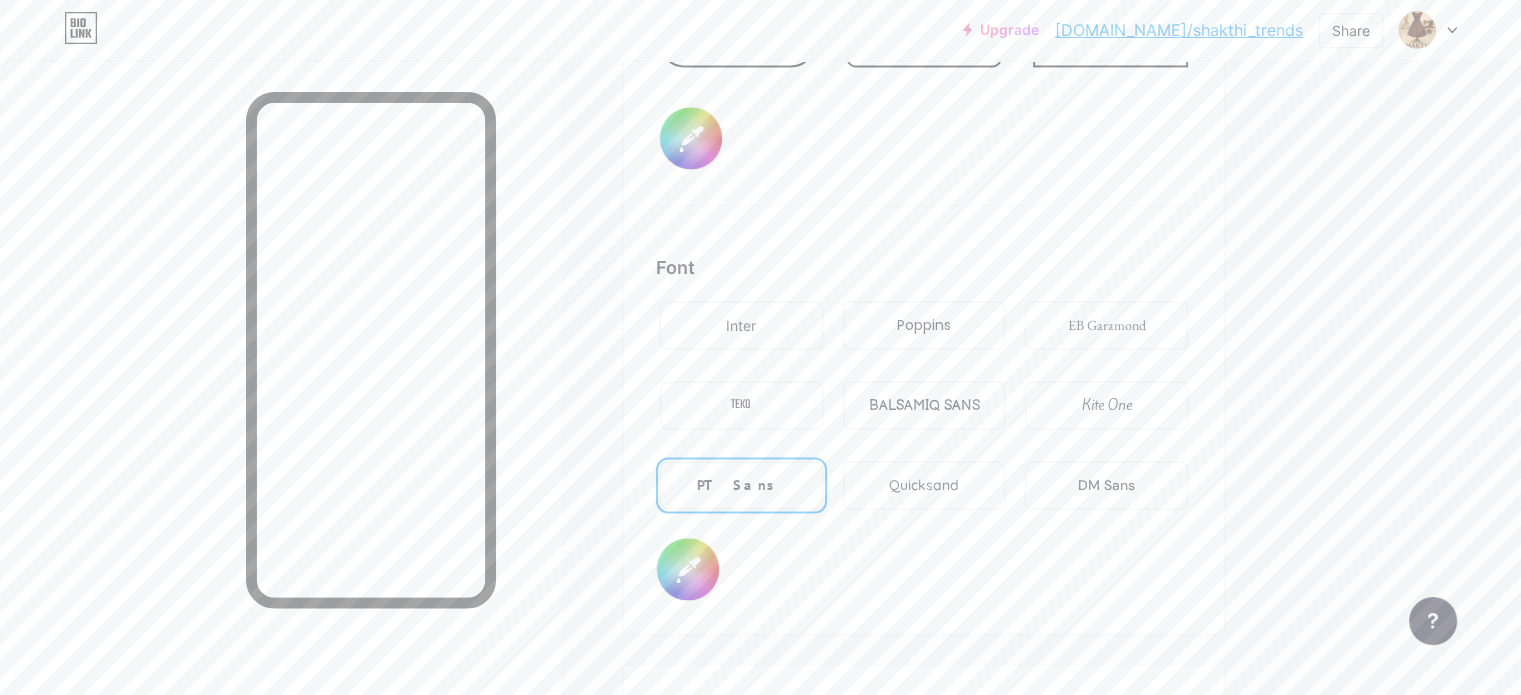 click on "EB Garamond" at bounding box center [1107, 325] 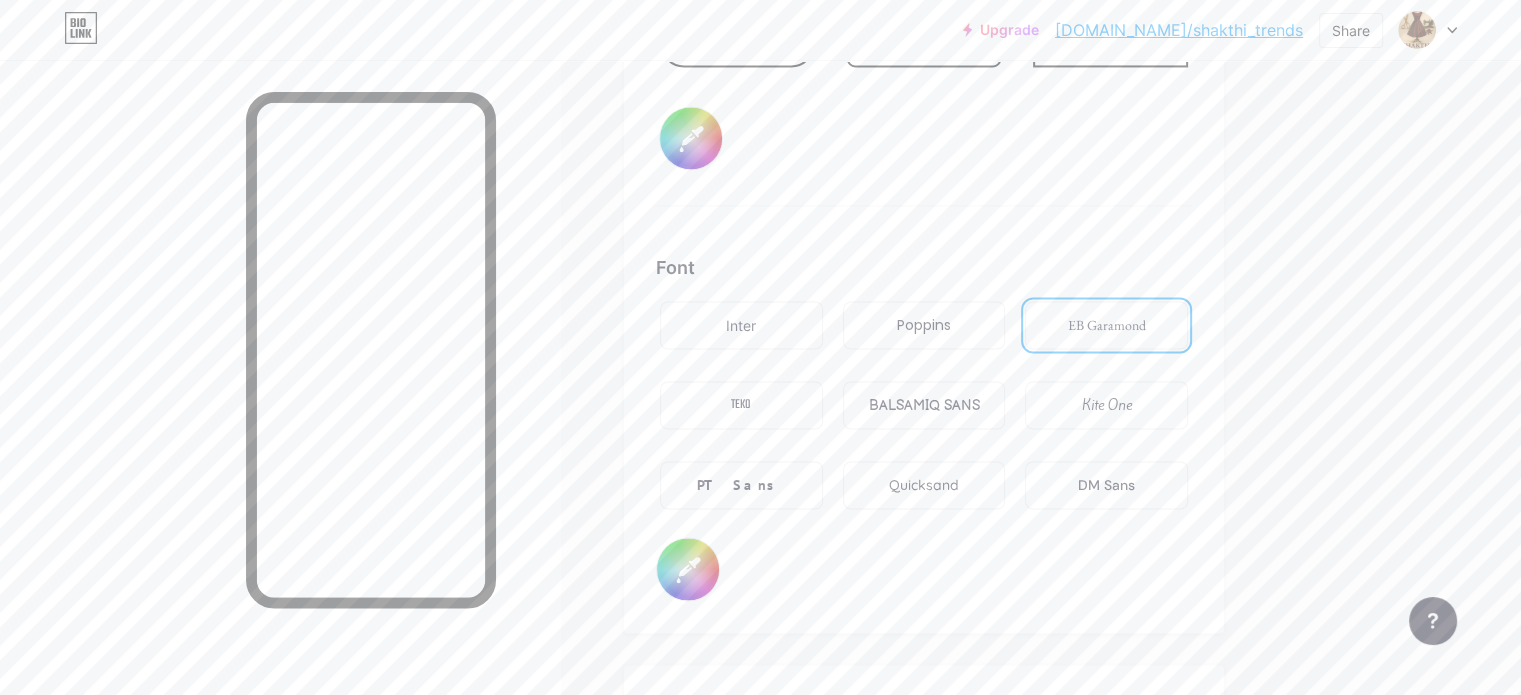 click on "Font   Inter Poppins EB Garamond TEKO BALSAMIQ SANS Kite One PT Sans Quicksand DM Sans     #ffffff" at bounding box center (924, 427) 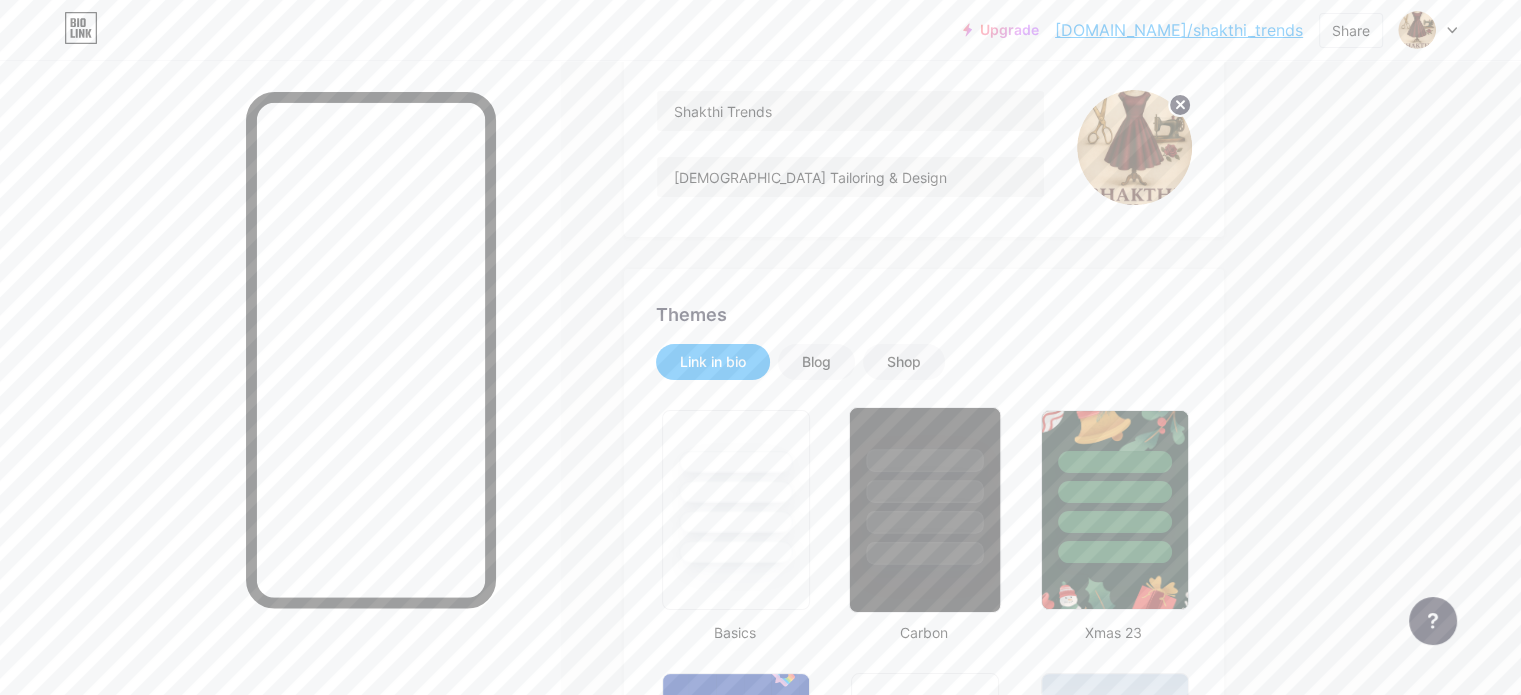 scroll, scrollTop: 200, scrollLeft: 0, axis: vertical 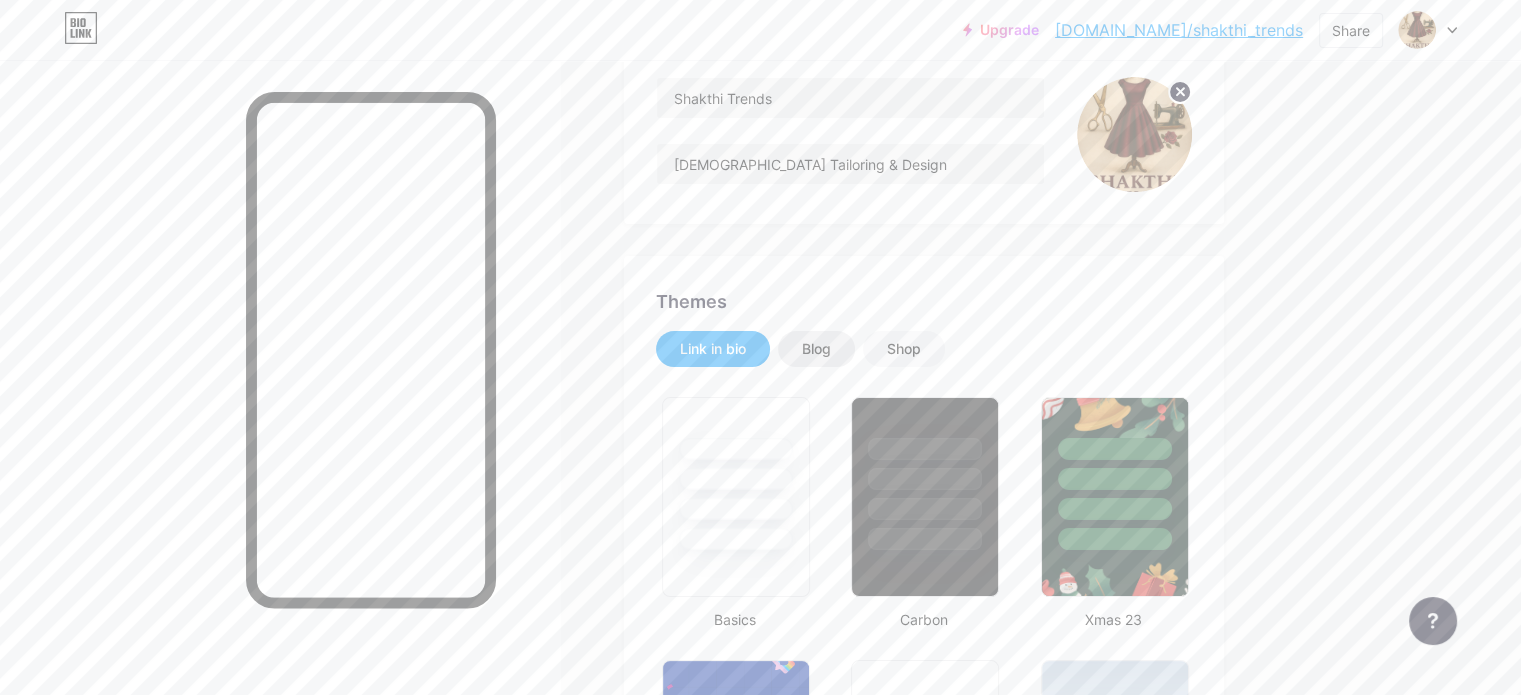 click on "Blog" at bounding box center (816, 349) 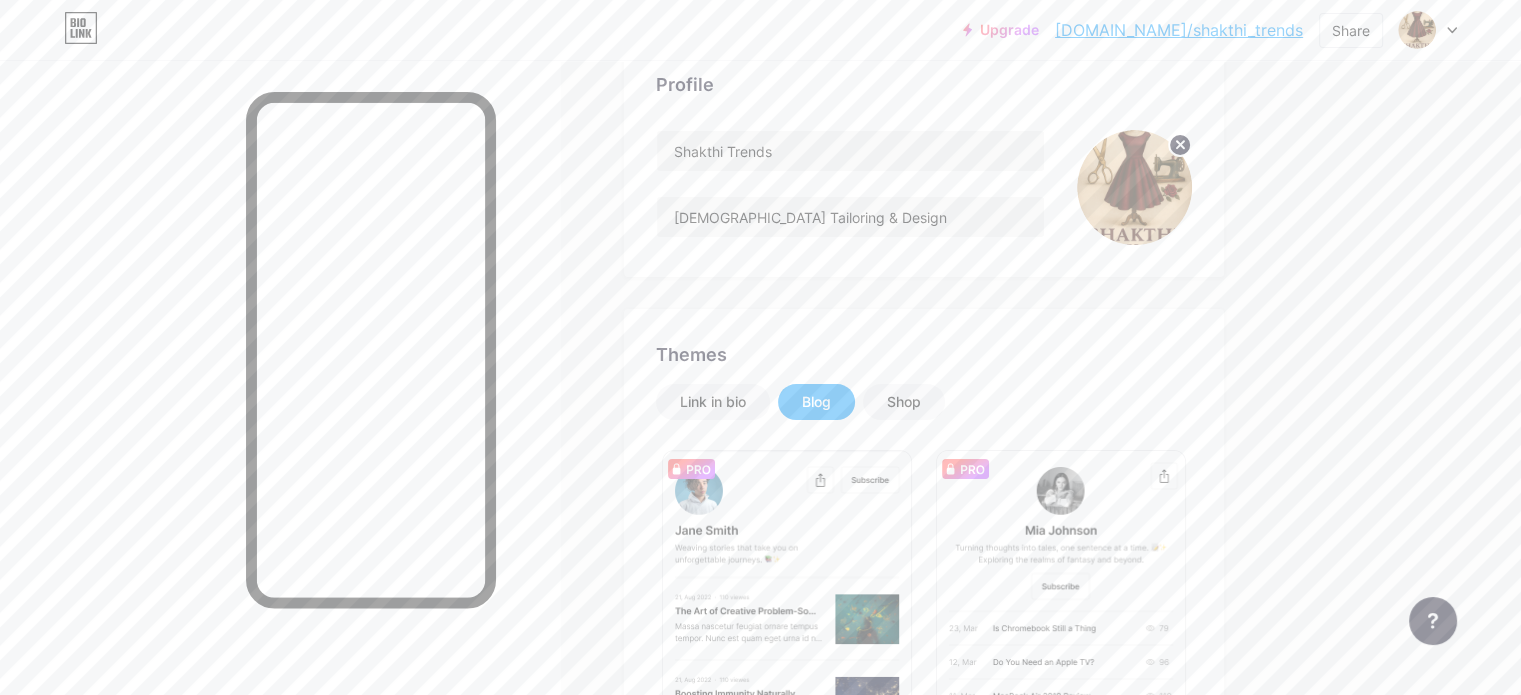 scroll, scrollTop: 100, scrollLeft: 0, axis: vertical 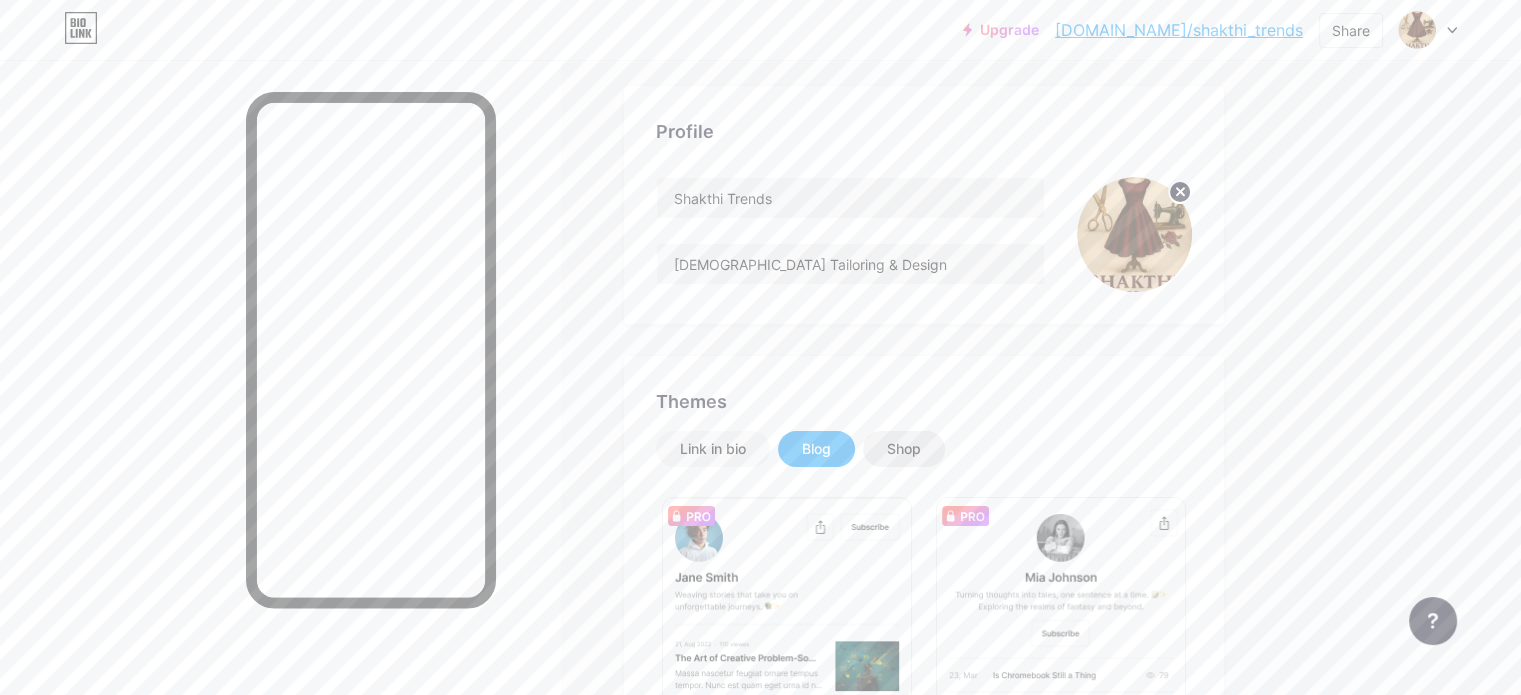 click on "Shop" at bounding box center [904, 449] 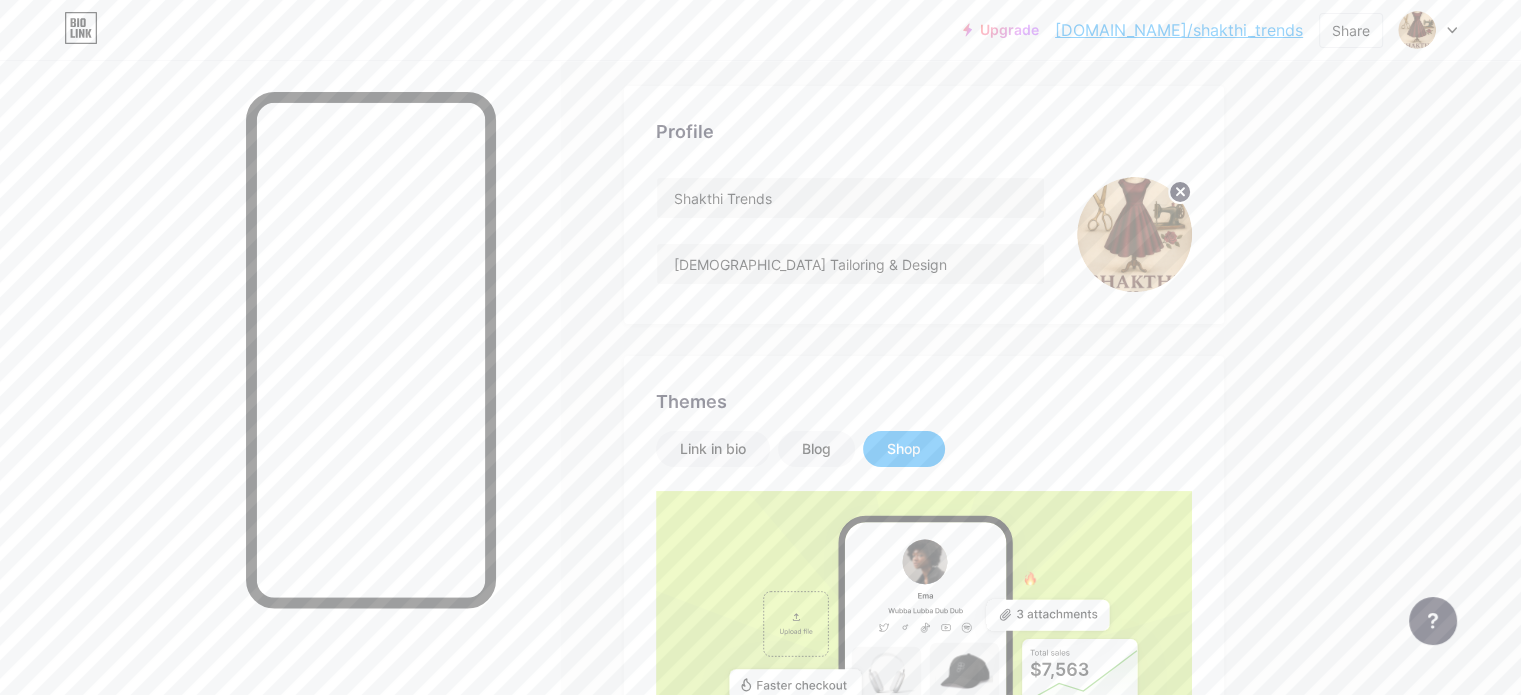 click on "Shop" at bounding box center [904, 449] 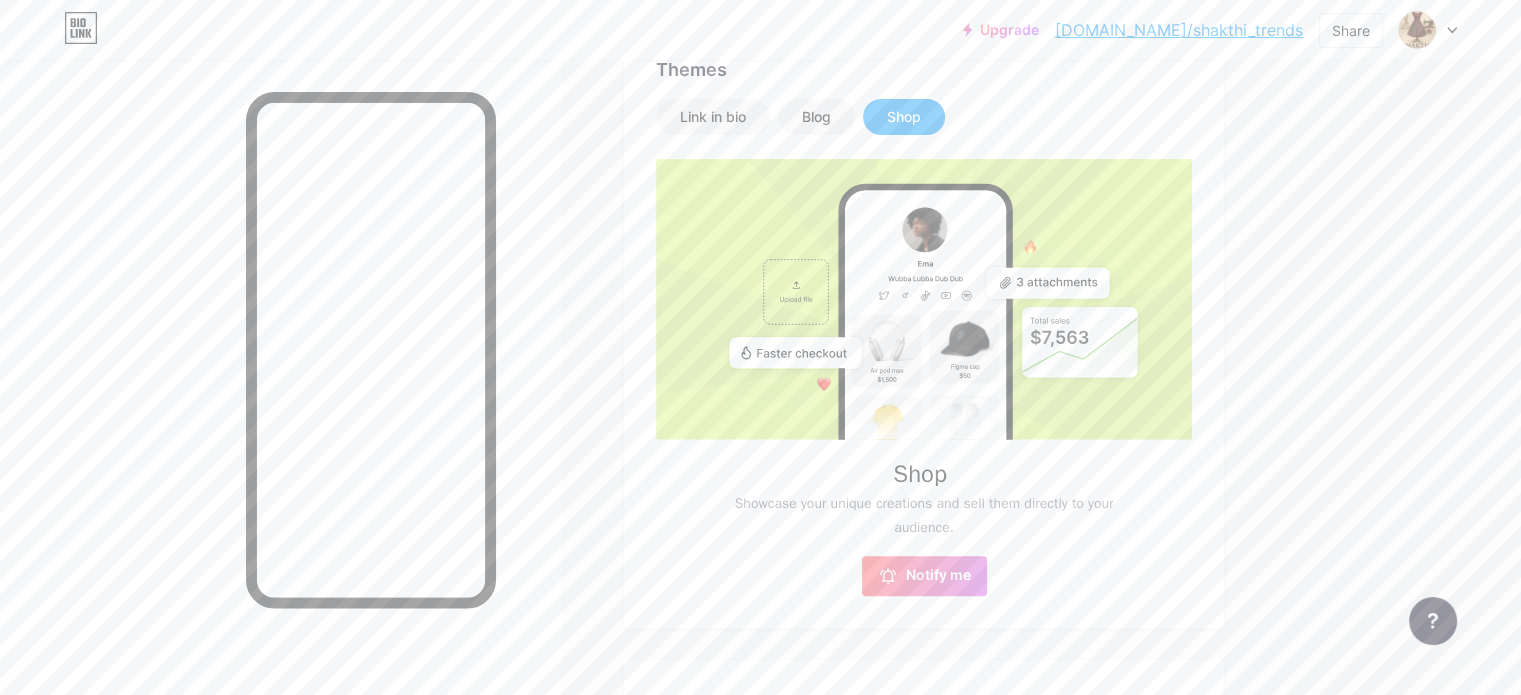 scroll, scrollTop: 357, scrollLeft: 0, axis: vertical 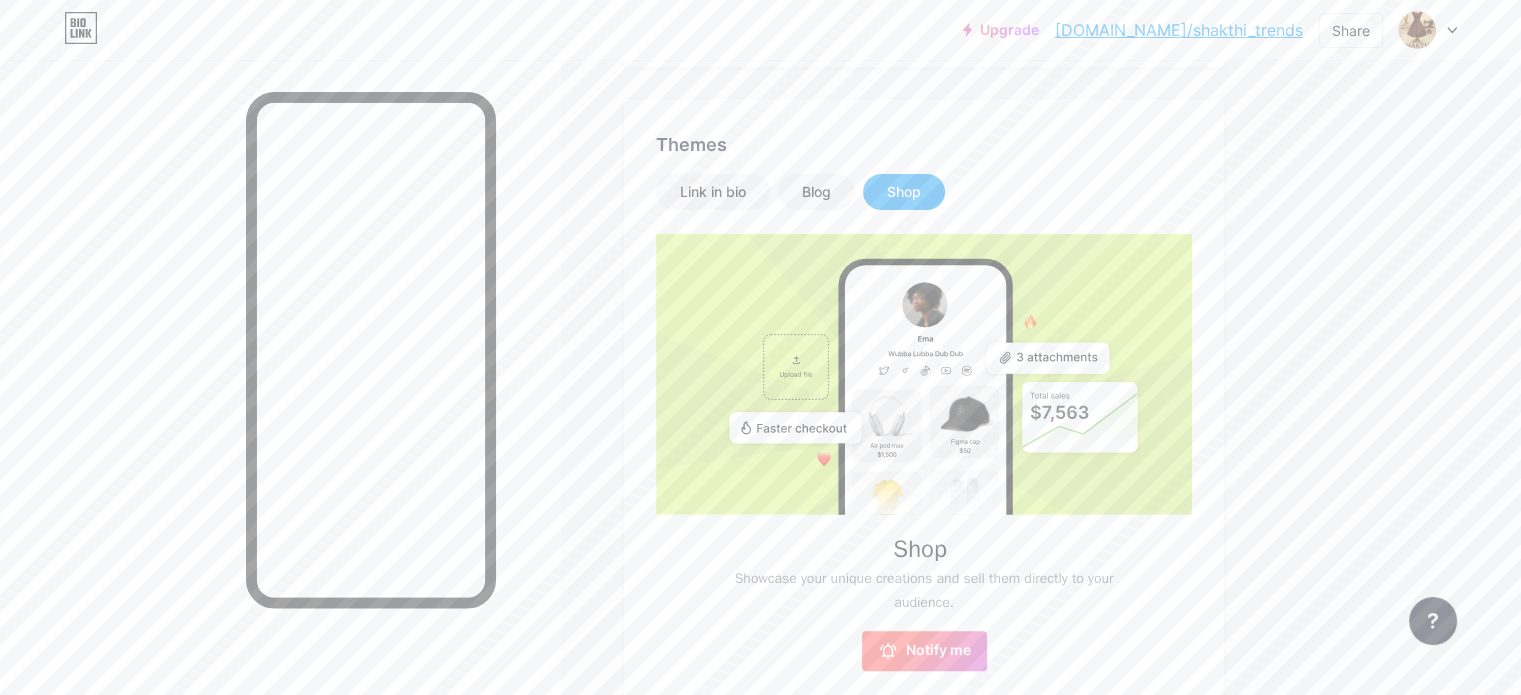 click on "Notify me" at bounding box center (924, 651) 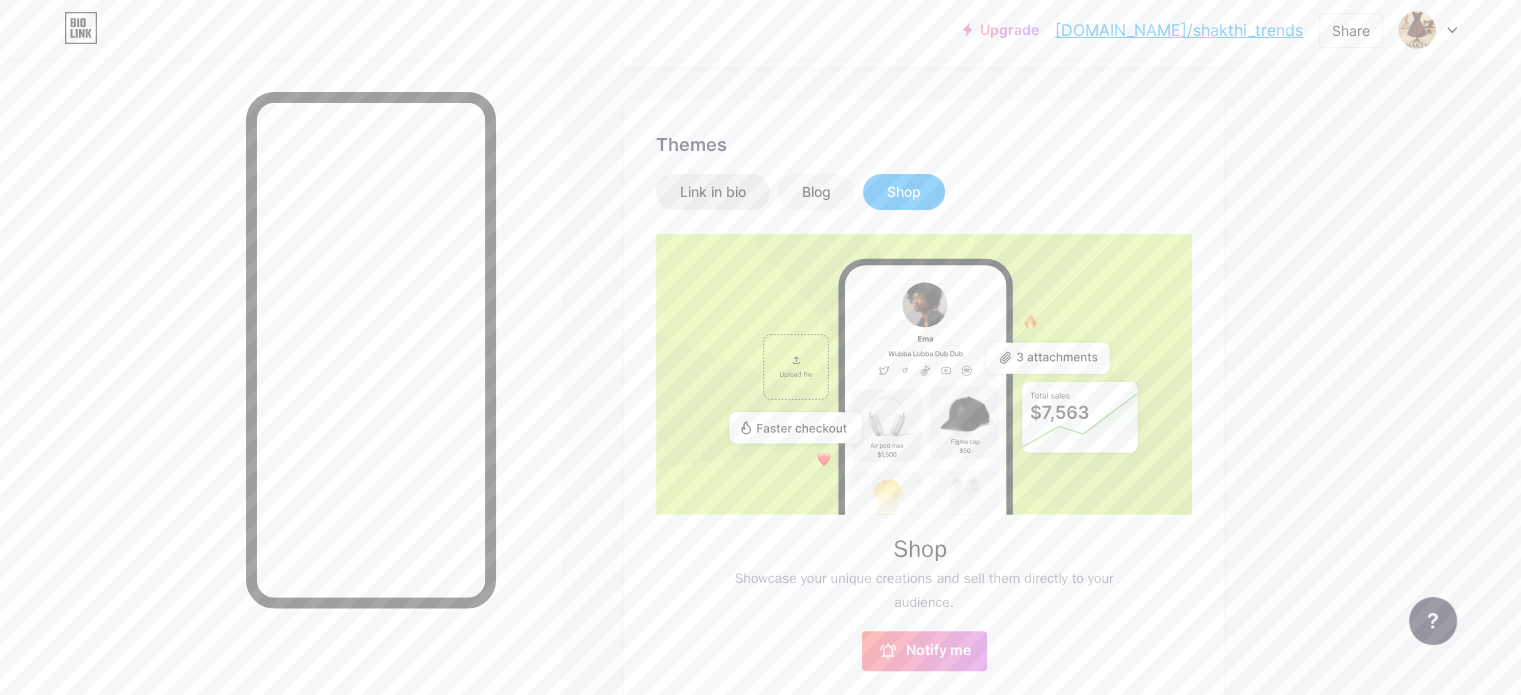 click on "Link in bio" at bounding box center (713, 192) 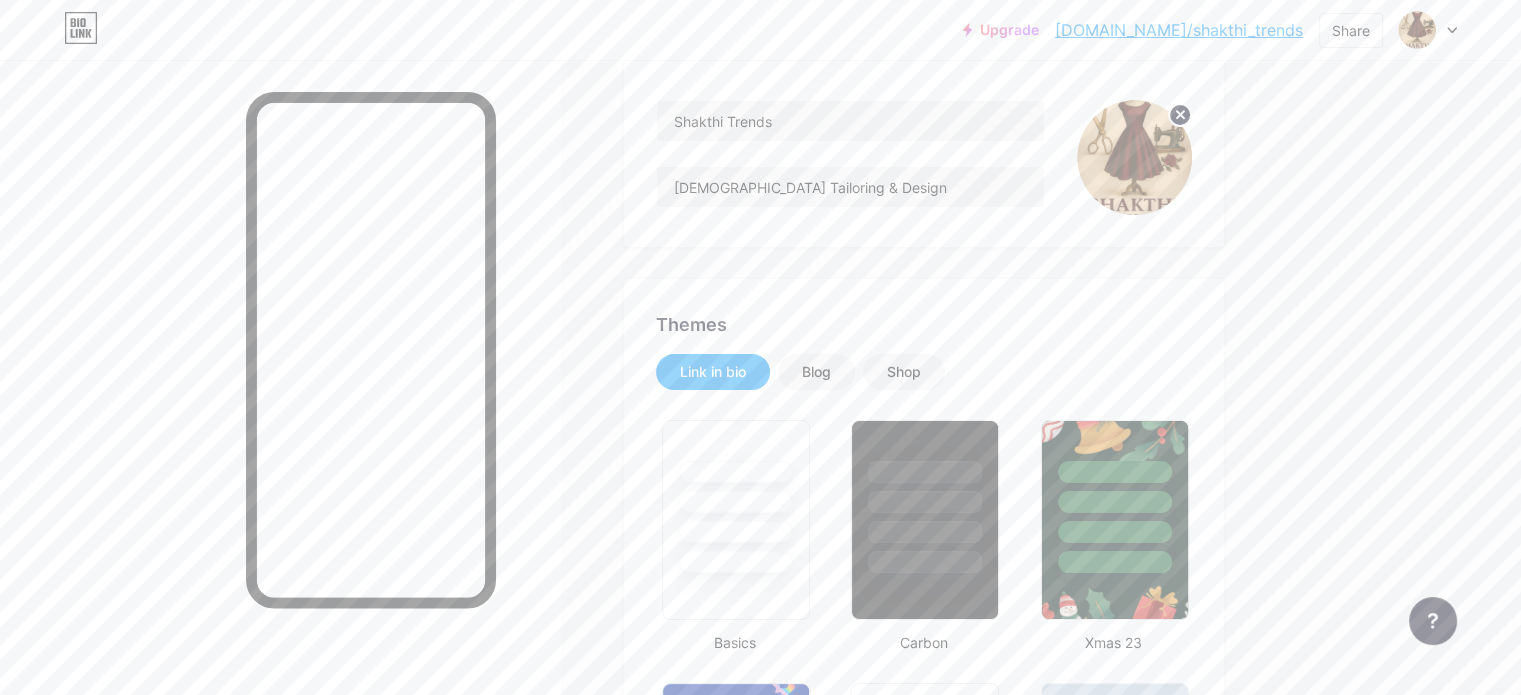 scroll, scrollTop: 0, scrollLeft: 0, axis: both 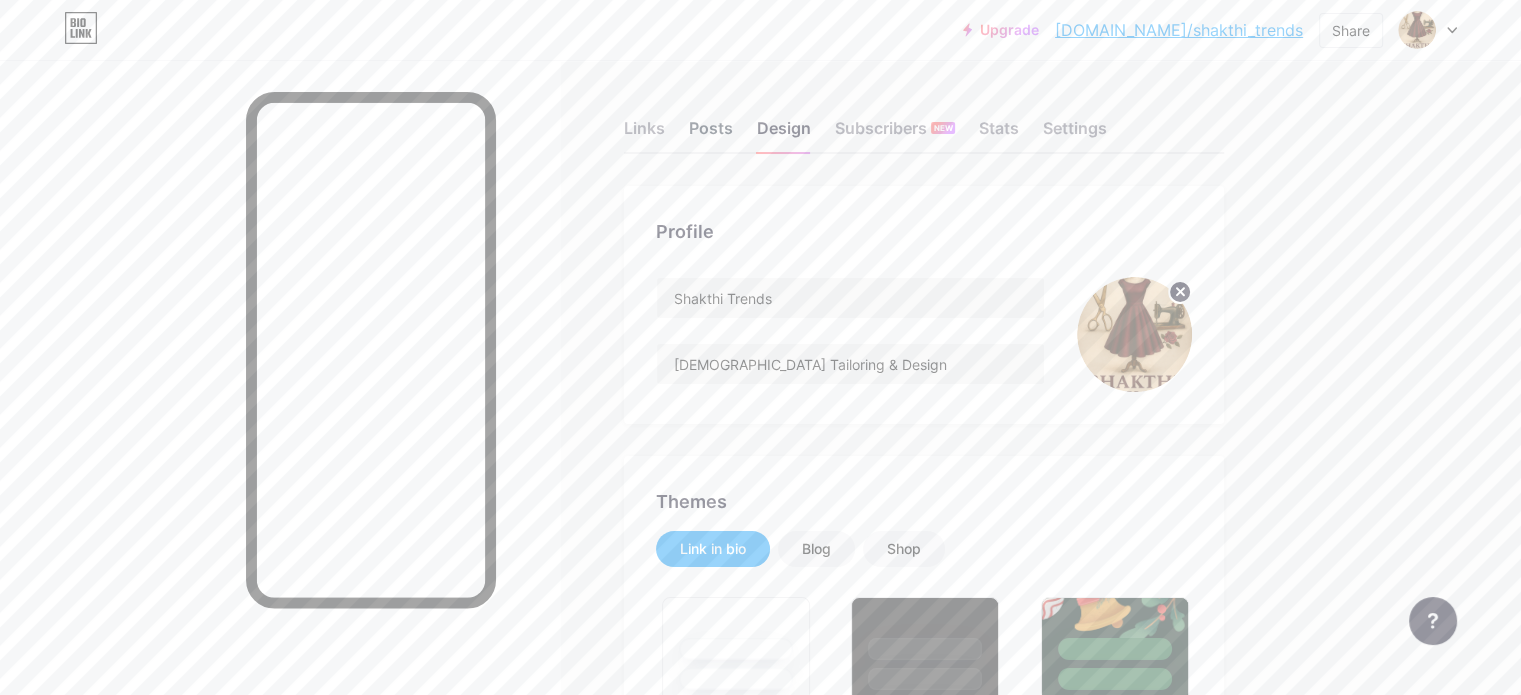 click on "Posts" at bounding box center [711, 134] 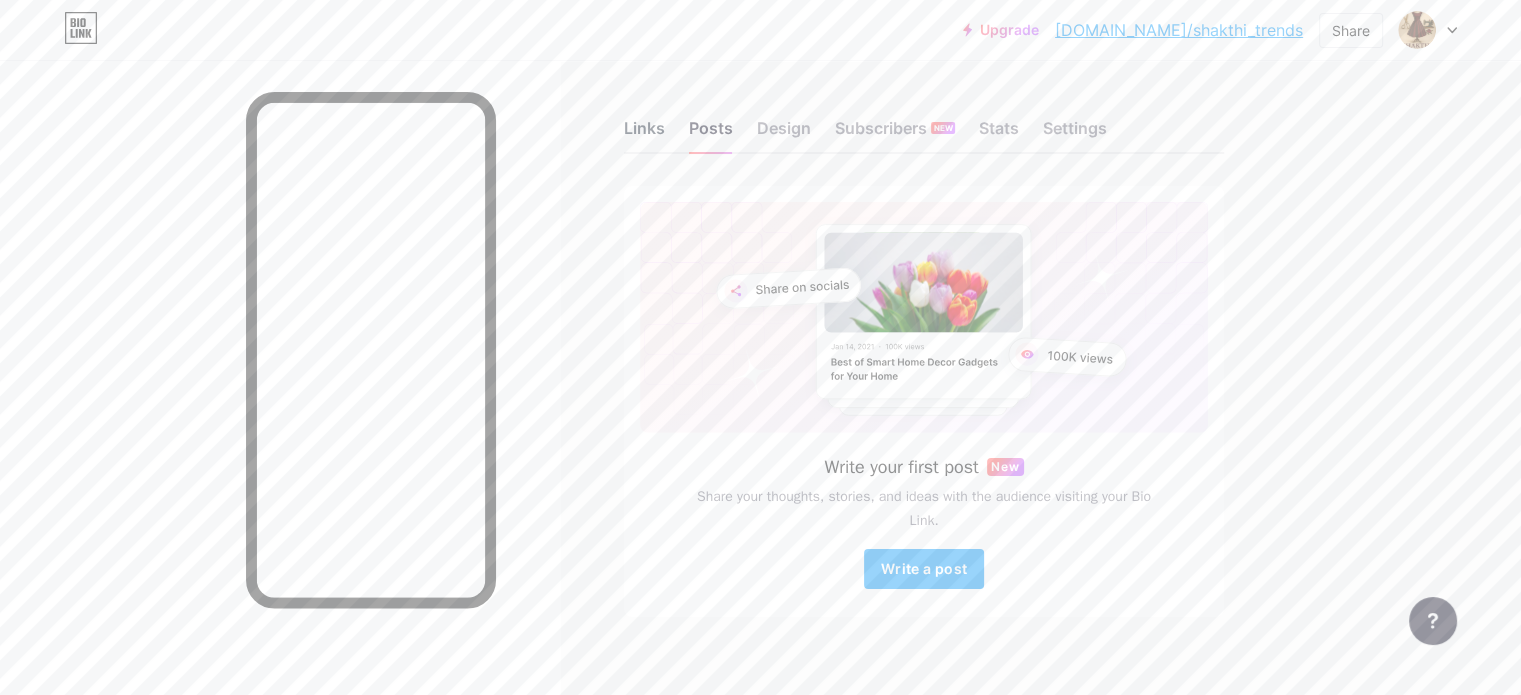 click on "Links" at bounding box center [644, 134] 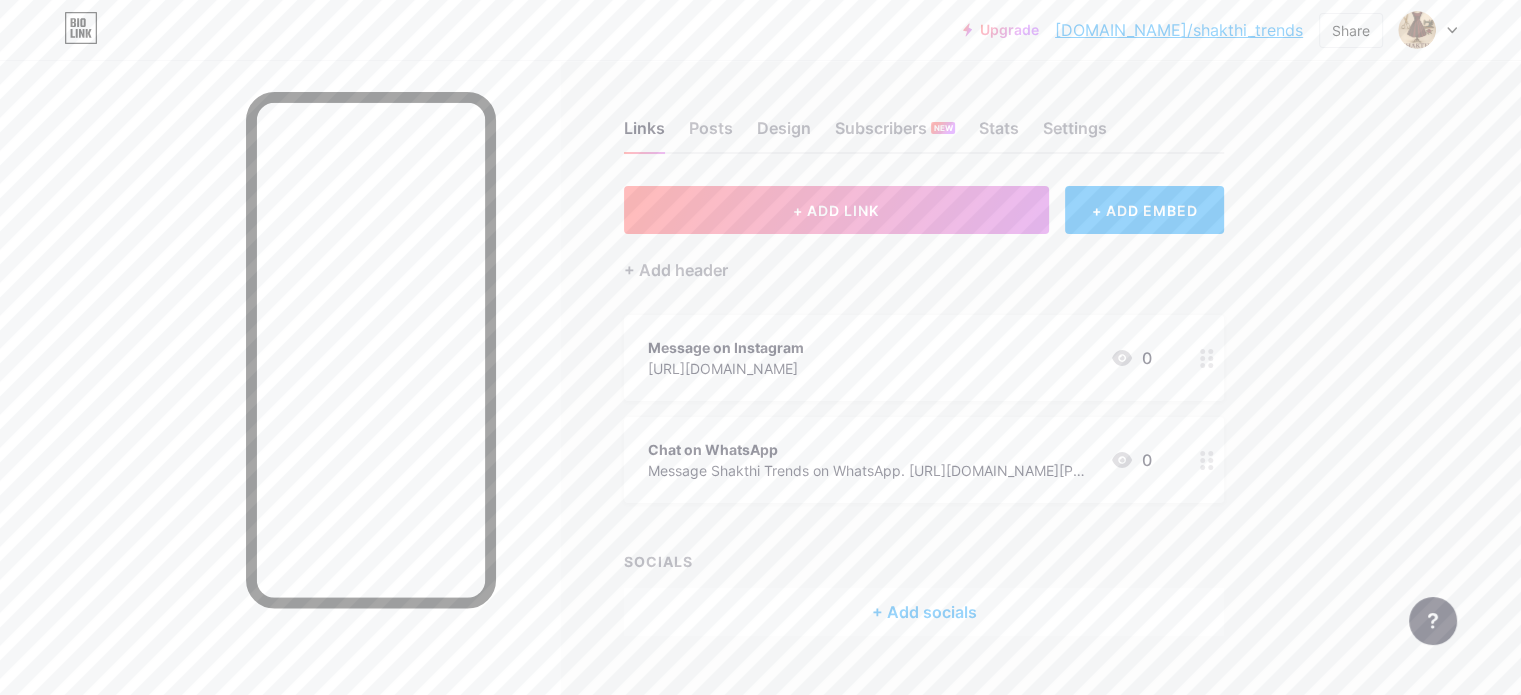 click on "Message Shakthi Trends on WhatsApp. https://wa.me/919686764122" at bounding box center [871, 470] 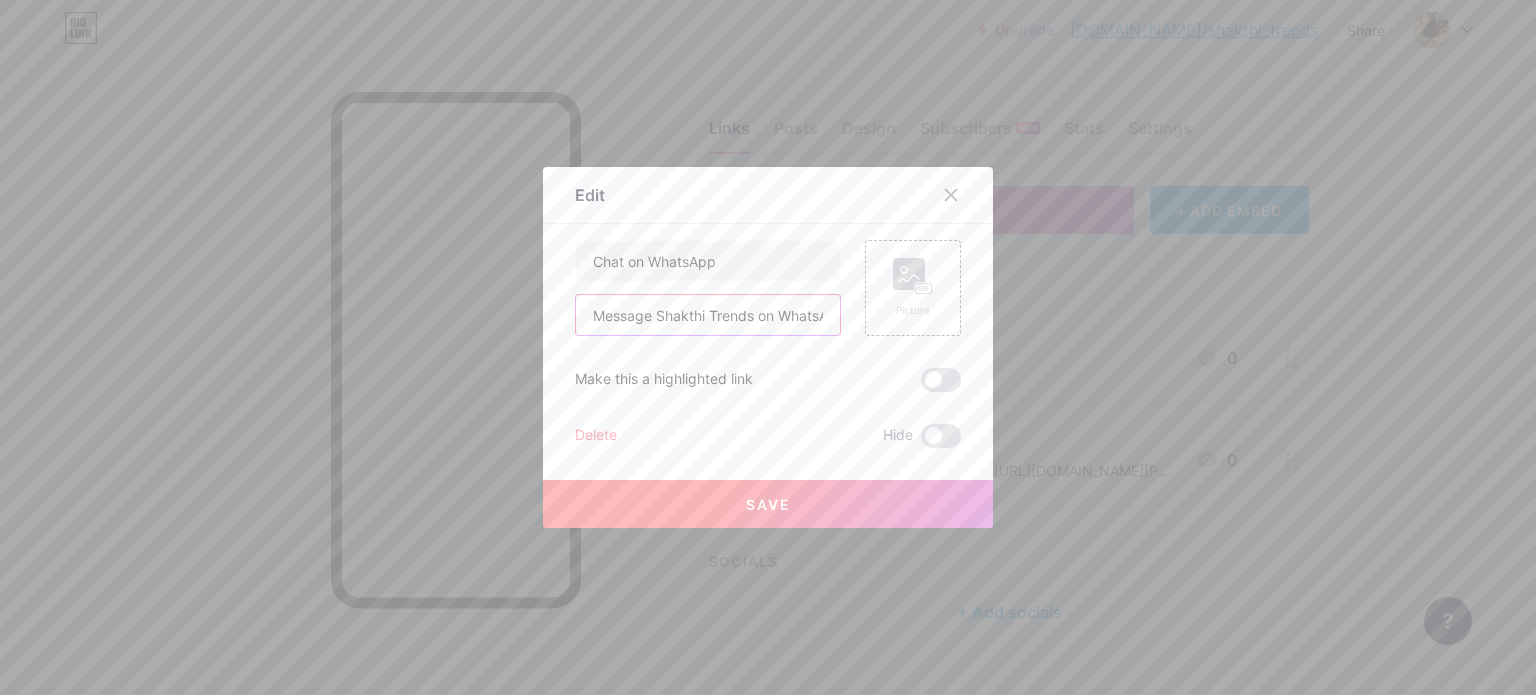click on "Message Shakthi Trends on WhatsApp. https://wa.me/919686764122" at bounding box center [708, 315] 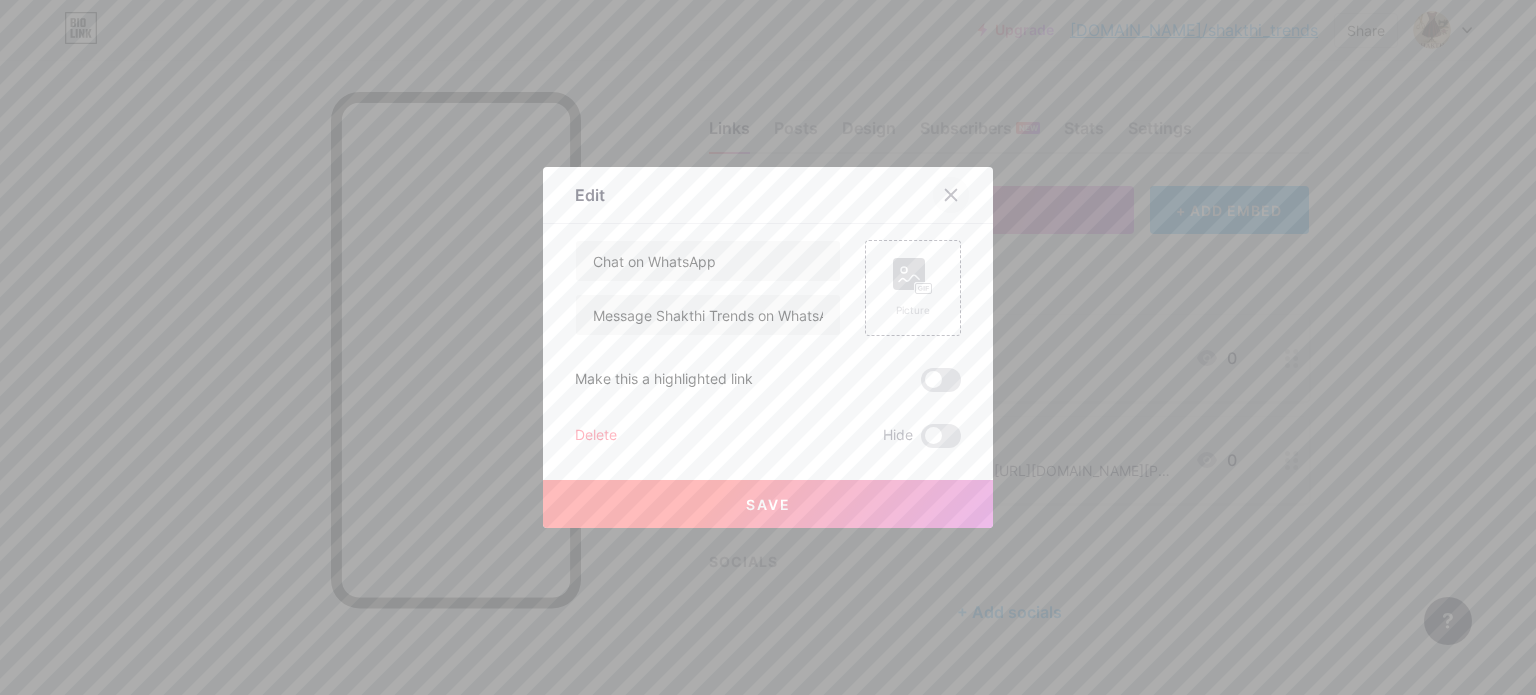 click 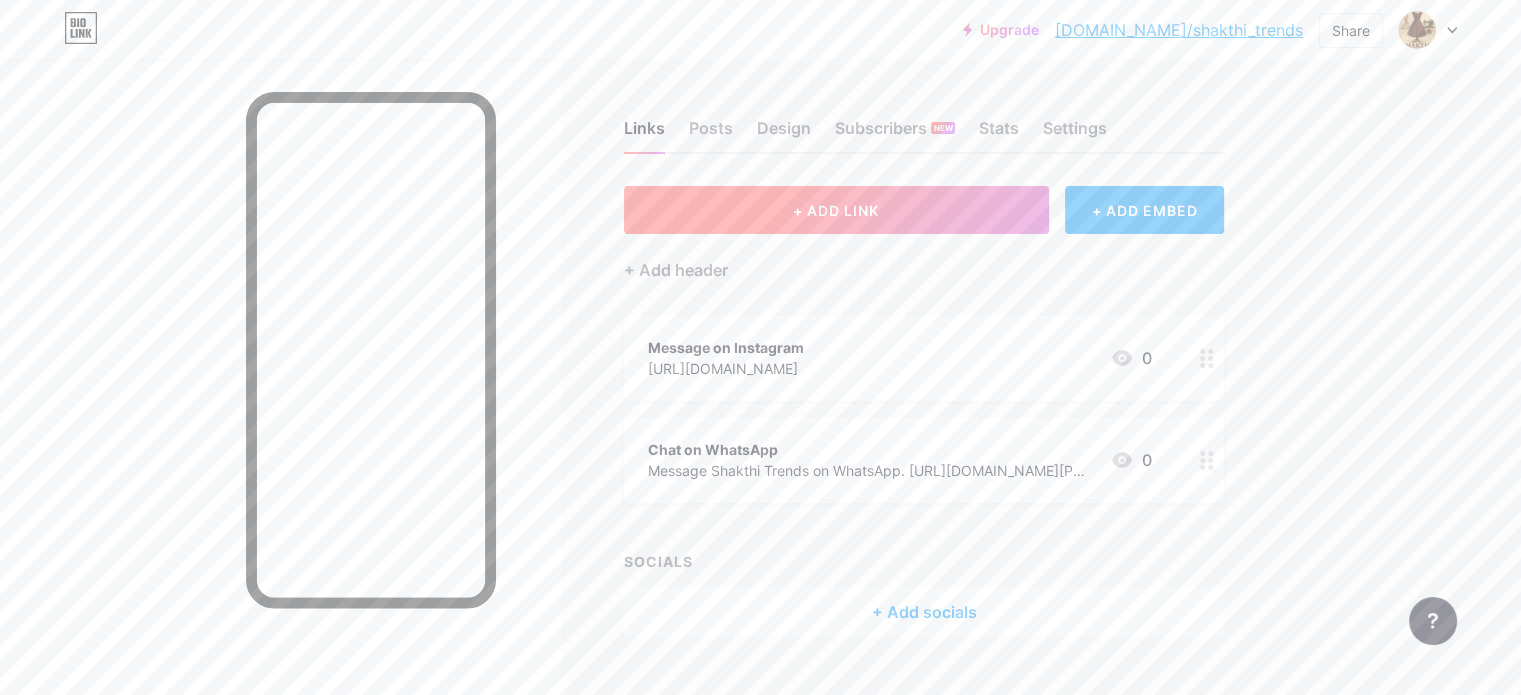 click on "+ ADD LINK" at bounding box center (836, 210) 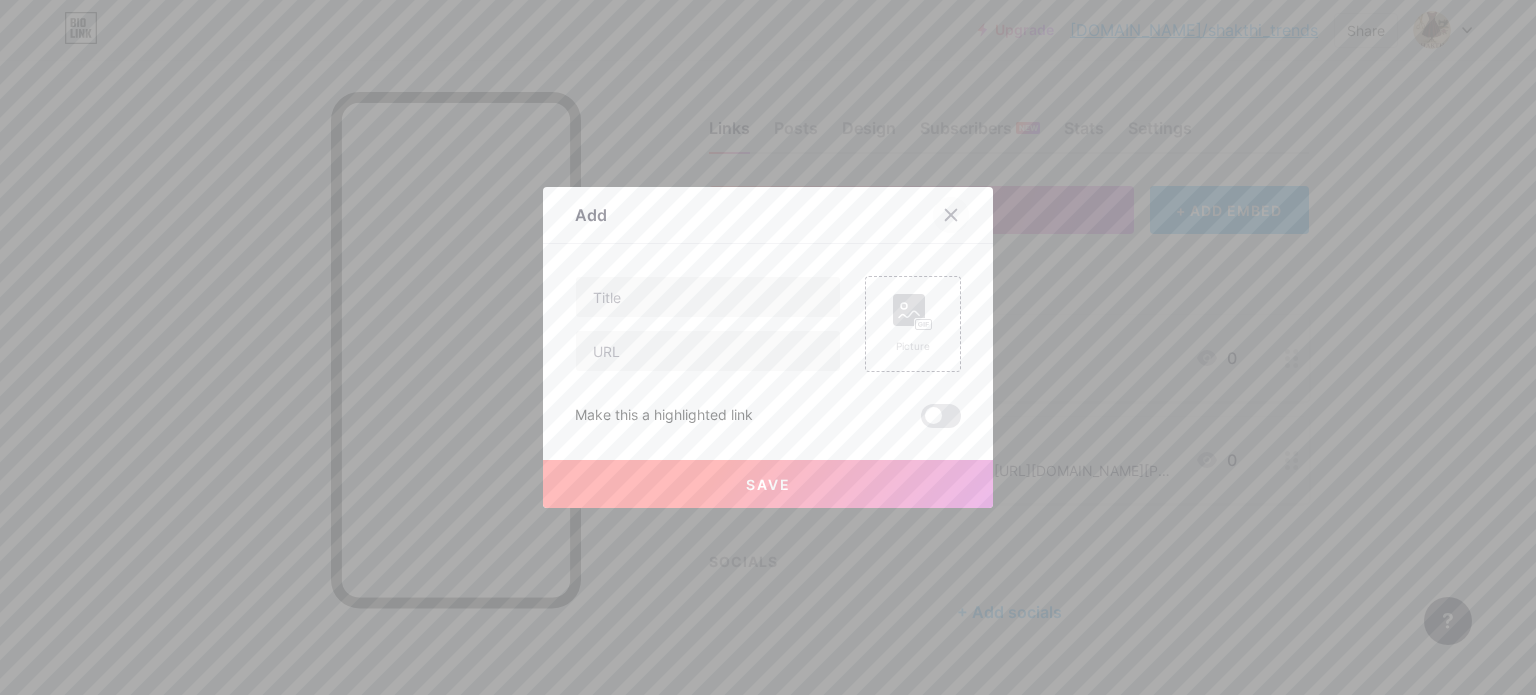 click 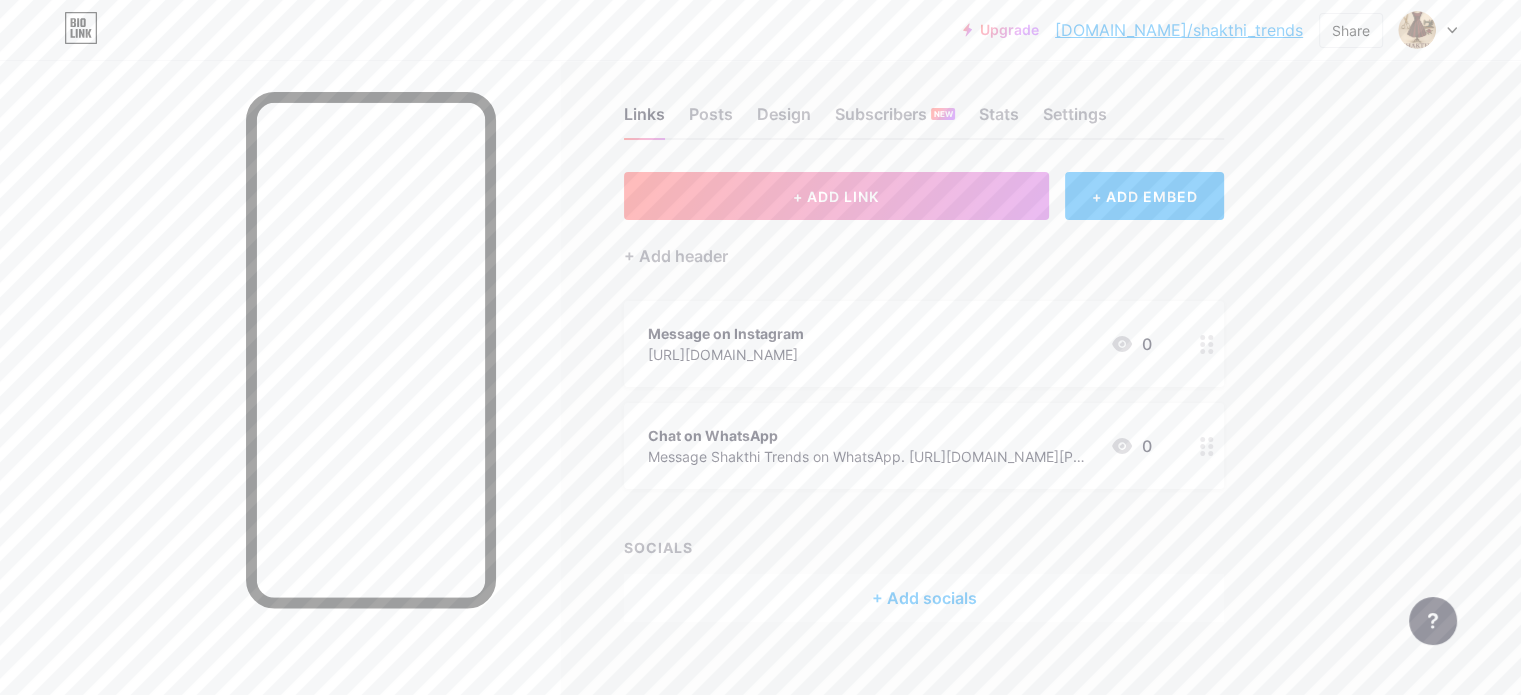 scroll, scrollTop: 0, scrollLeft: 0, axis: both 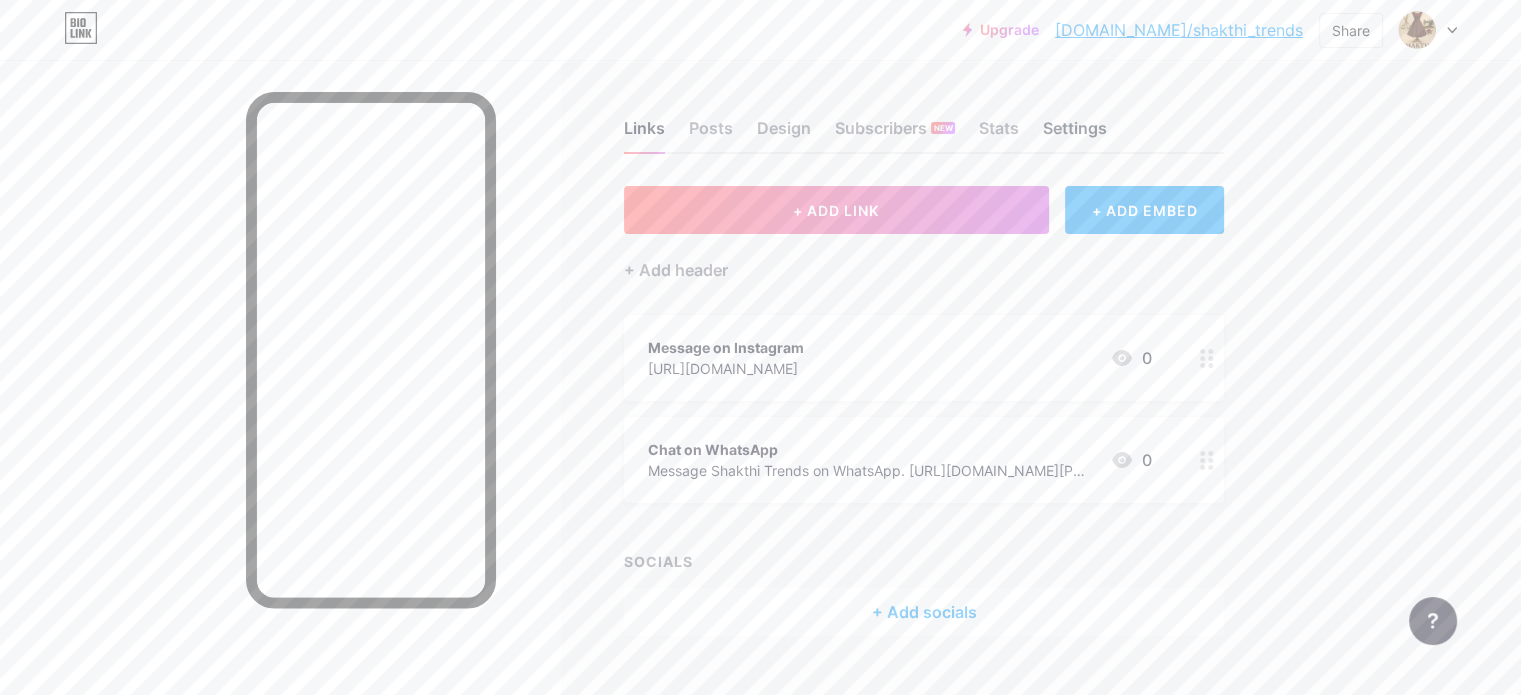 click on "Settings" at bounding box center (1075, 134) 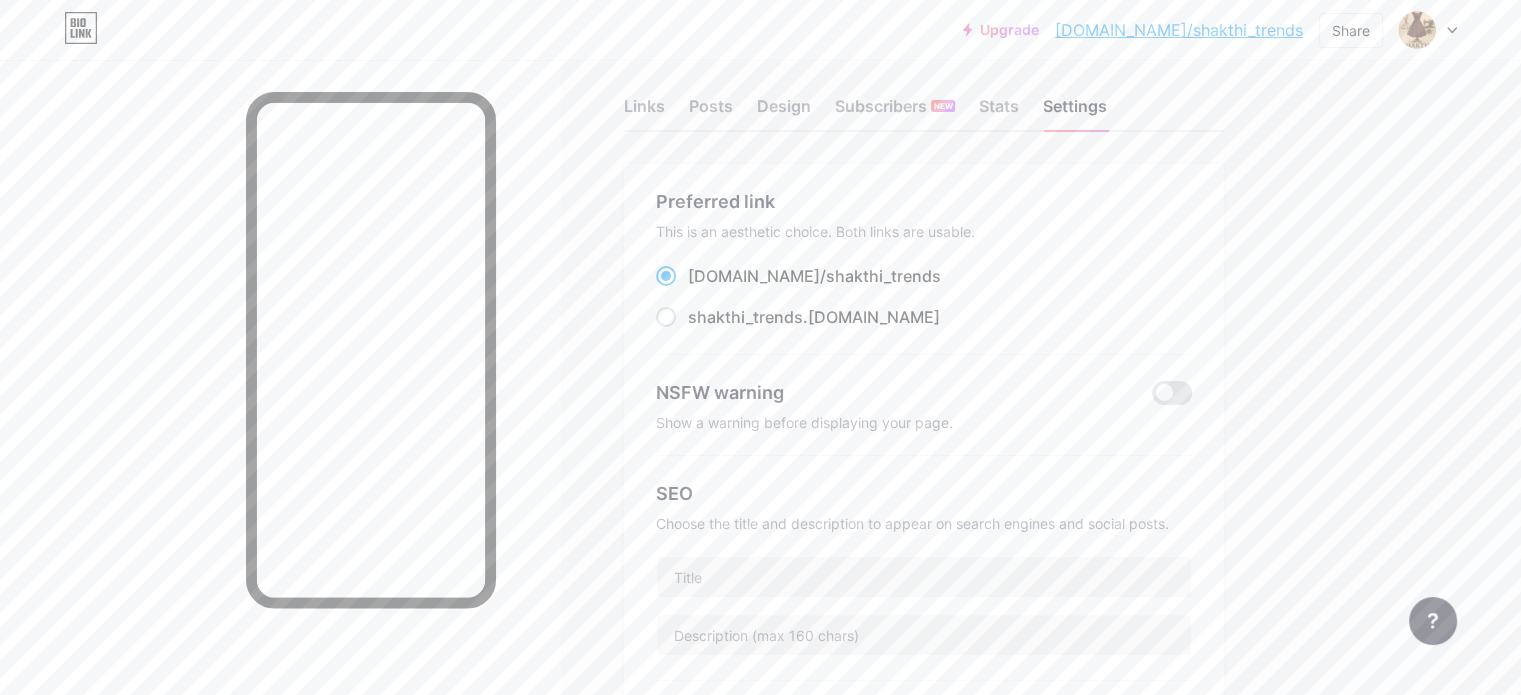 scroll, scrollTop: 0, scrollLeft: 0, axis: both 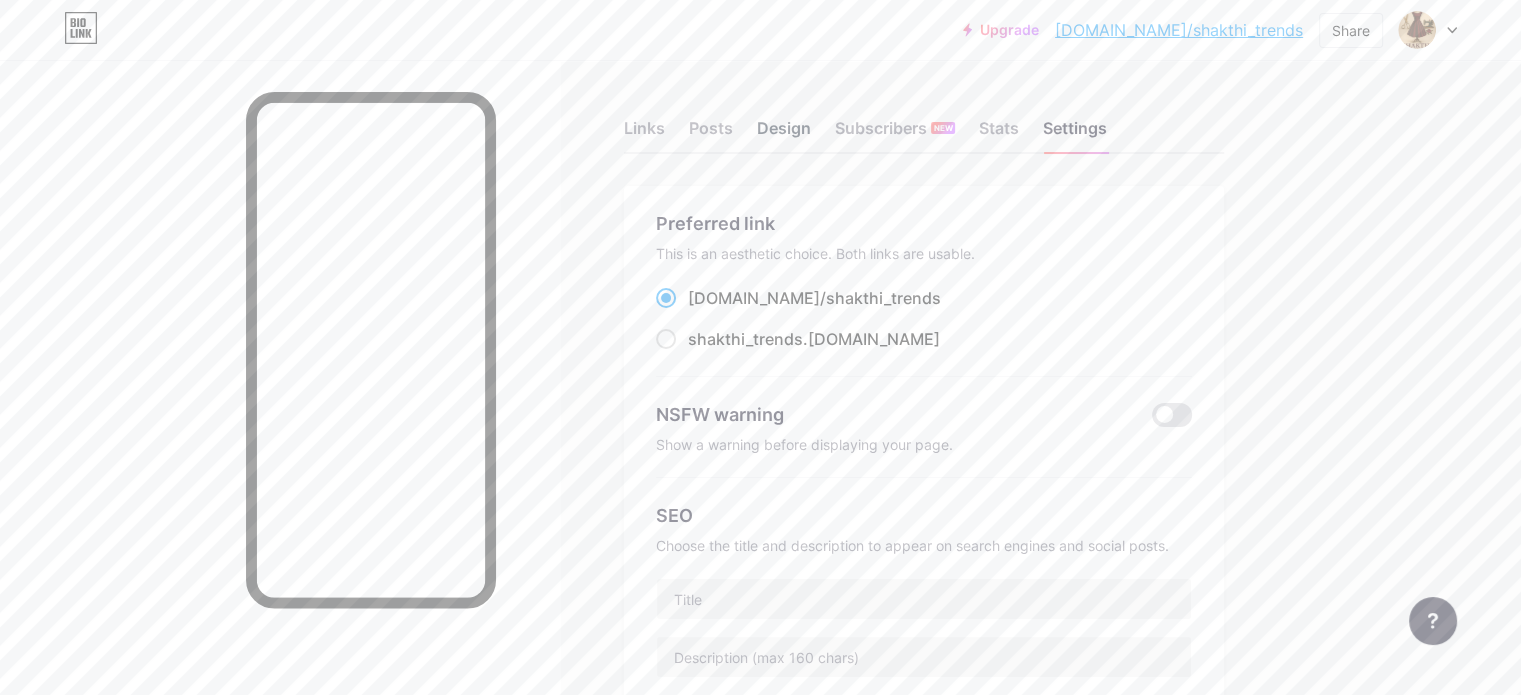 click on "Design" at bounding box center [784, 134] 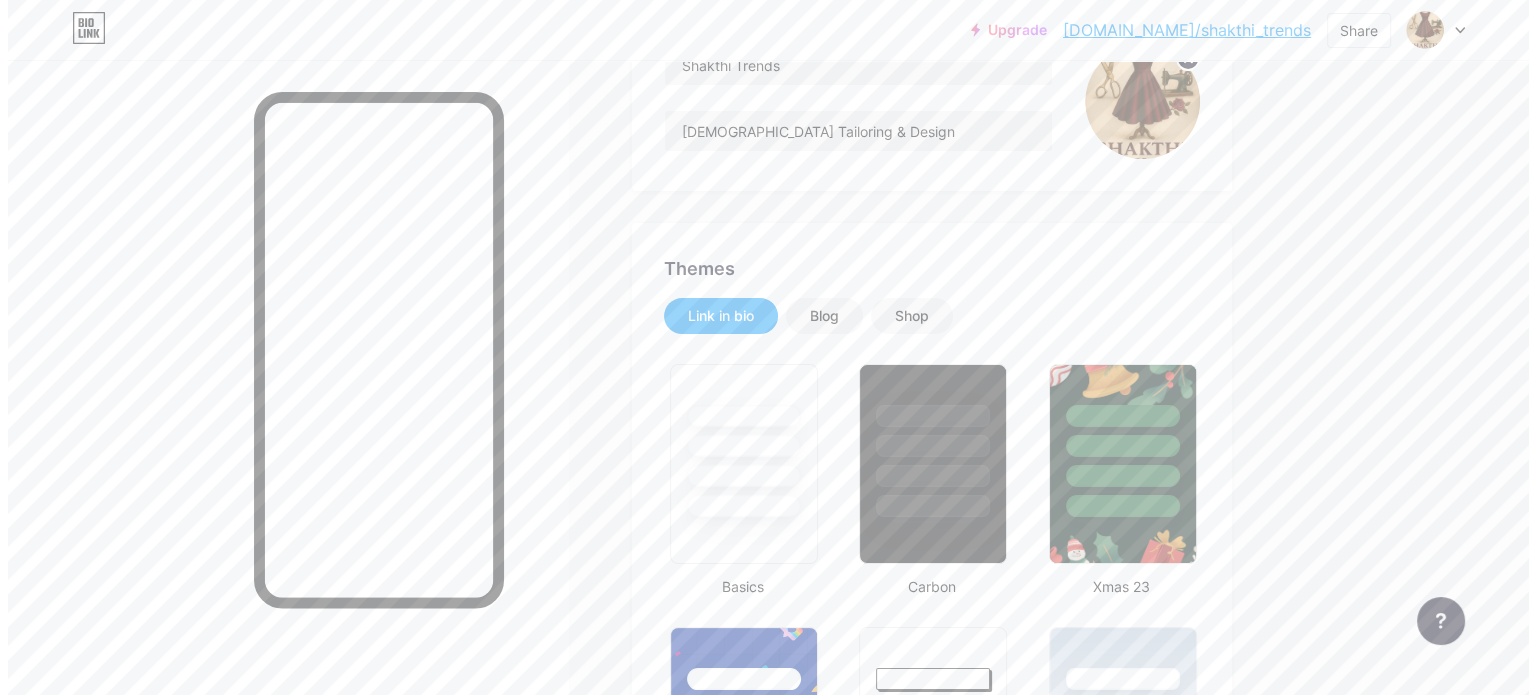 scroll, scrollTop: 0, scrollLeft: 0, axis: both 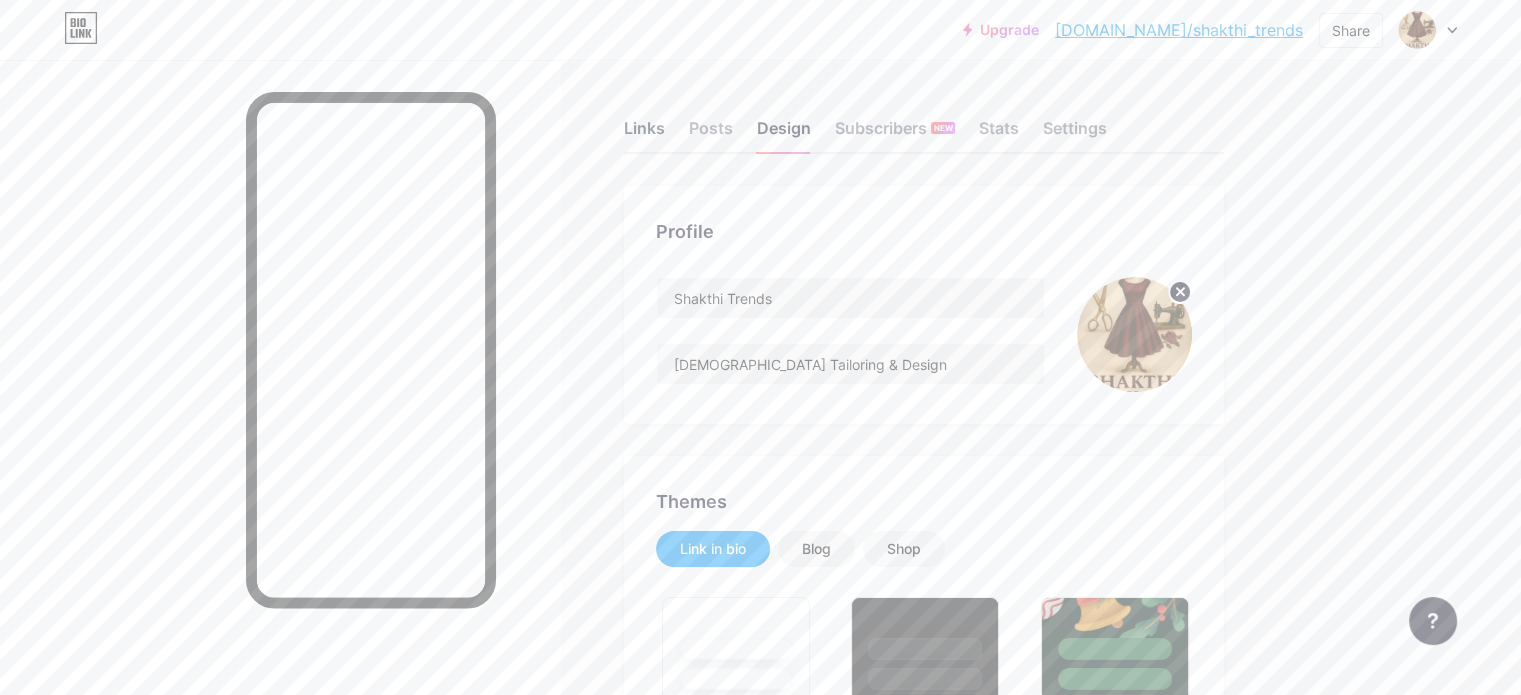 click on "Links" at bounding box center [644, 134] 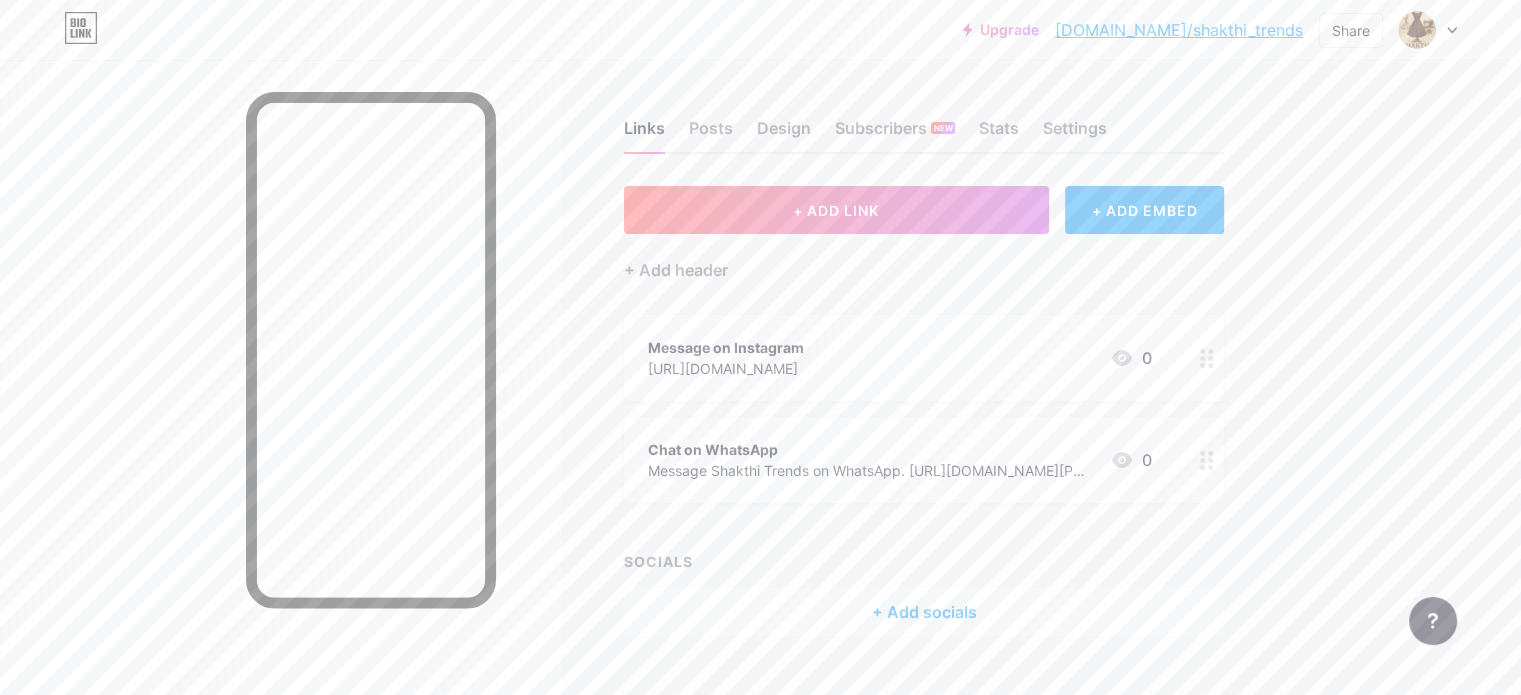 click 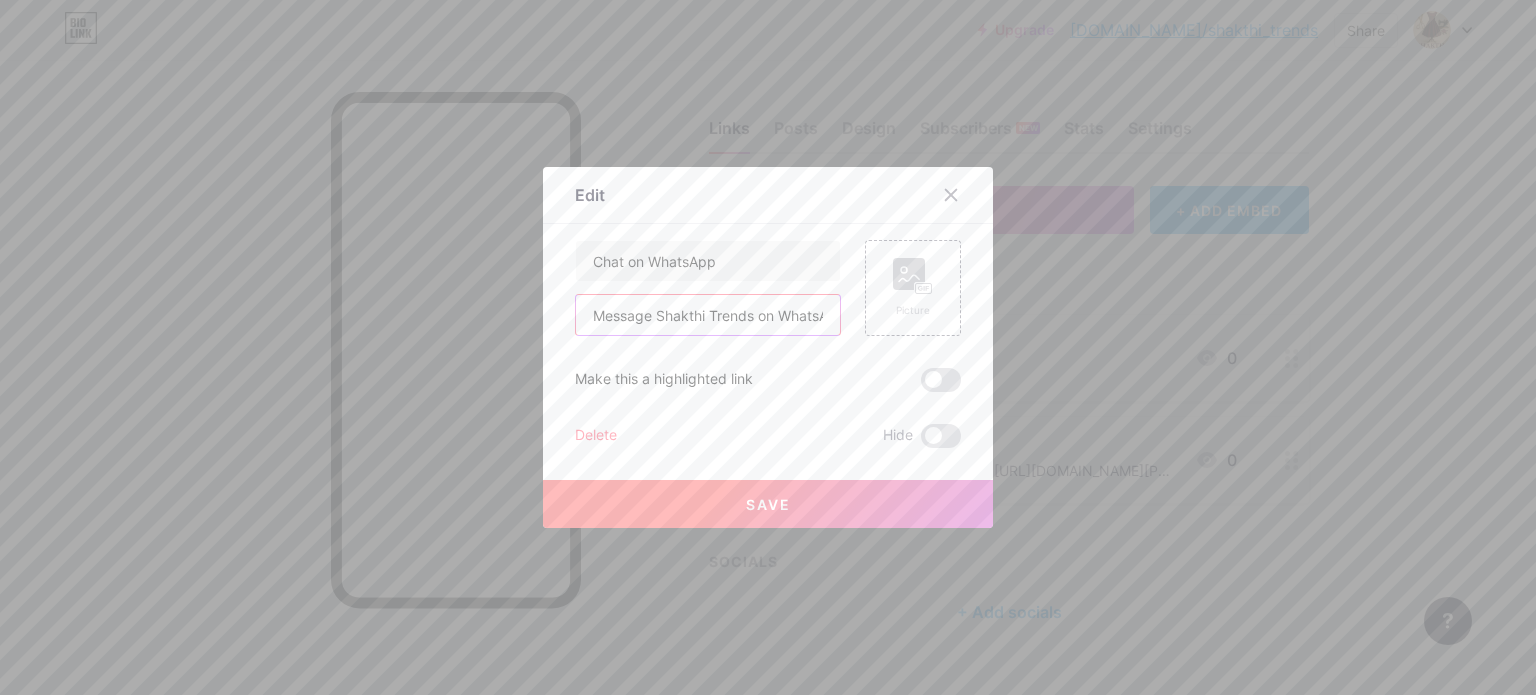 click on "Message Shakthi Trends on WhatsApp. https://wa.me/919686764122" at bounding box center [708, 315] 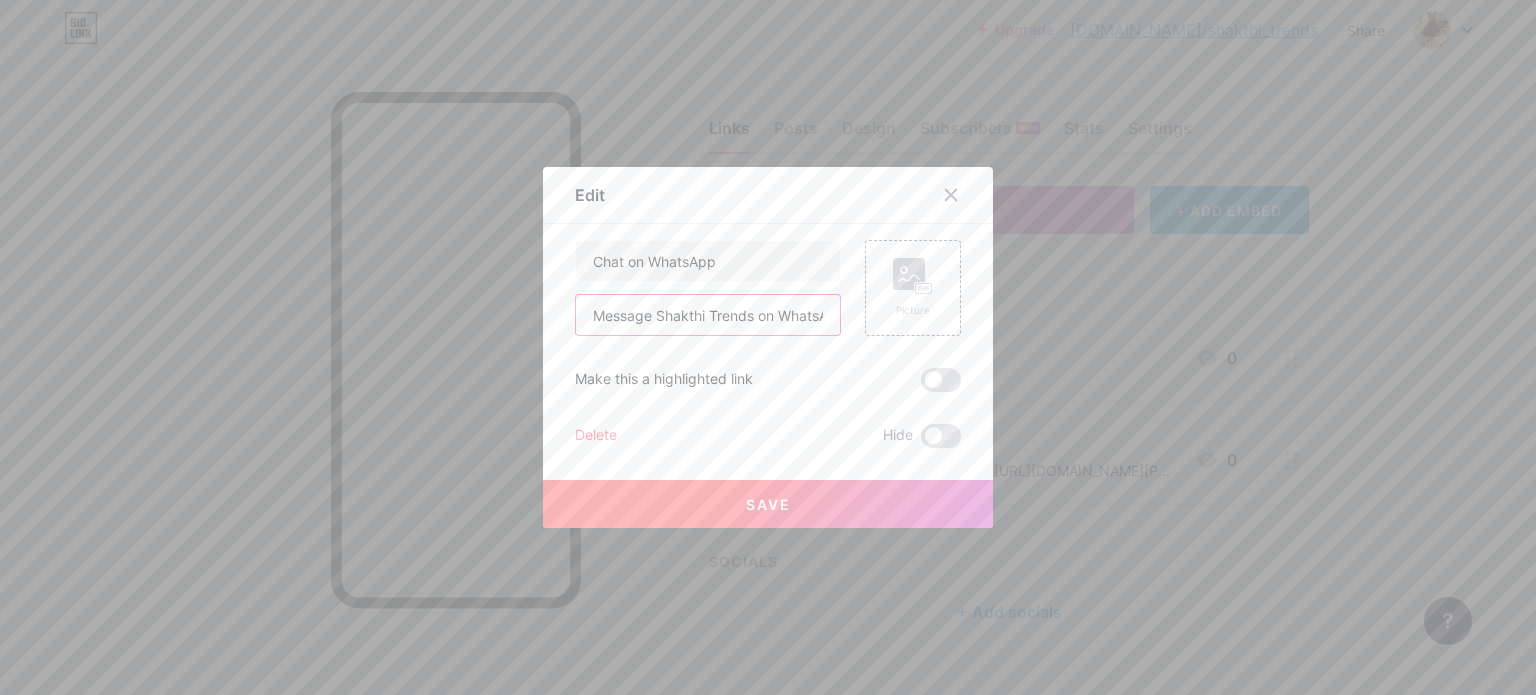 scroll, scrollTop: 0, scrollLeft: 227, axis: horizontal 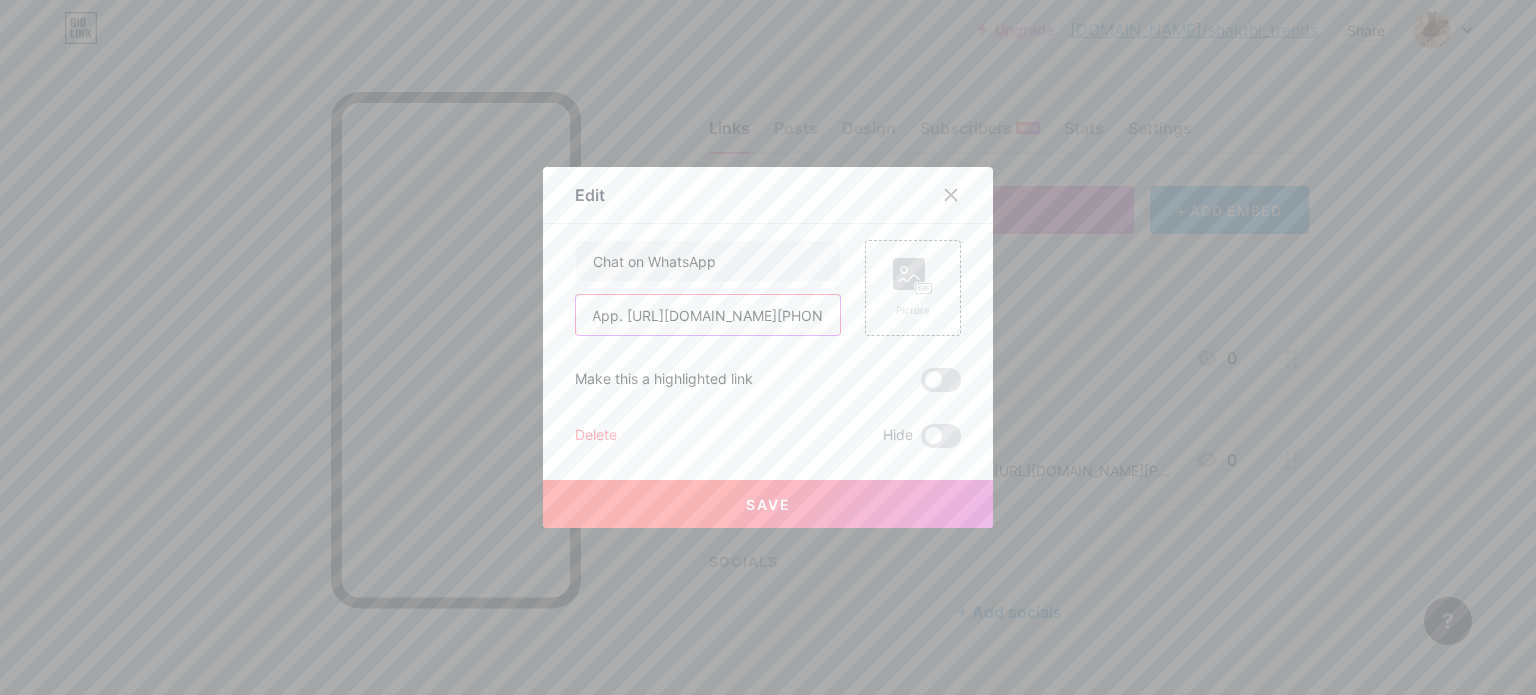 click on "Message Shakthi Trends on WhatsApp. https://wa.me/919686764122" at bounding box center [708, 315] 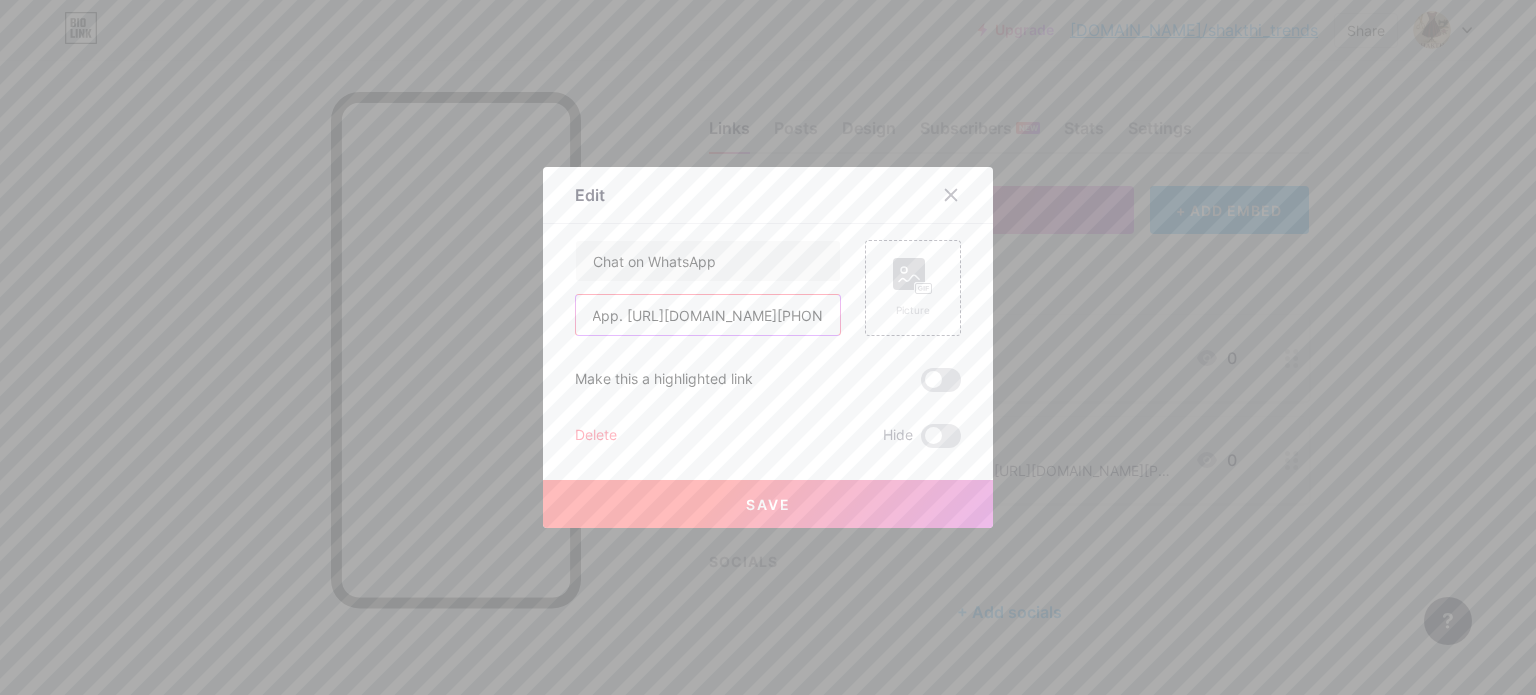 scroll, scrollTop: 0, scrollLeft: 0, axis: both 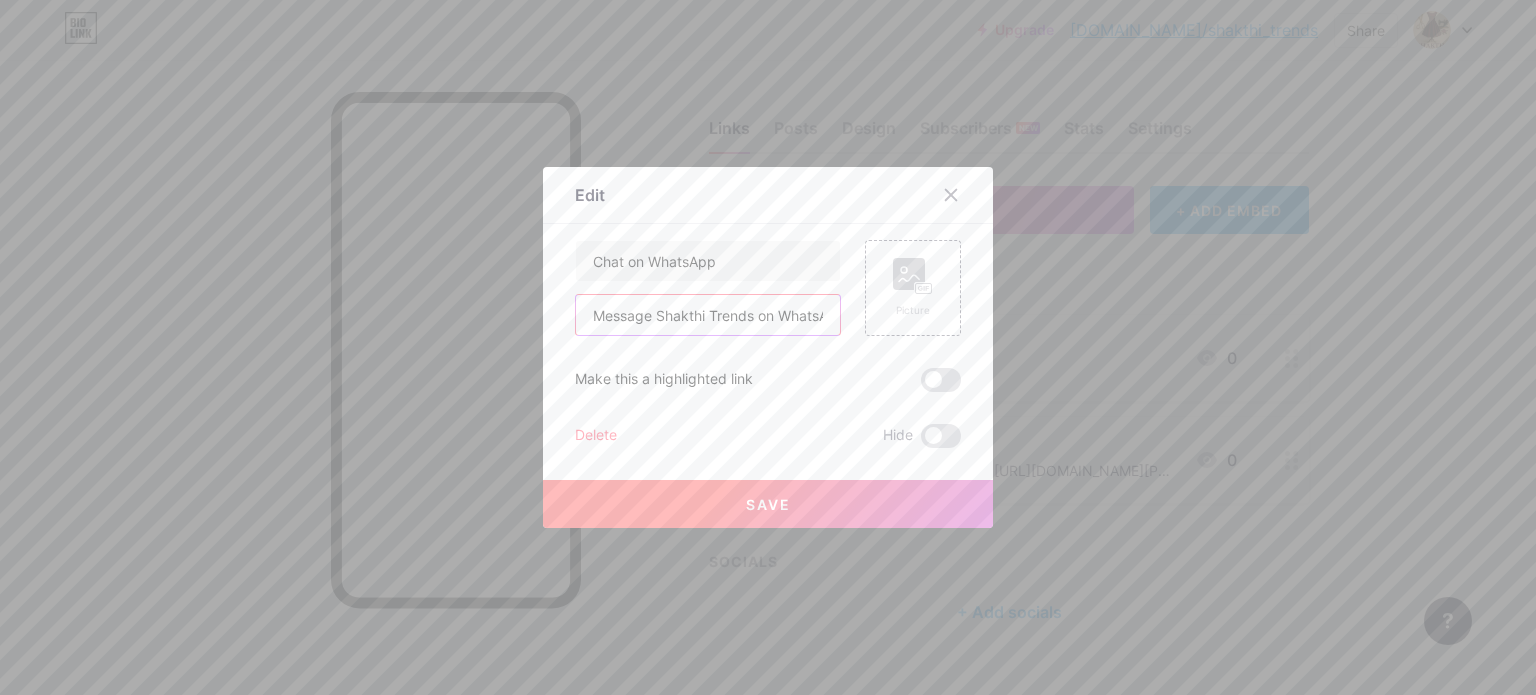 paste on "[URL][DOMAIN_NAME]" 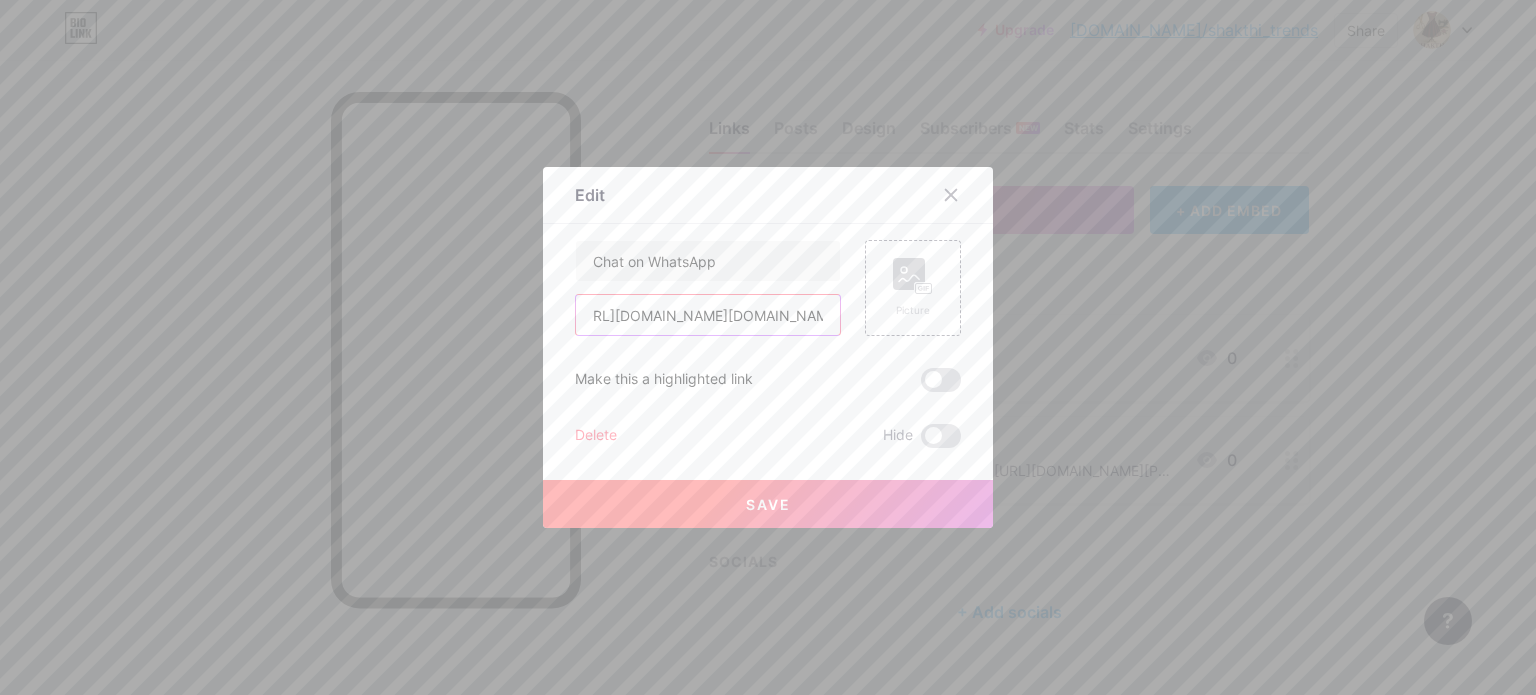 scroll, scrollTop: 0, scrollLeft: 277, axis: horizontal 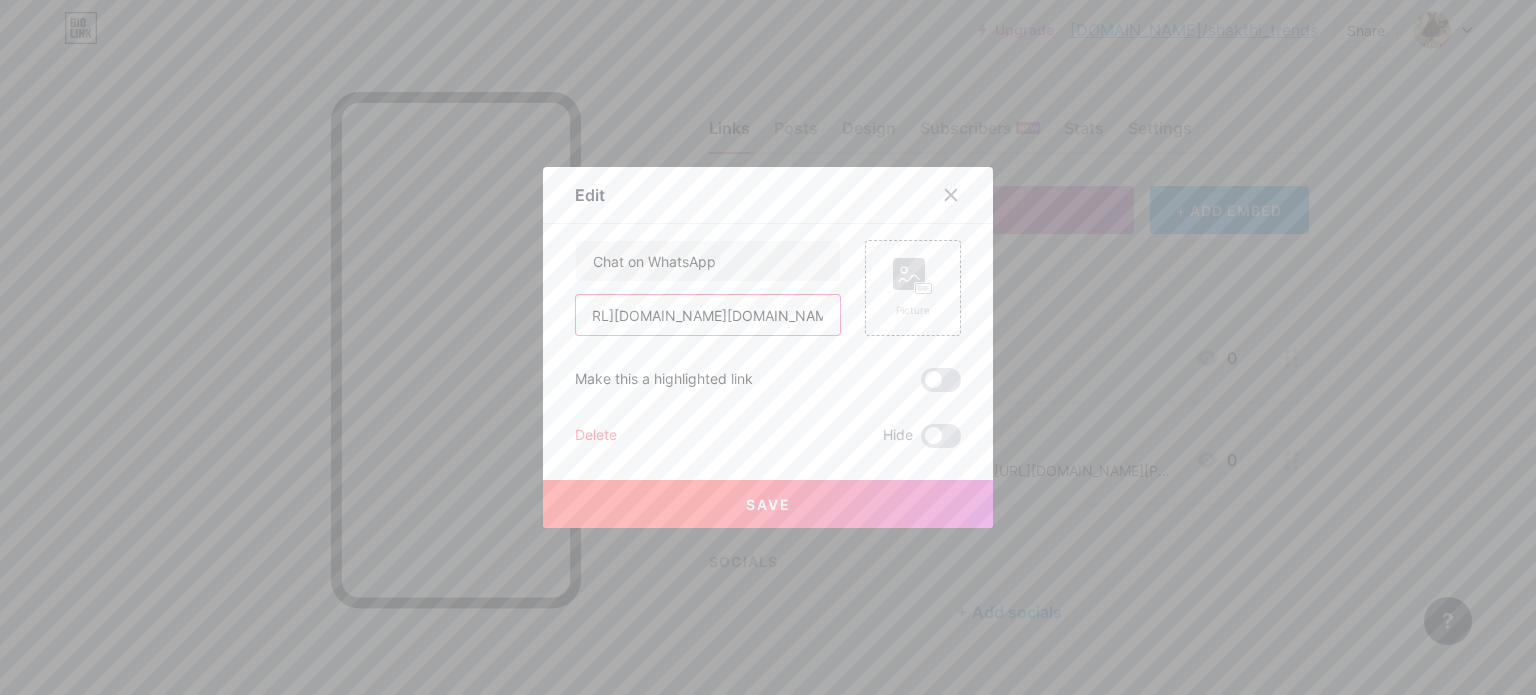 paste 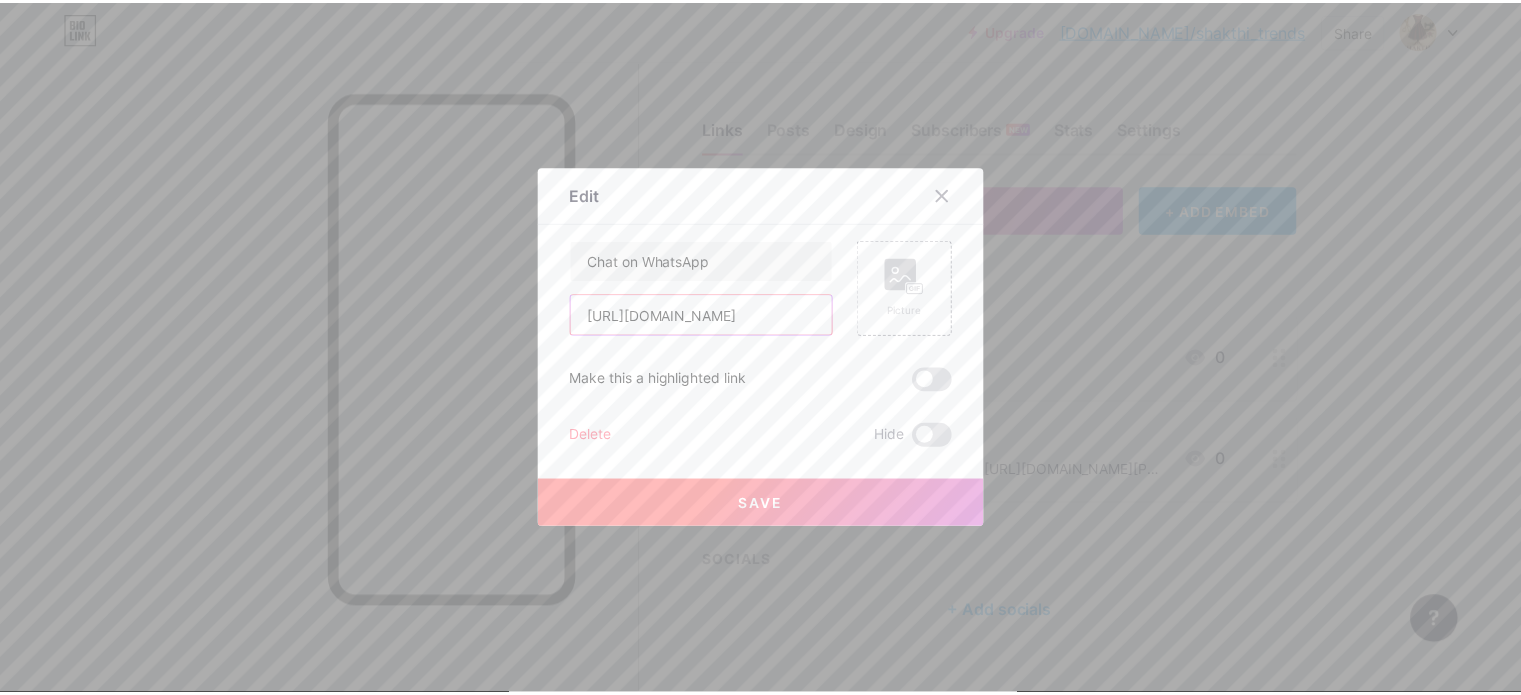 scroll, scrollTop: 0, scrollLeft: 0, axis: both 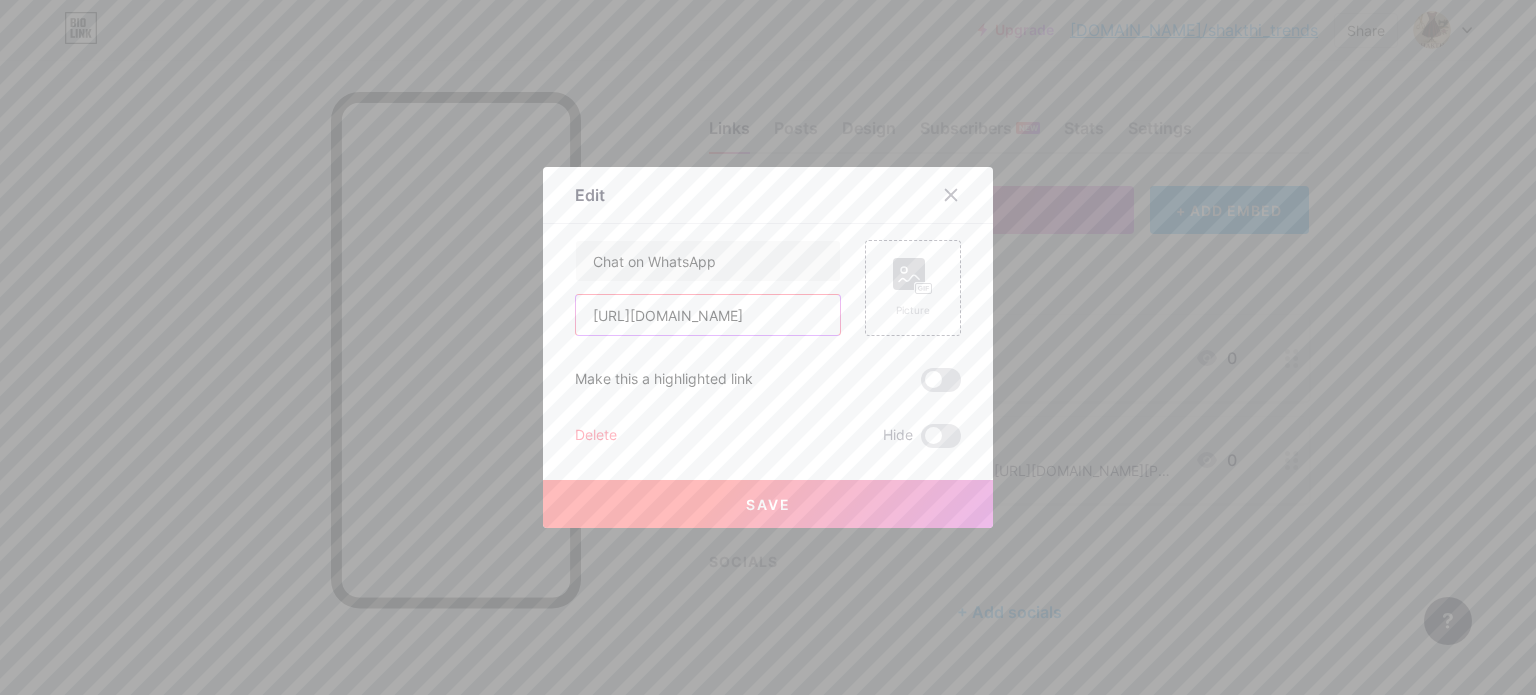 type on "[URL][DOMAIN_NAME]" 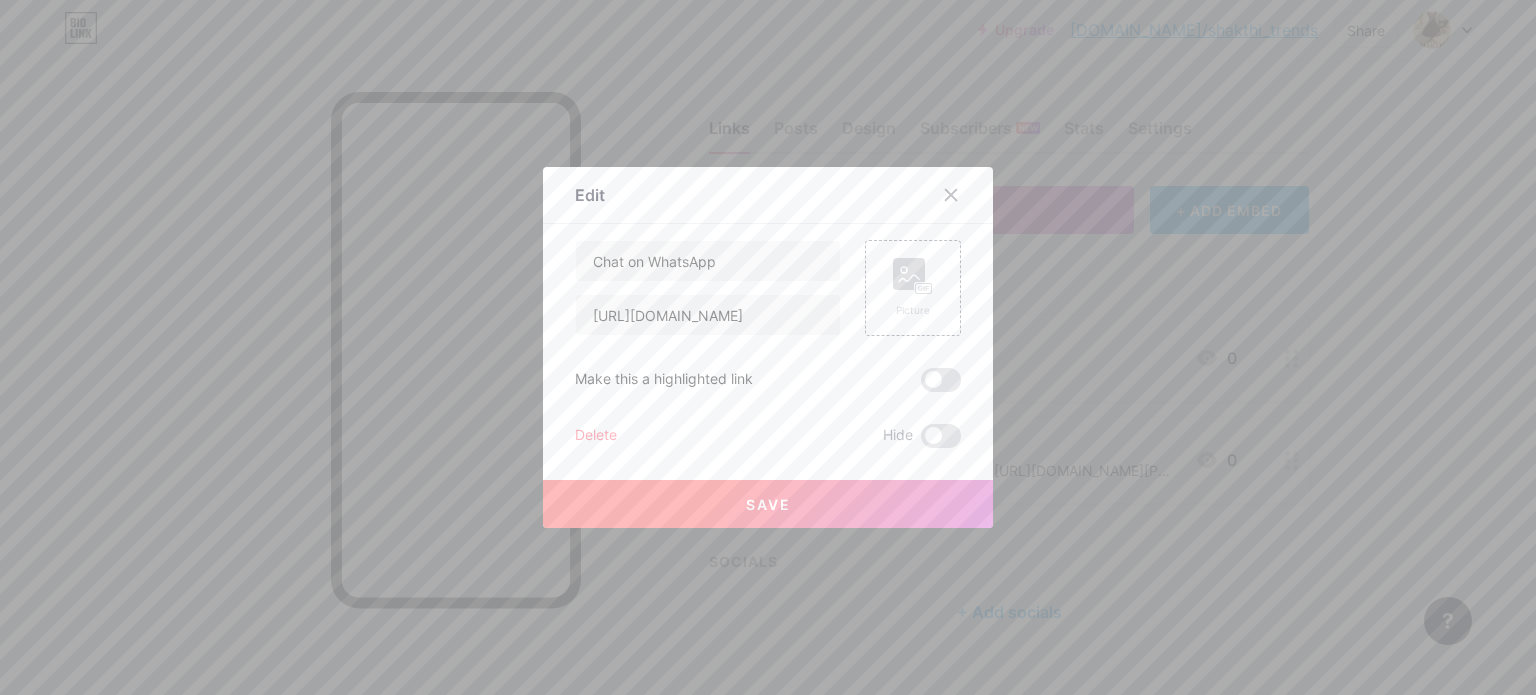 click on "Save" at bounding box center [768, 504] 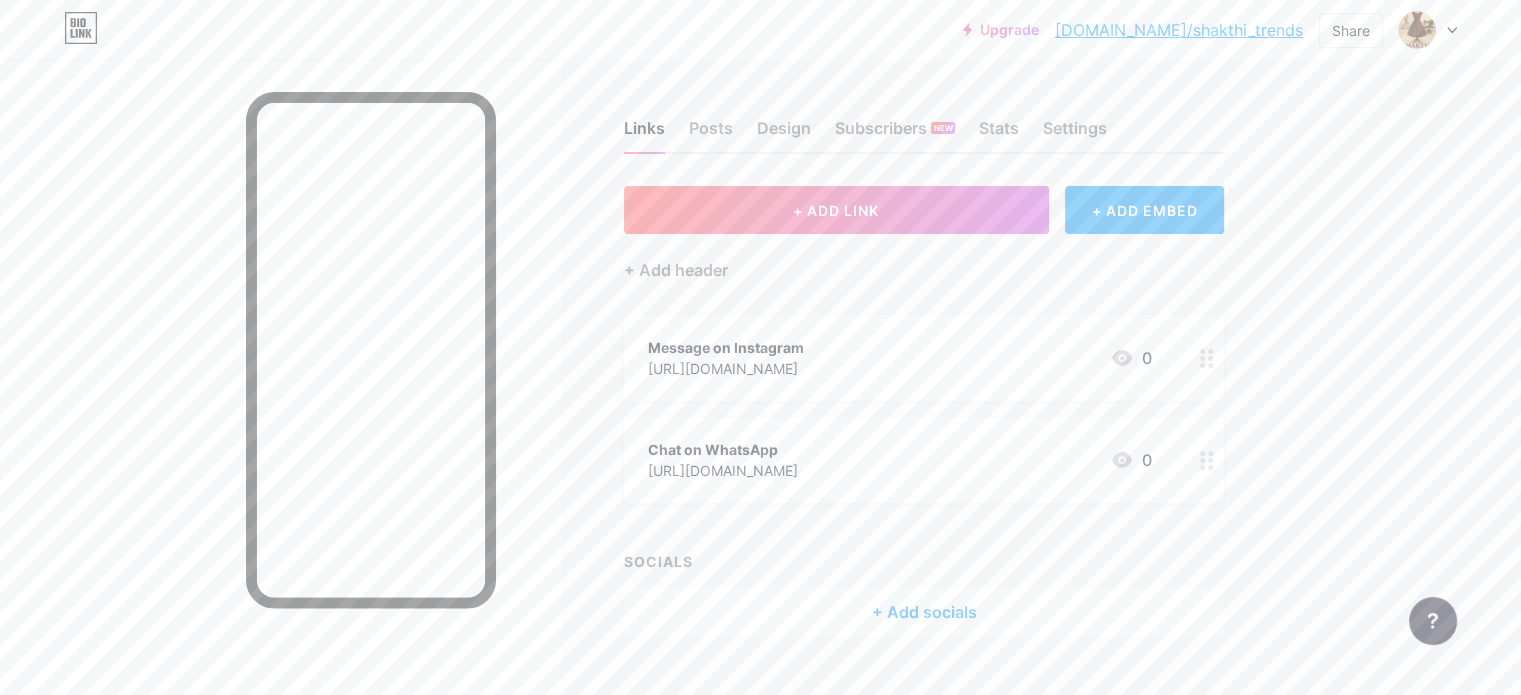 click at bounding box center (1207, 358) 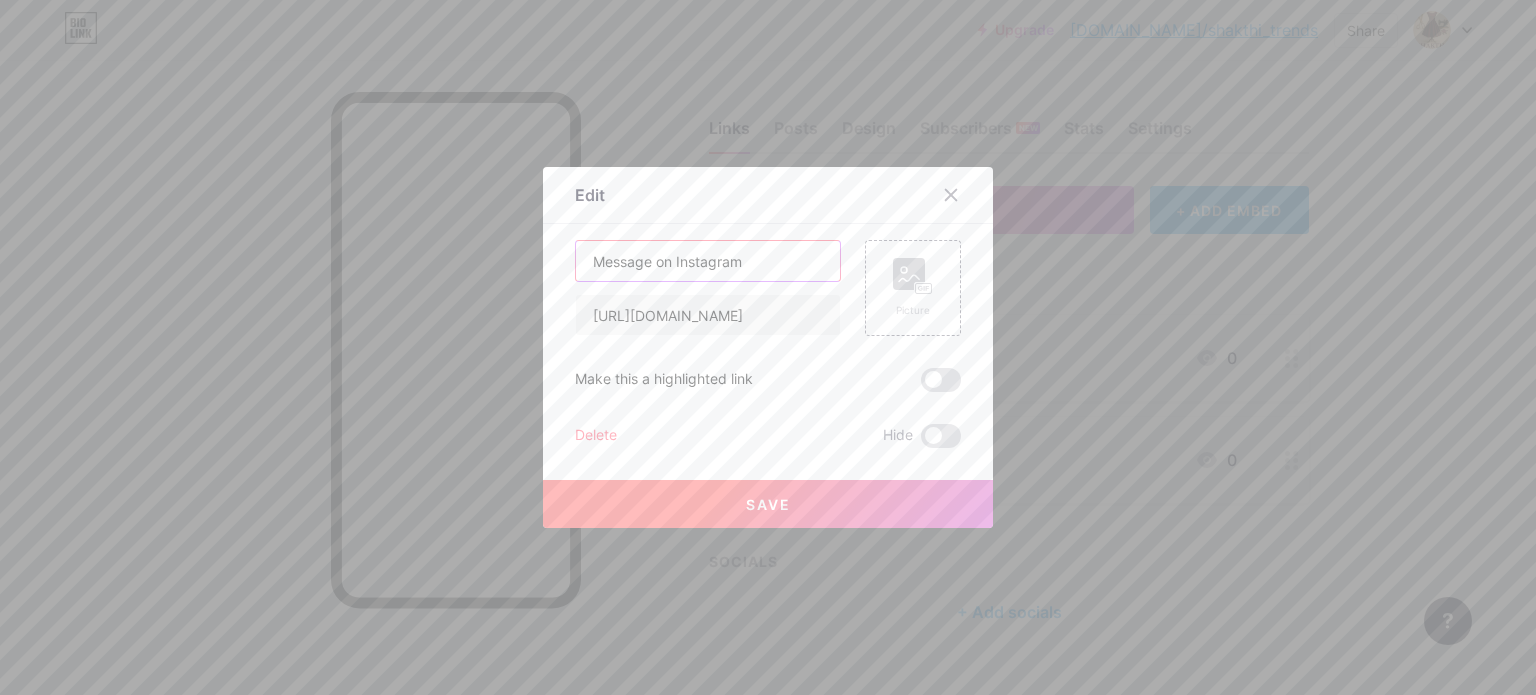 click on "Message on Instagram" at bounding box center [708, 261] 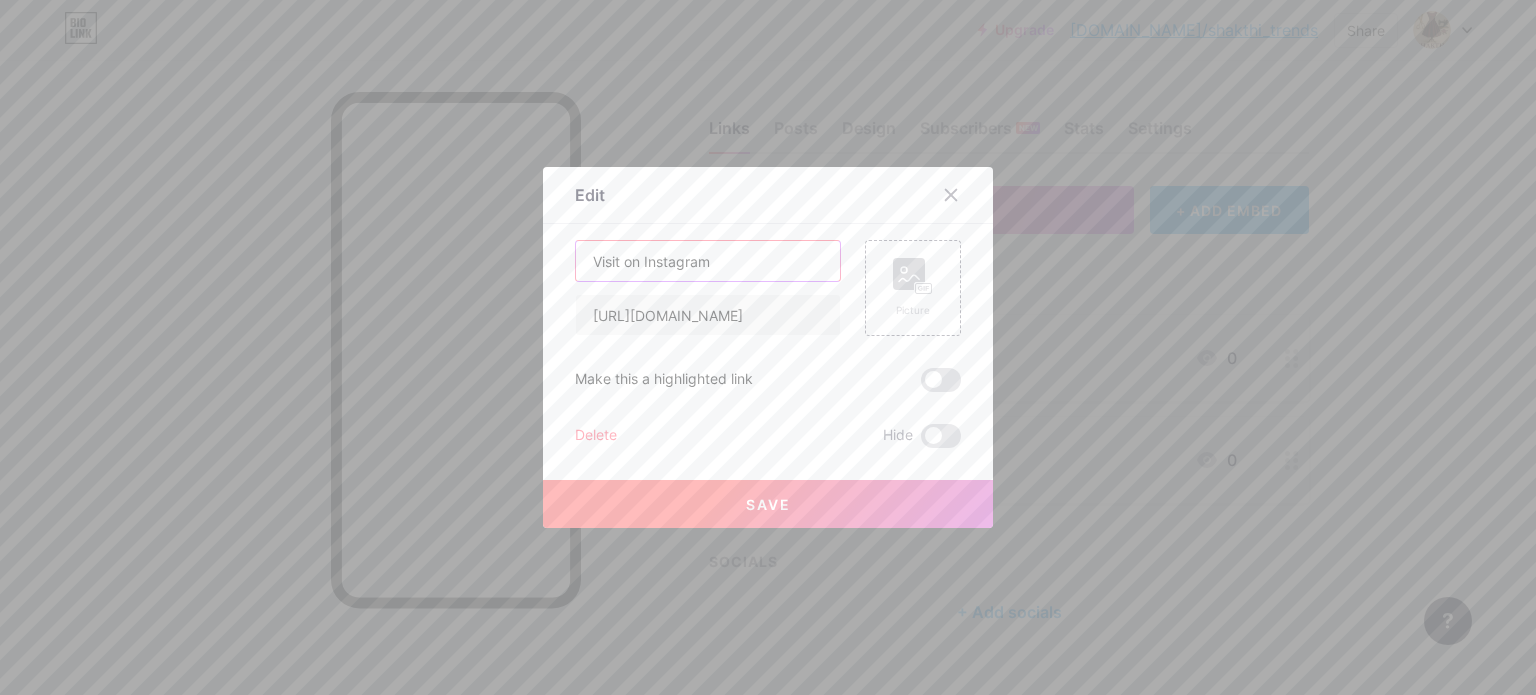 type on "Visit on Instagram" 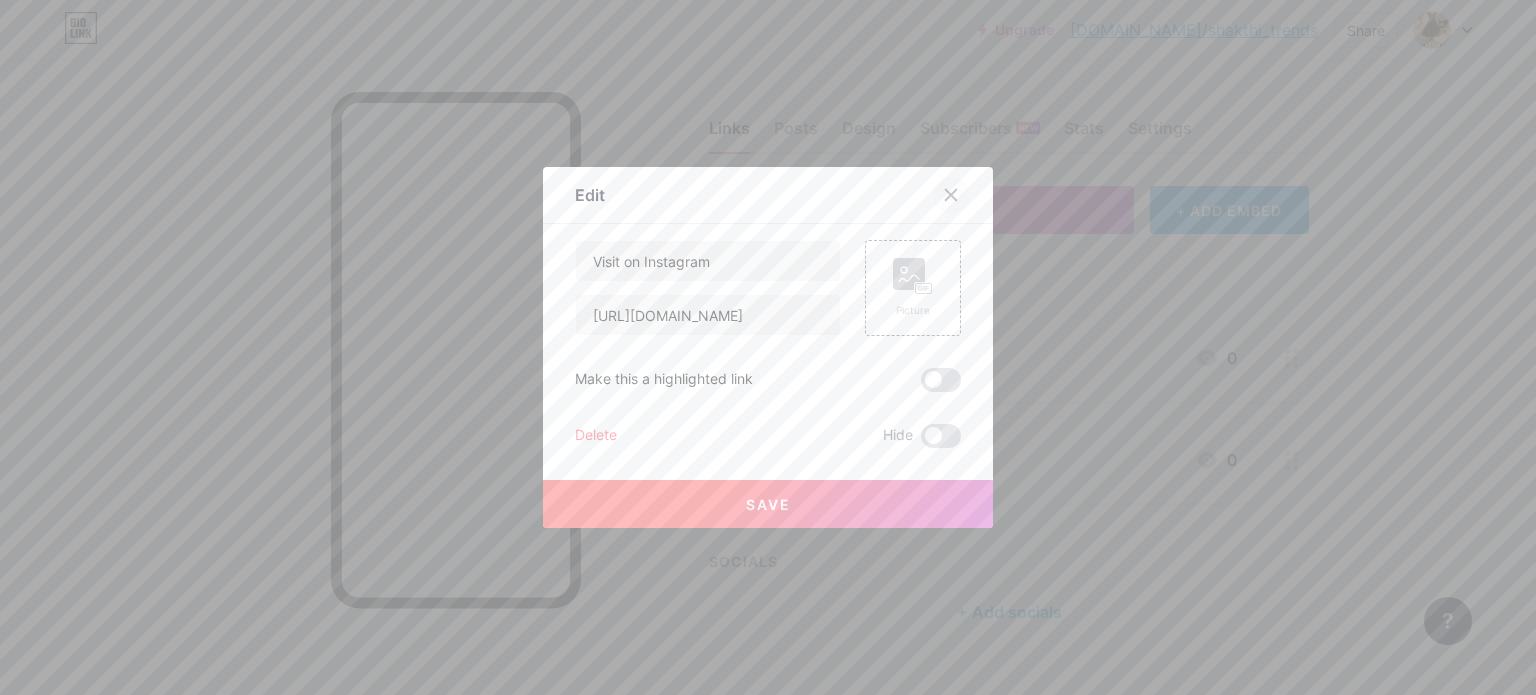 click 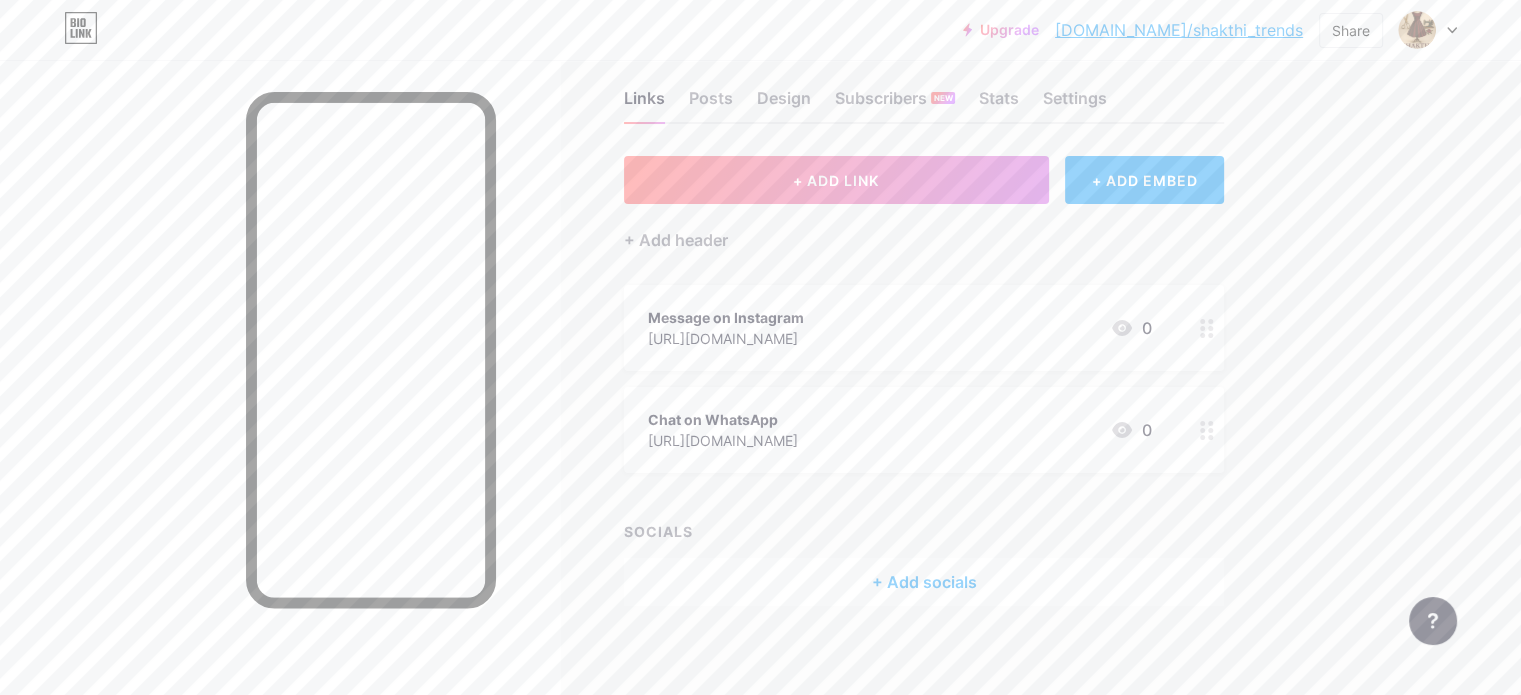 scroll, scrollTop: 0, scrollLeft: 0, axis: both 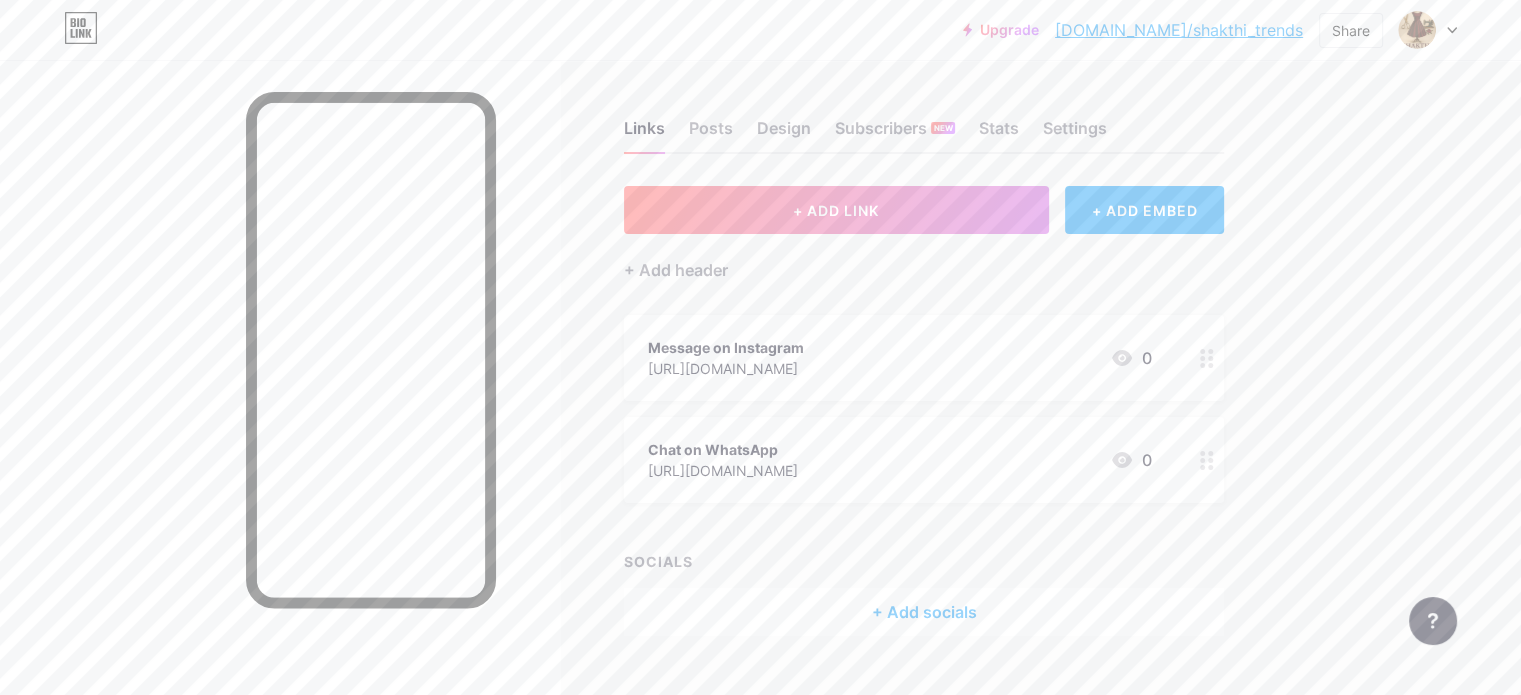 click 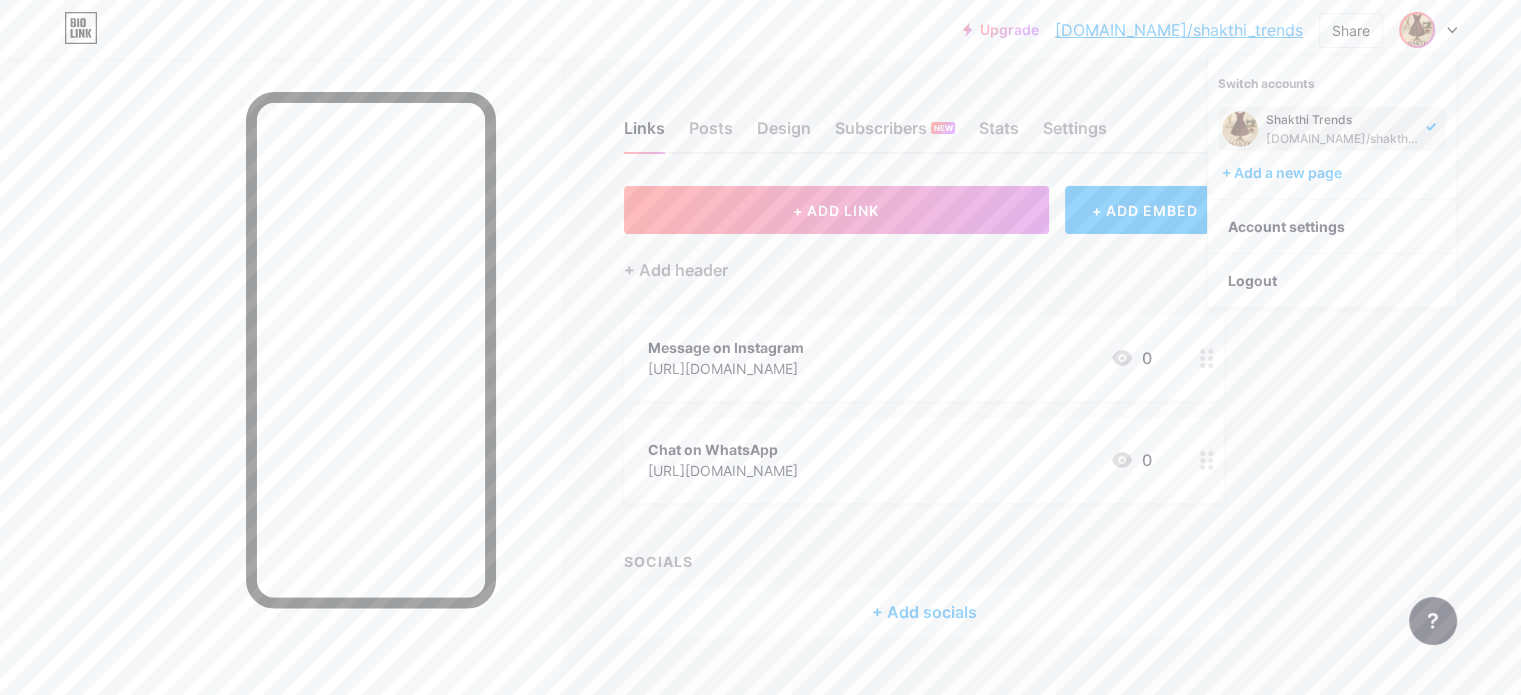 click on "+ ADD LINK     + ADD EMBED
+ Add header
Message on Instagram
https://www.instagram.com/shakthi_trends?igsh=ejlnbWp0dnoxMXBp
0
Chat on WhatsApp
https://wa.me/919686764122
0
SOCIALS     + Add socials" at bounding box center (924, 411) 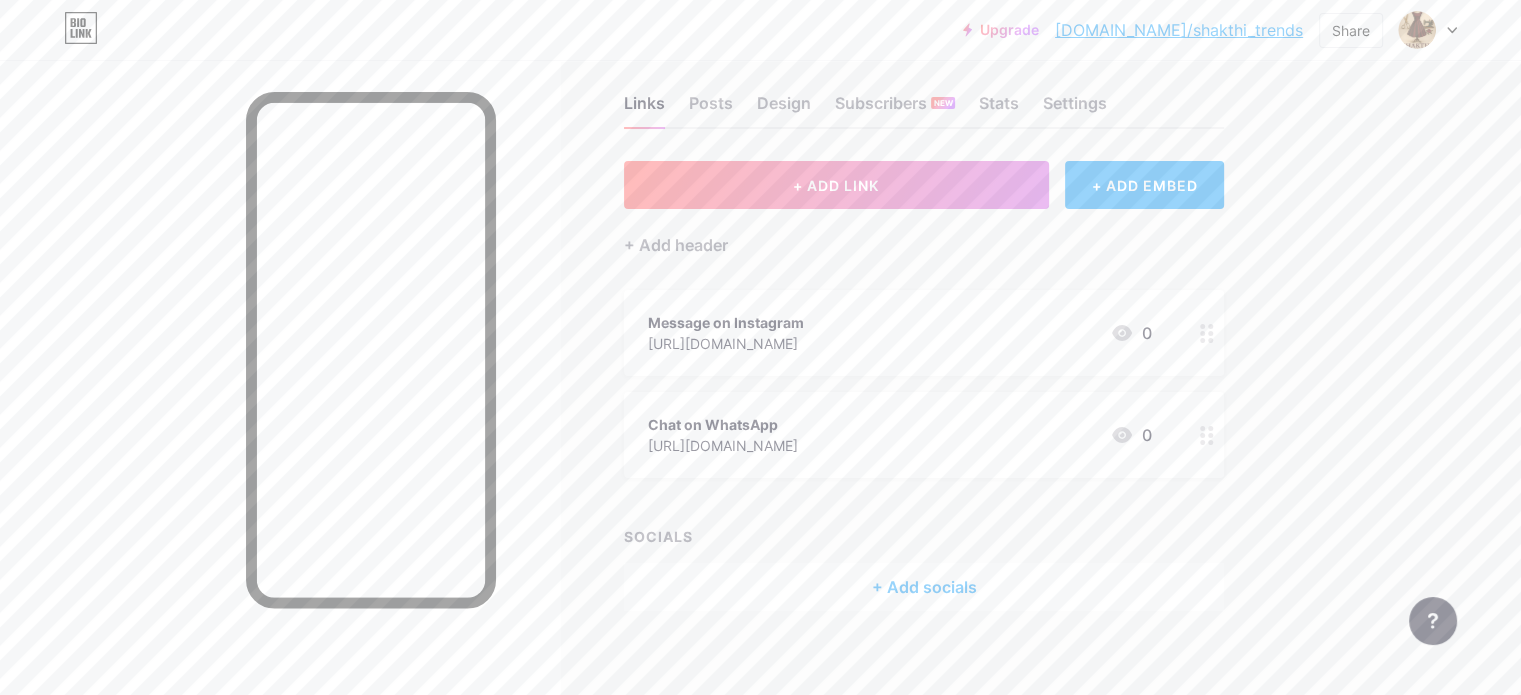 scroll, scrollTop: 39, scrollLeft: 0, axis: vertical 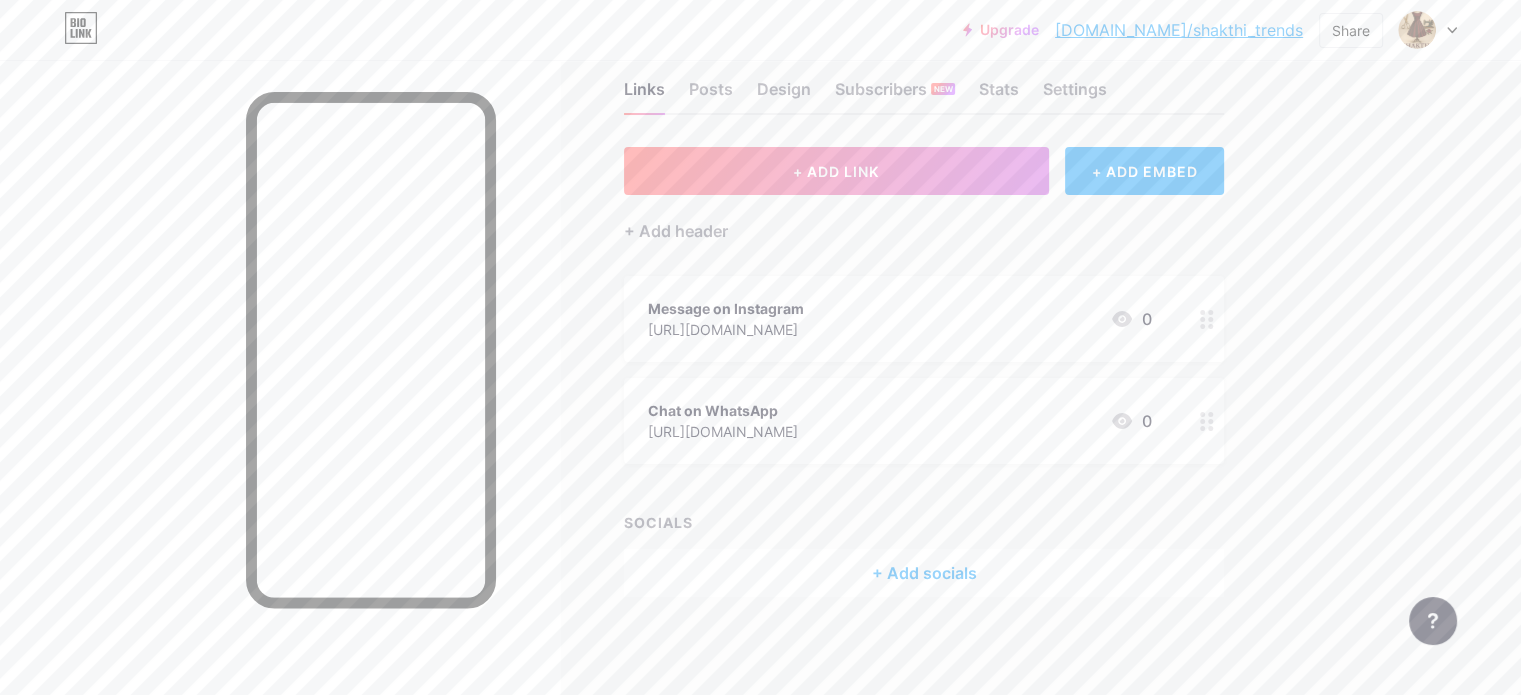 click on "[DOMAIN_NAME]/shakthi_trends" at bounding box center (1179, 30) 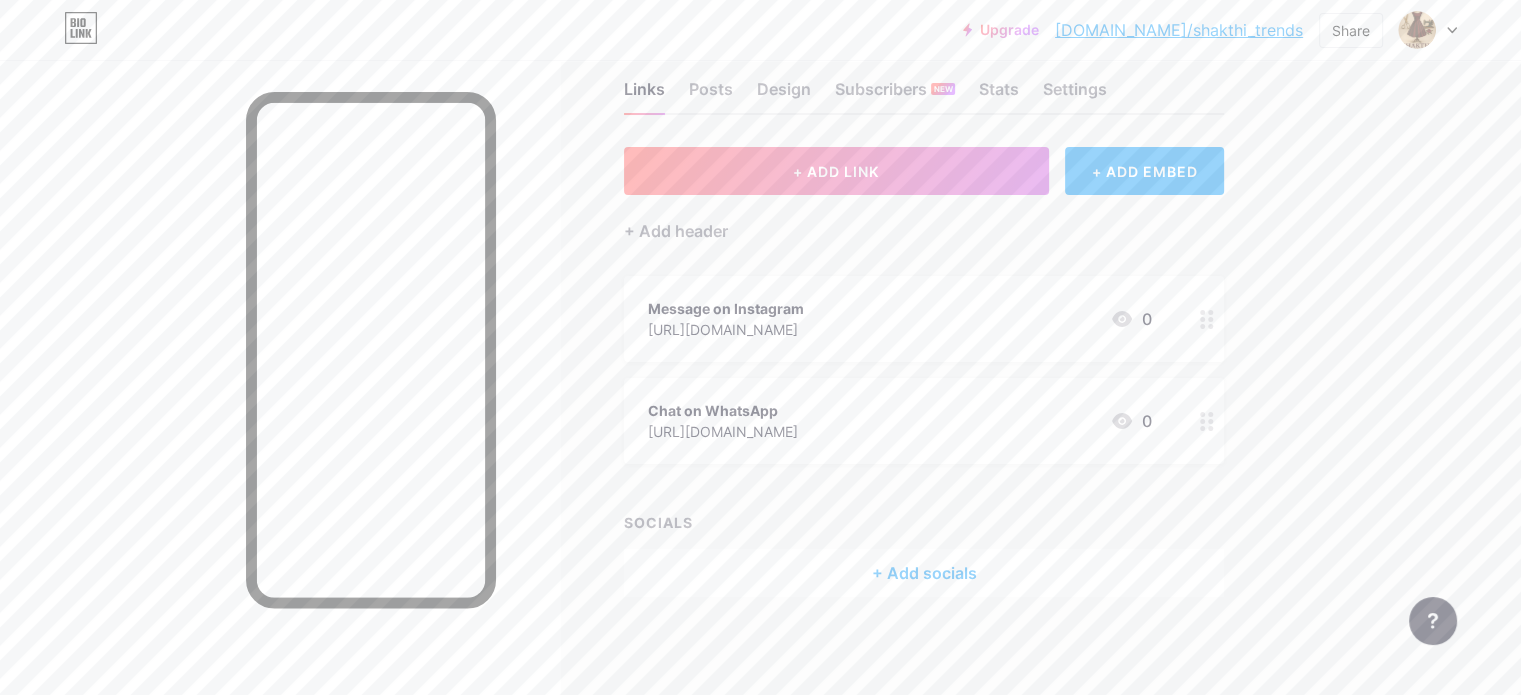 scroll, scrollTop: 0, scrollLeft: 0, axis: both 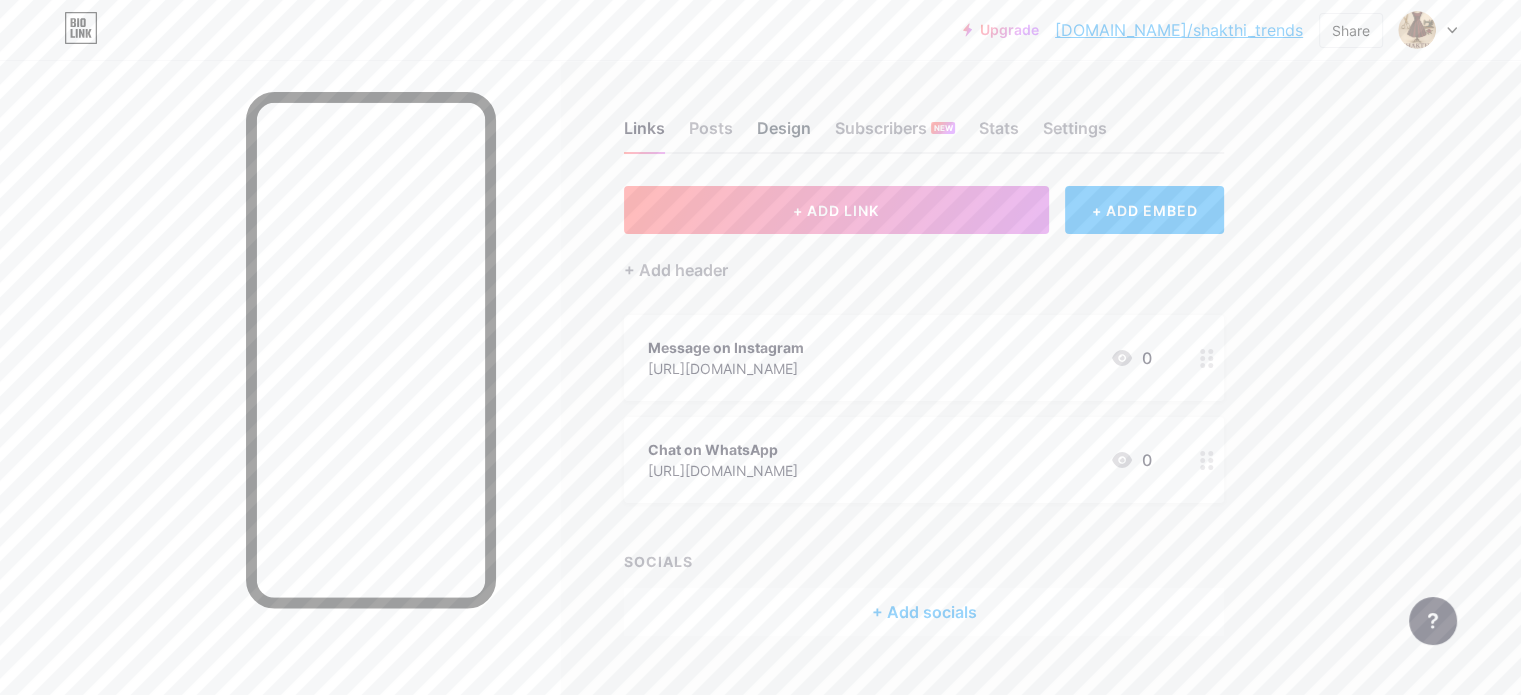 click on "Design" at bounding box center [784, 134] 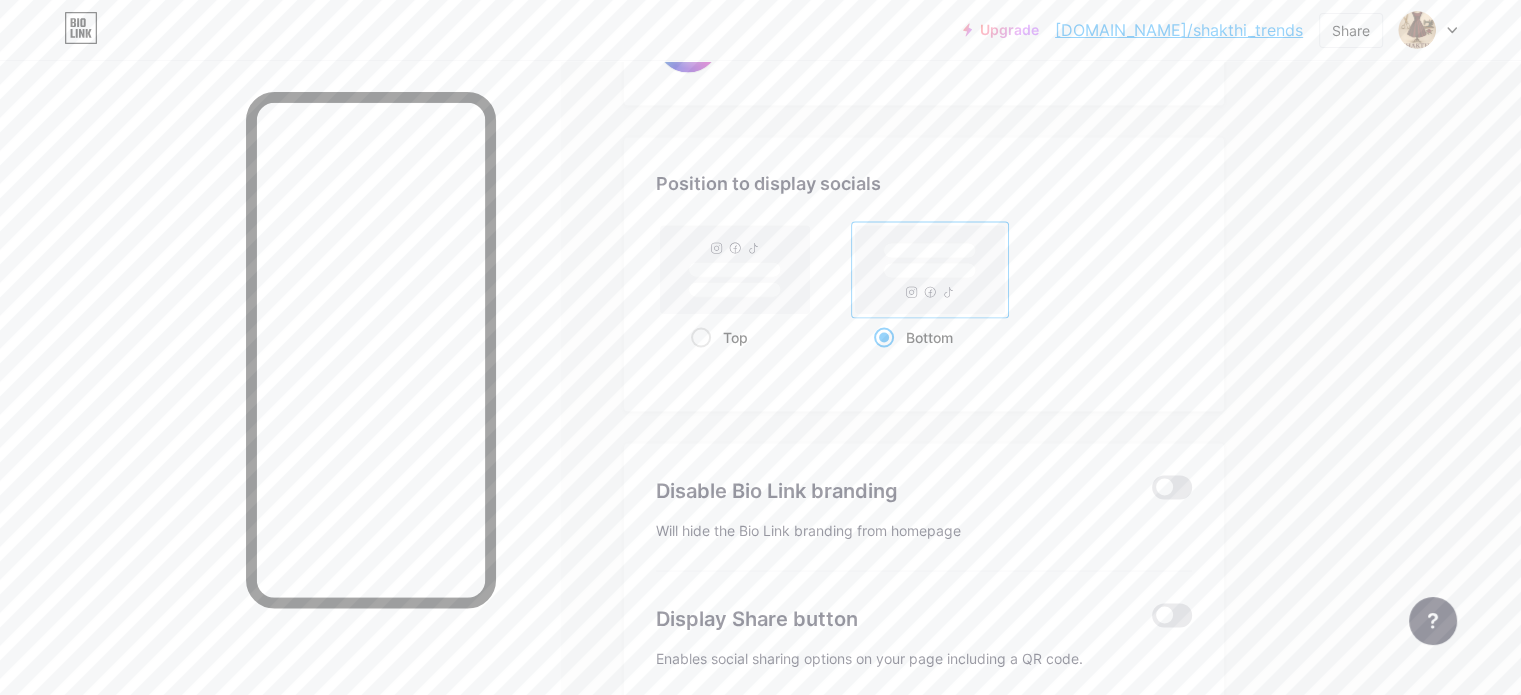 scroll, scrollTop: 3871, scrollLeft: 0, axis: vertical 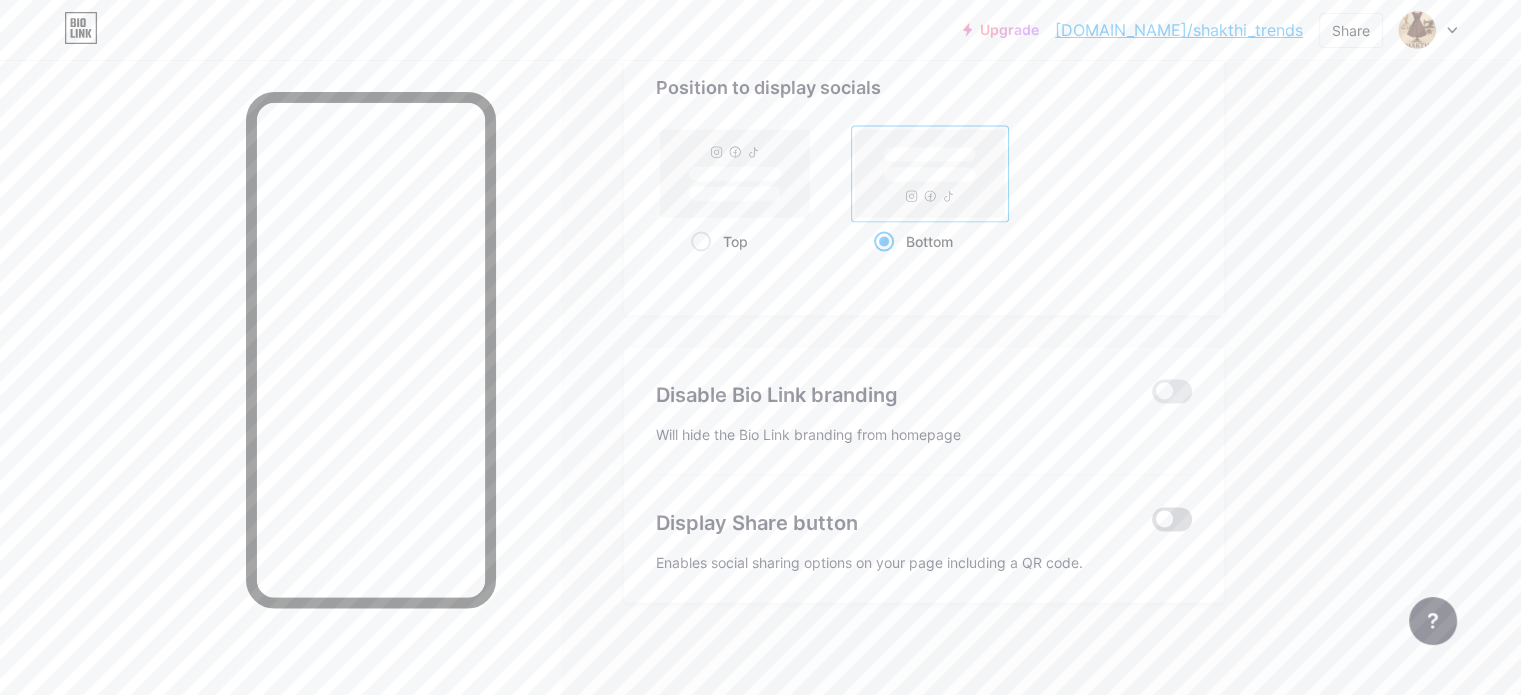 click at bounding box center (1172, 520) 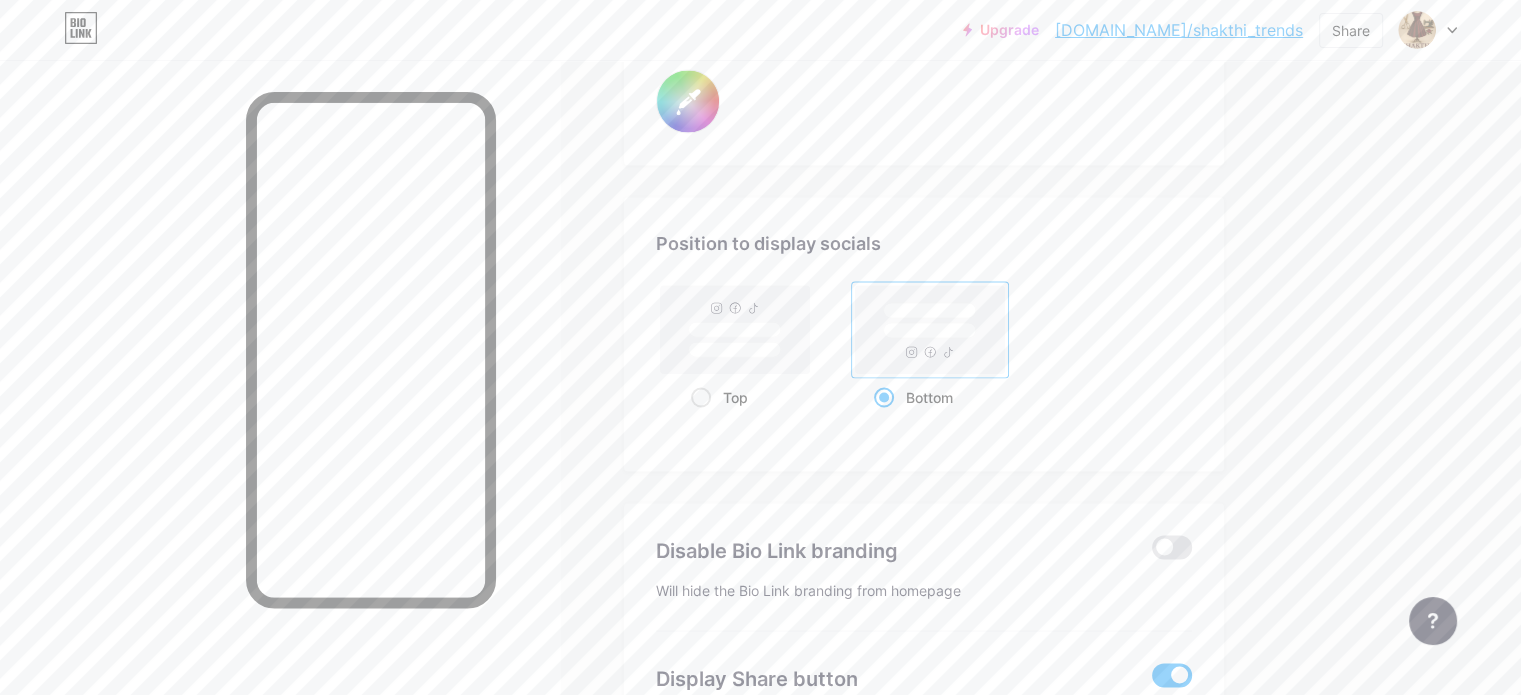 scroll, scrollTop: 3271, scrollLeft: 0, axis: vertical 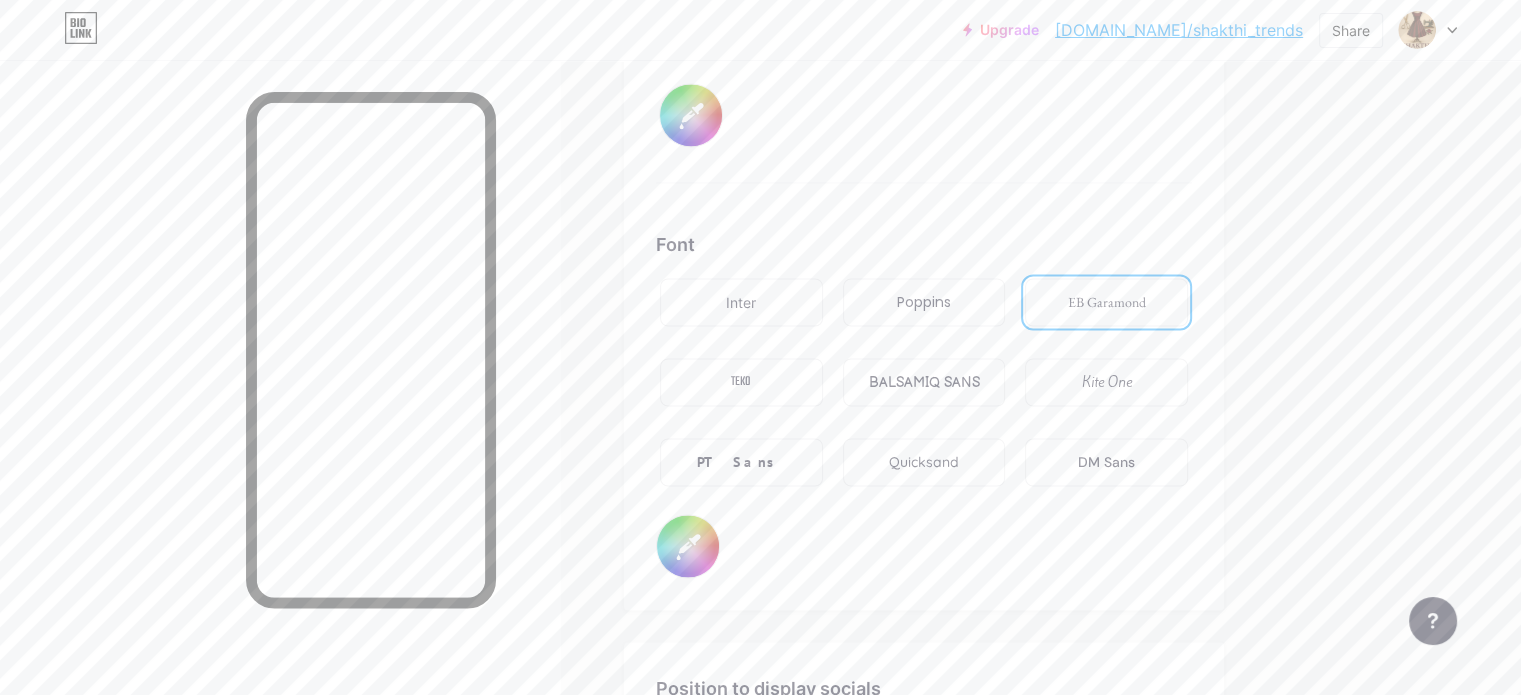 click at bounding box center [1428, 30] 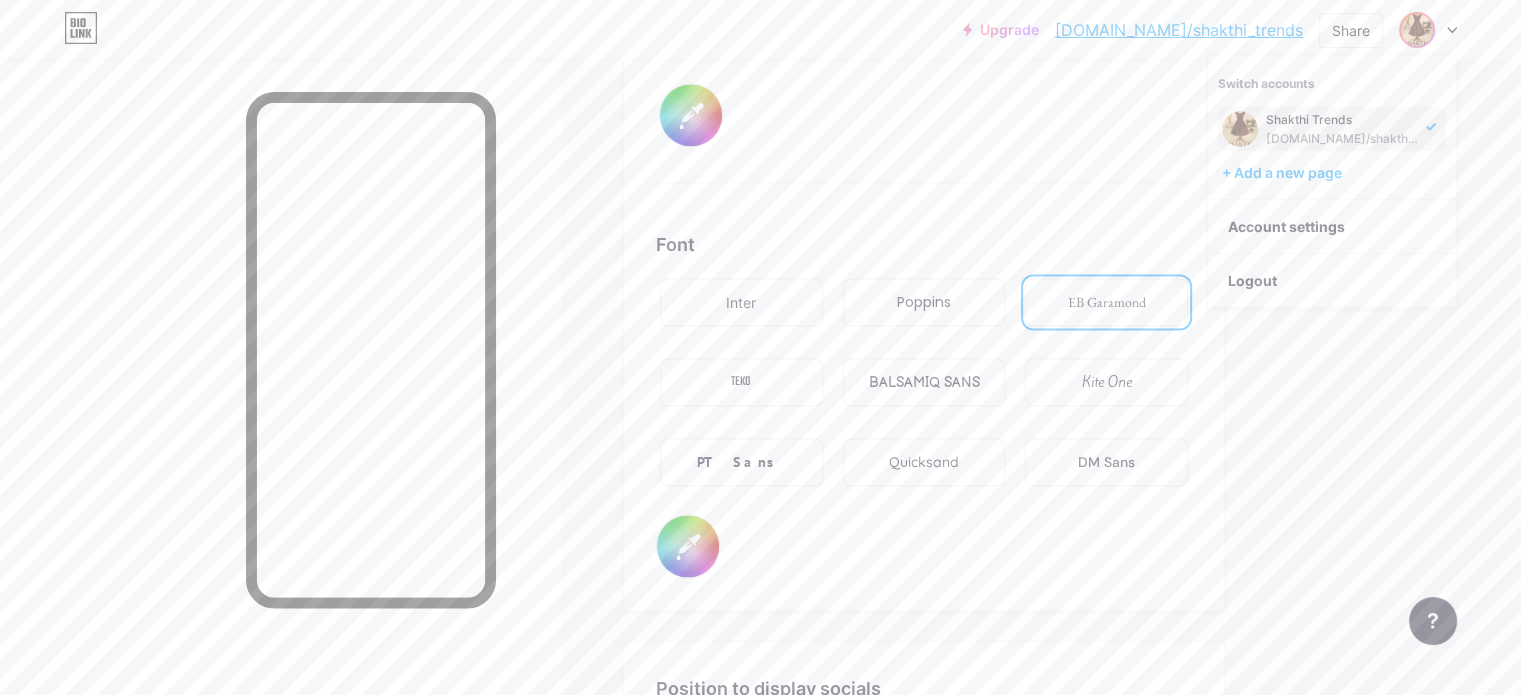 click on "Upgrade   bio.link/shakth...   bio.link/shakthi_trends   Share               Switch accounts     Shakthi Trends   bio.link/shakthi_trends       + Add a new page        Account settings   Logout   Link Copied
Links
Posts
Design
Subscribers
NEW
Stats
Settings     Profile   Shakthi Trends     Ladies Tailoring & Design                   Themes   Link in bio   Blog   Shop       Basics       Carbon       Xmas 23       Pride       Glitch       Winter · Live       Glassy · Live       Chameleon · Live       Rainy Night · Live       Neon · Live       Summer       Retro       Strawberry · Live       Desert       Sunny       Autumn       Leaf       Clear Sky       Blush       Unicorn       Minimal       Cloudy       Shadow     Create your own           Changes saved     Background         Color                 Video             Image           Button       #000000   Font   Inter Poppins EB Garamond TEKO BALSAMIQ SANS" at bounding box center [760, -984] 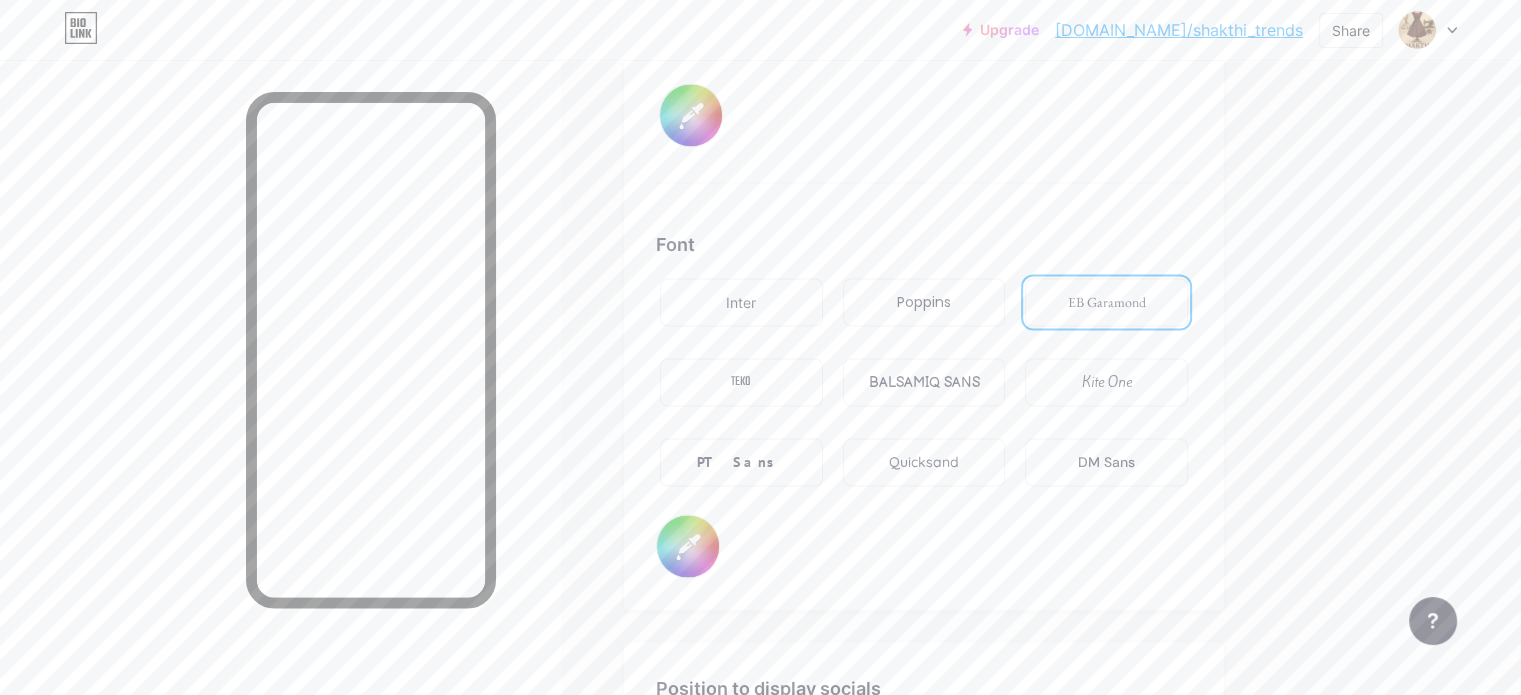 click on "Upgrade   bio.link/shakth...   bio.link/shakthi_trends   Share               Switch accounts     Shakthi Trends   bio.link/shakthi_trends       + Add a new page        Account settings   Logout" at bounding box center (760, 30) 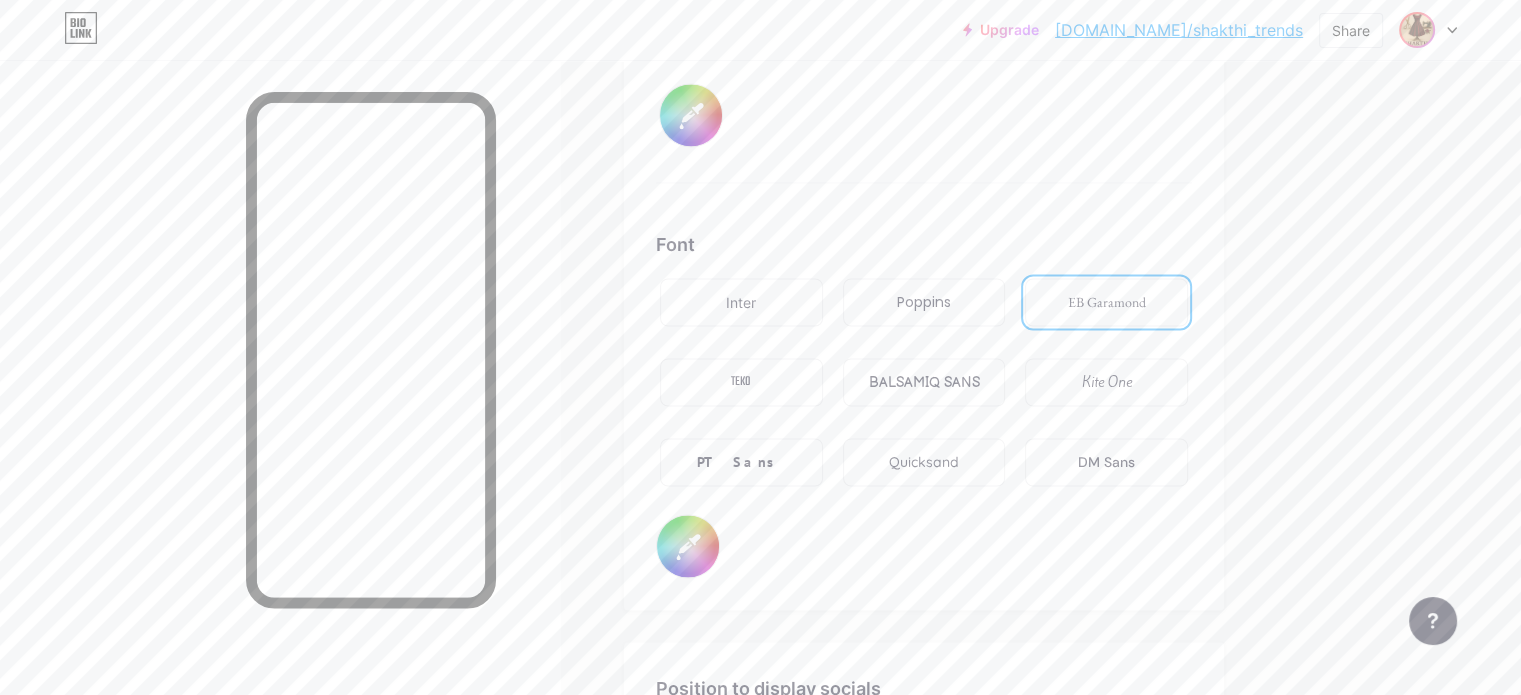 click at bounding box center (1417, 30) 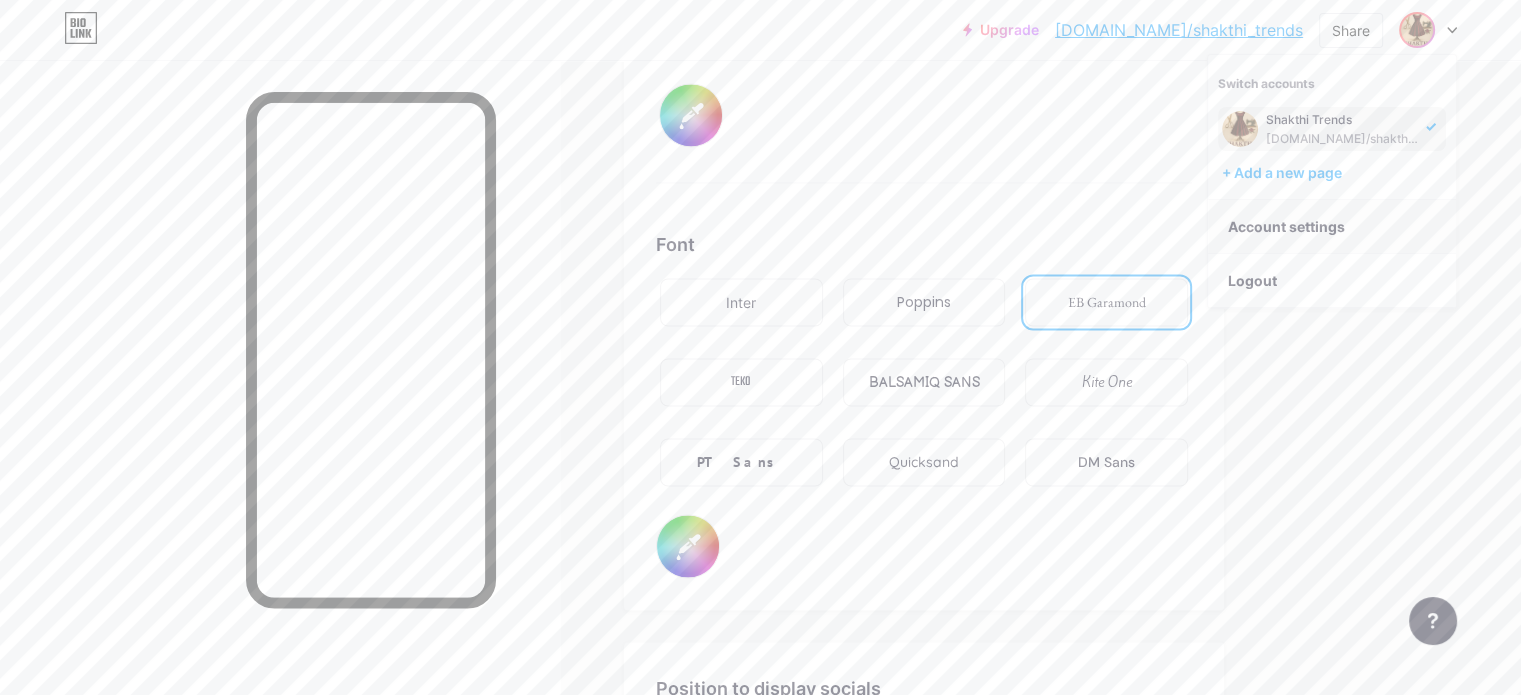 click on "Account settings" at bounding box center (1332, 227) 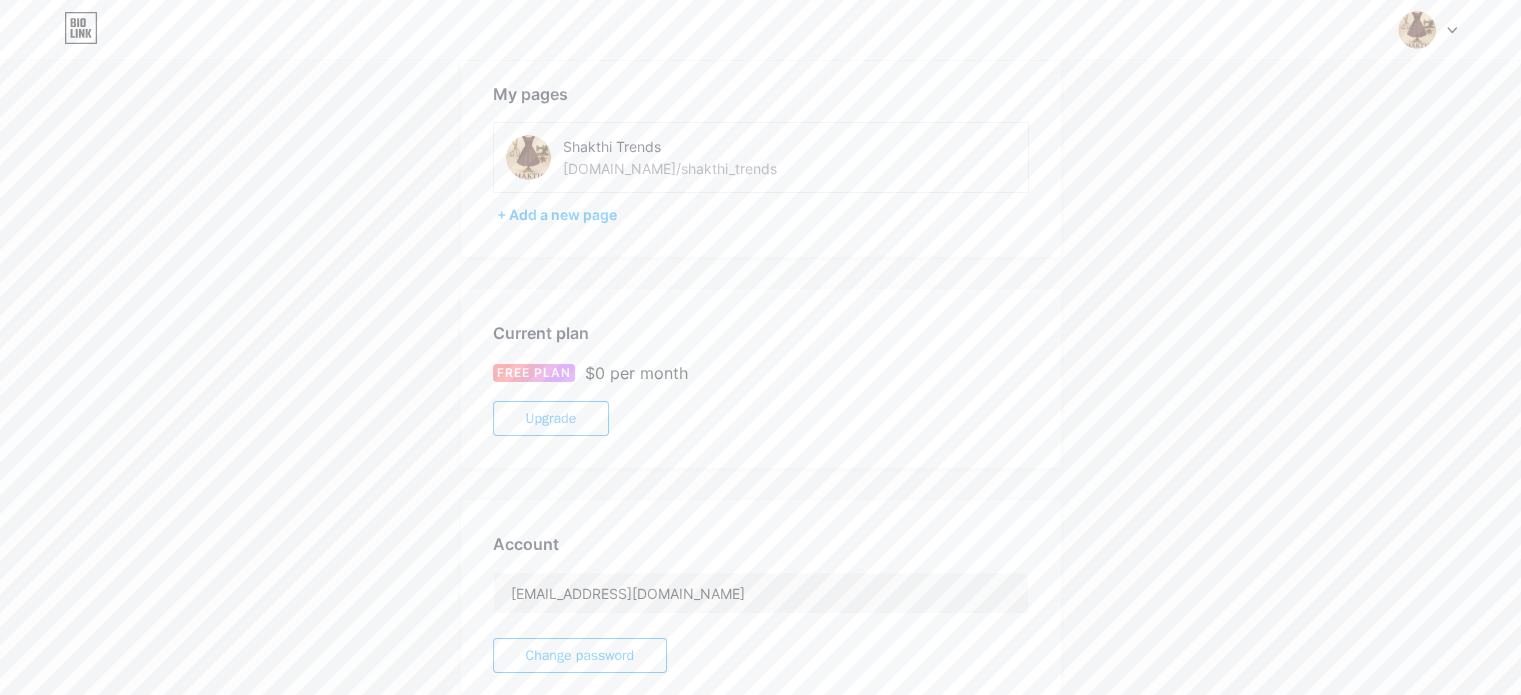 scroll, scrollTop: 0, scrollLeft: 0, axis: both 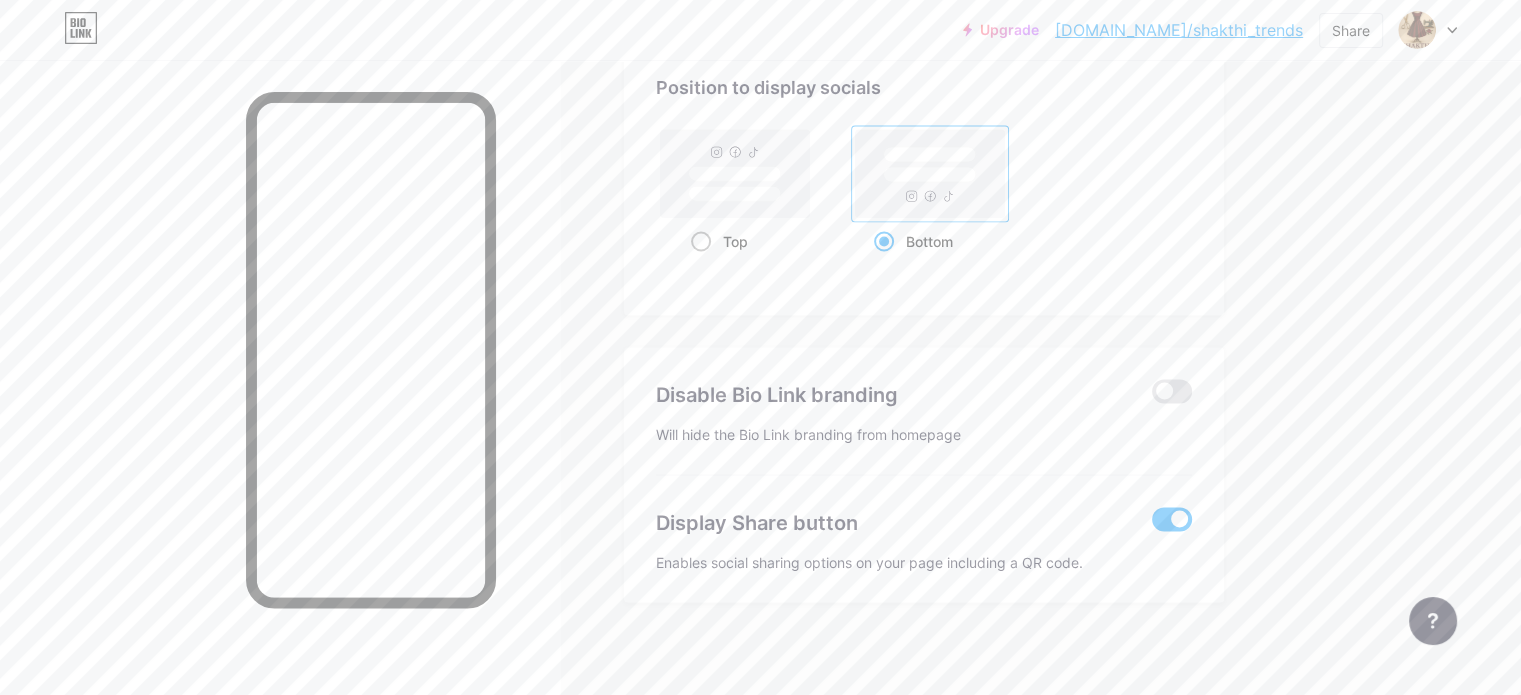 click on "Top" at bounding box center (735, 241) 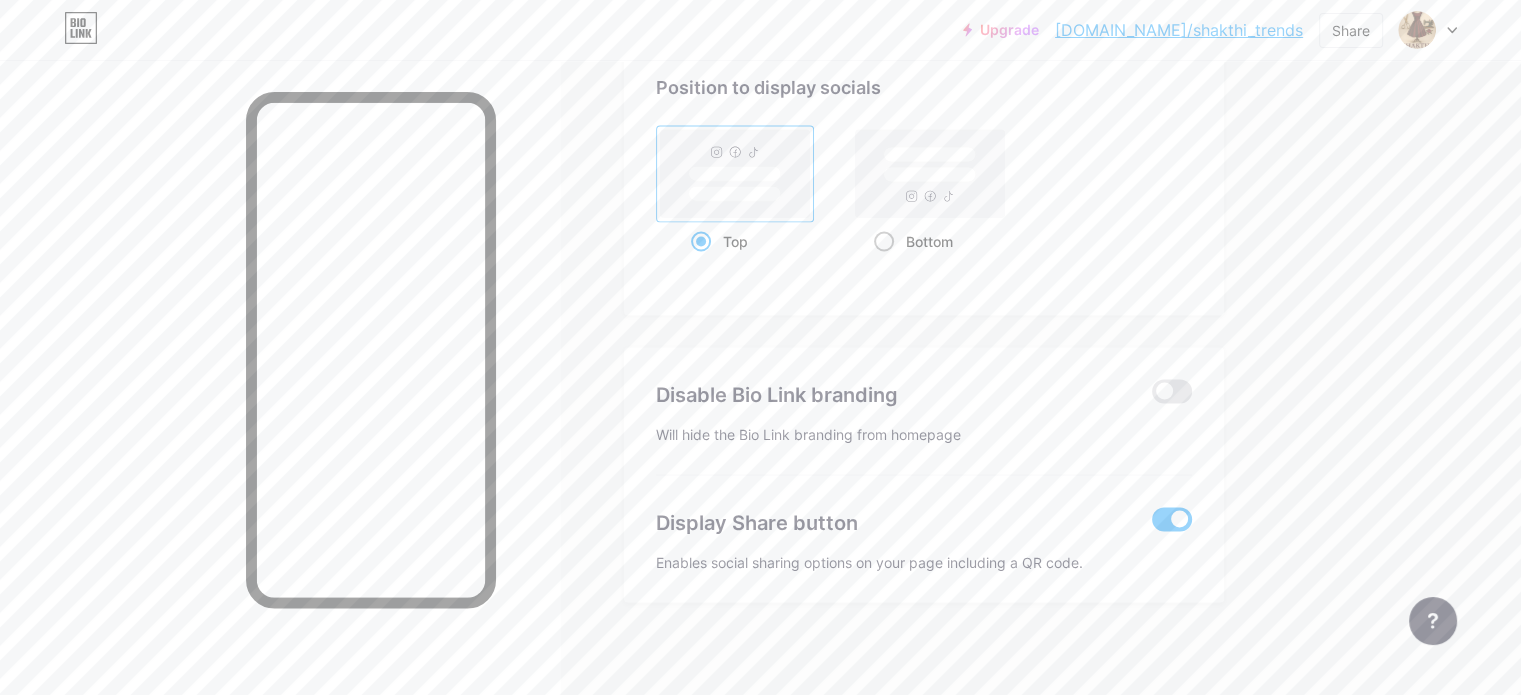 click 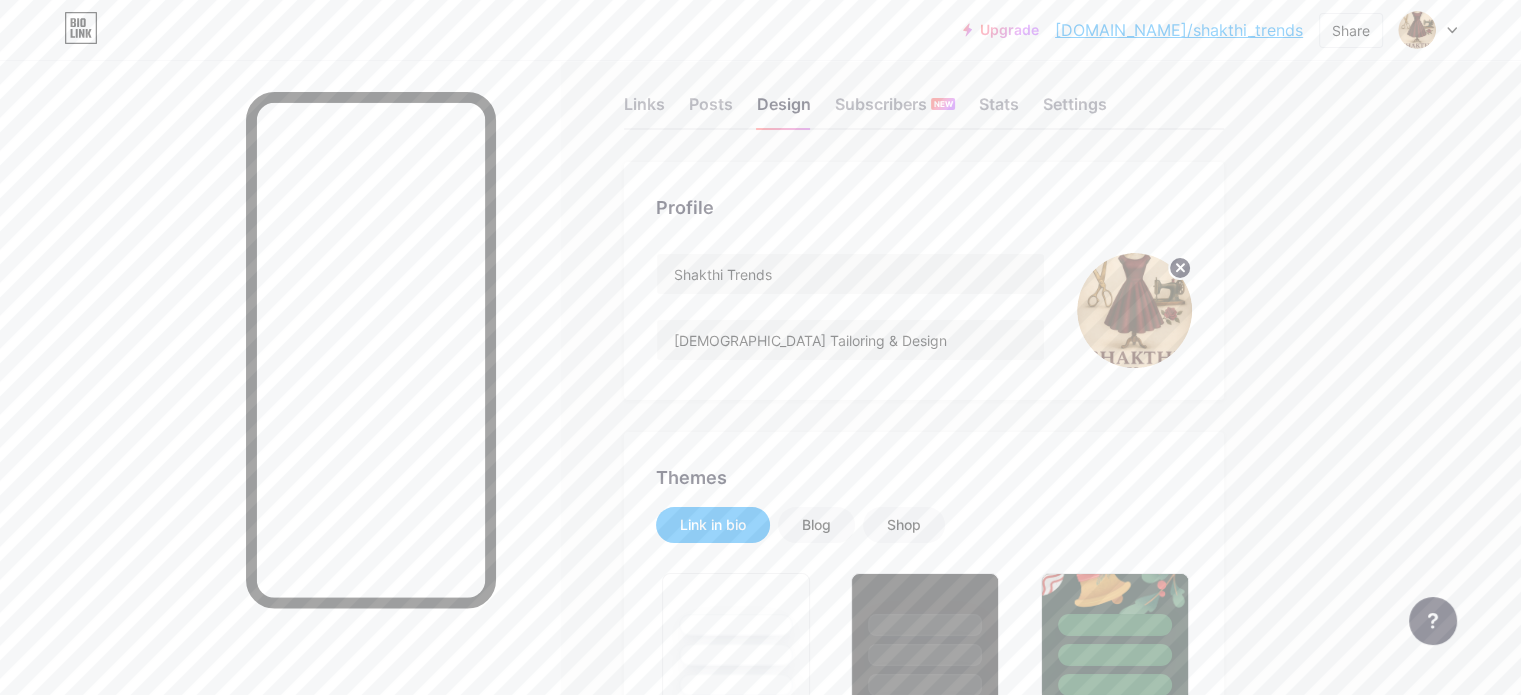 scroll, scrollTop: 0, scrollLeft: 0, axis: both 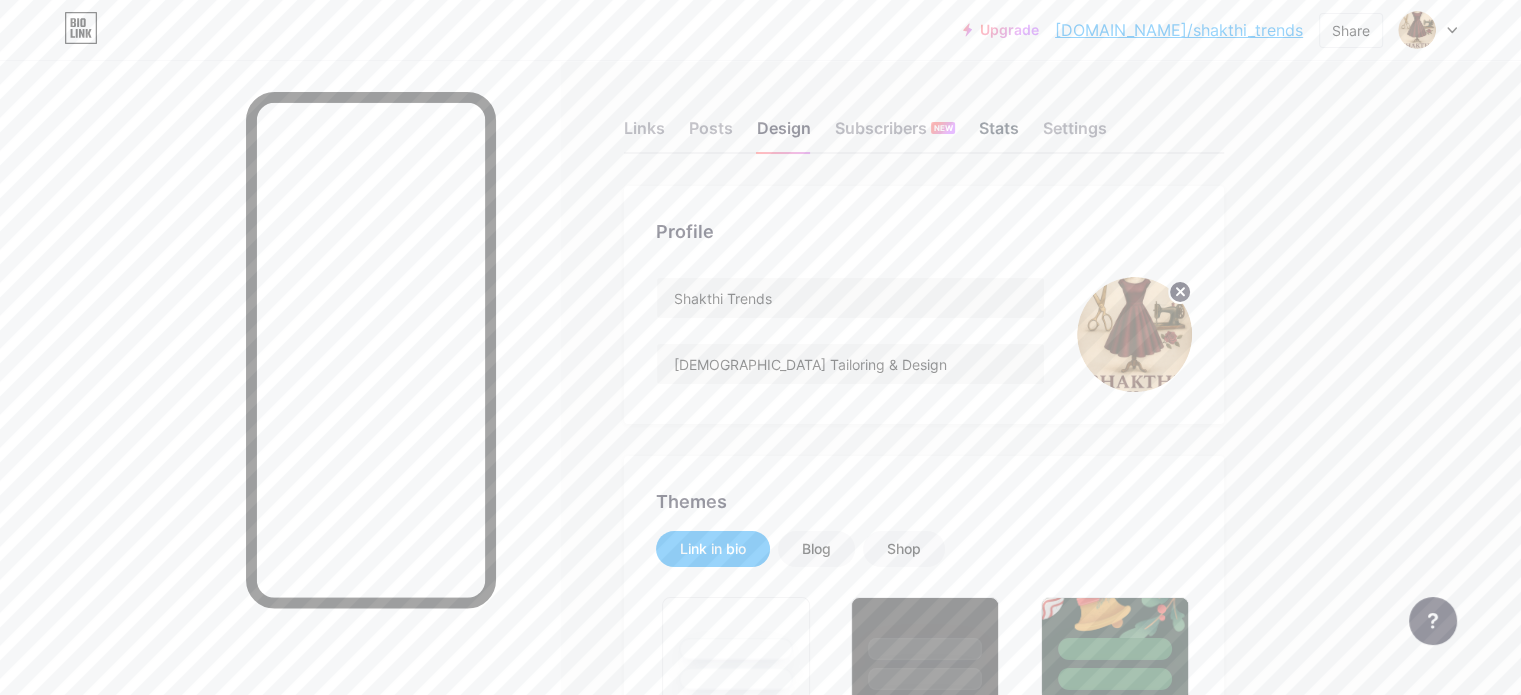 click on "Stats" at bounding box center (999, 134) 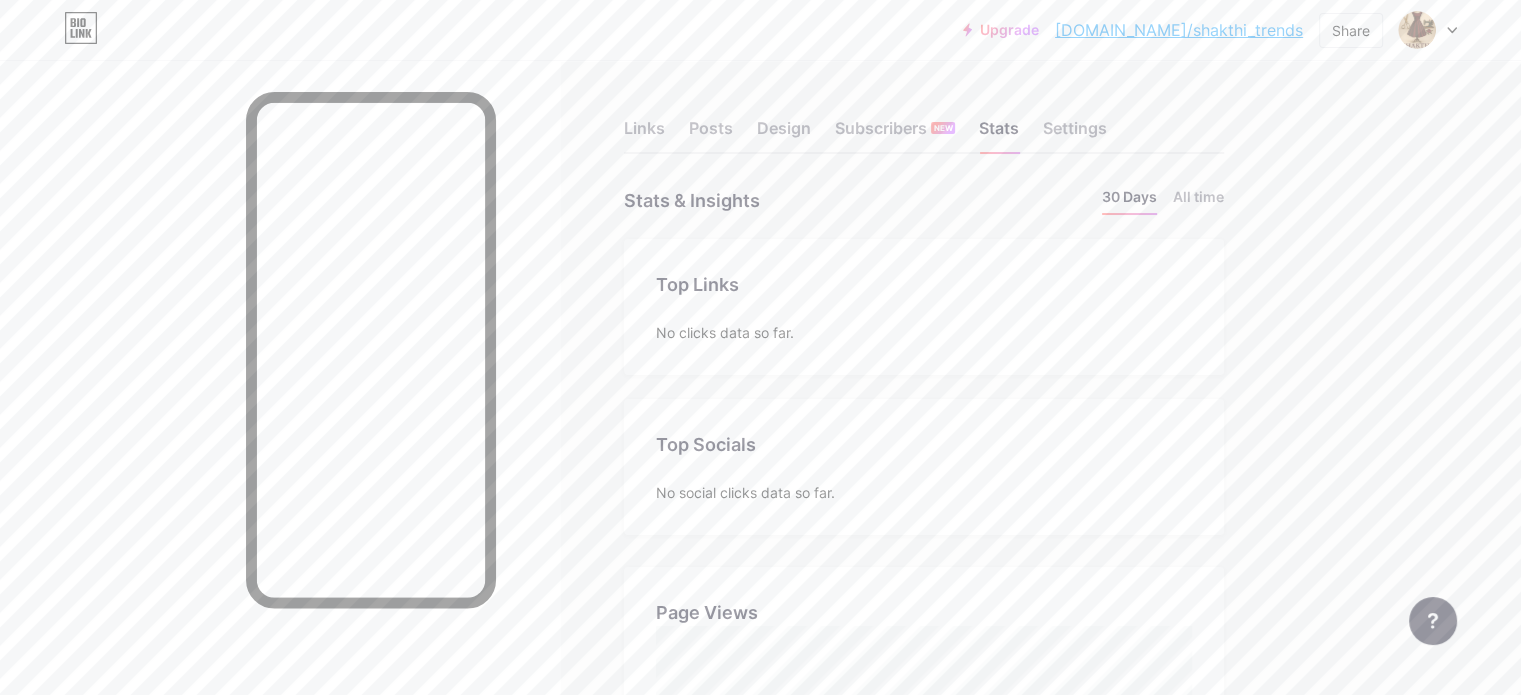 scroll, scrollTop: 999304, scrollLeft: 998479, axis: both 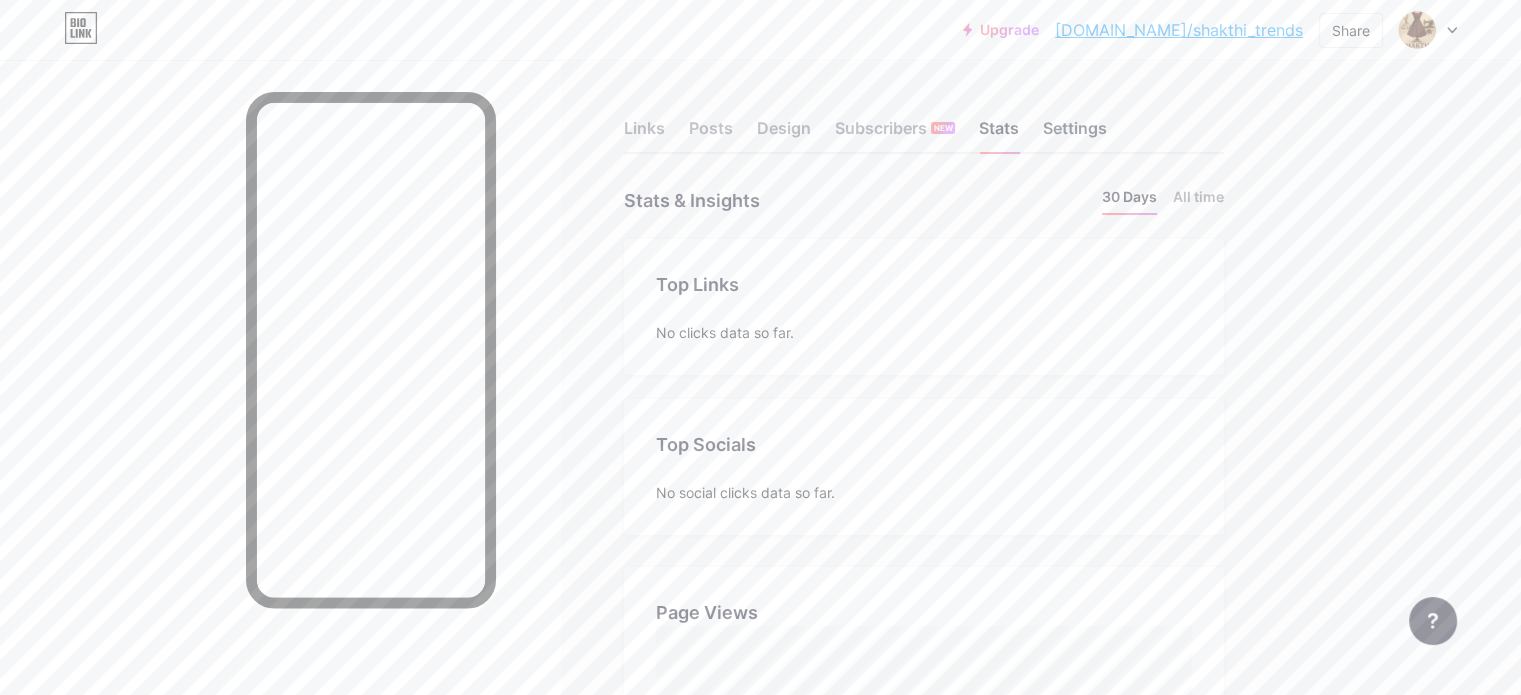 click on "Settings" at bounding box center [1075, 134] 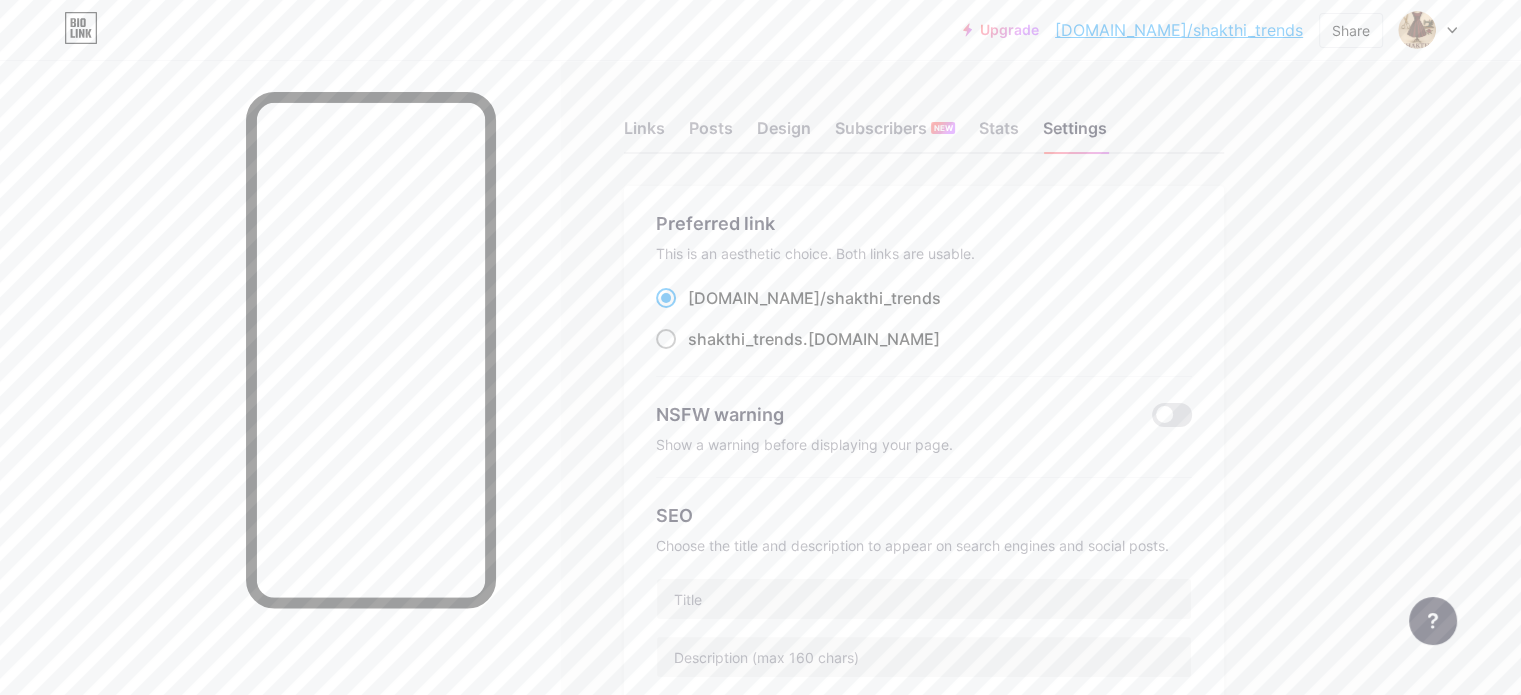 click on "shakthi_trends" at bounding box center [745, 339] 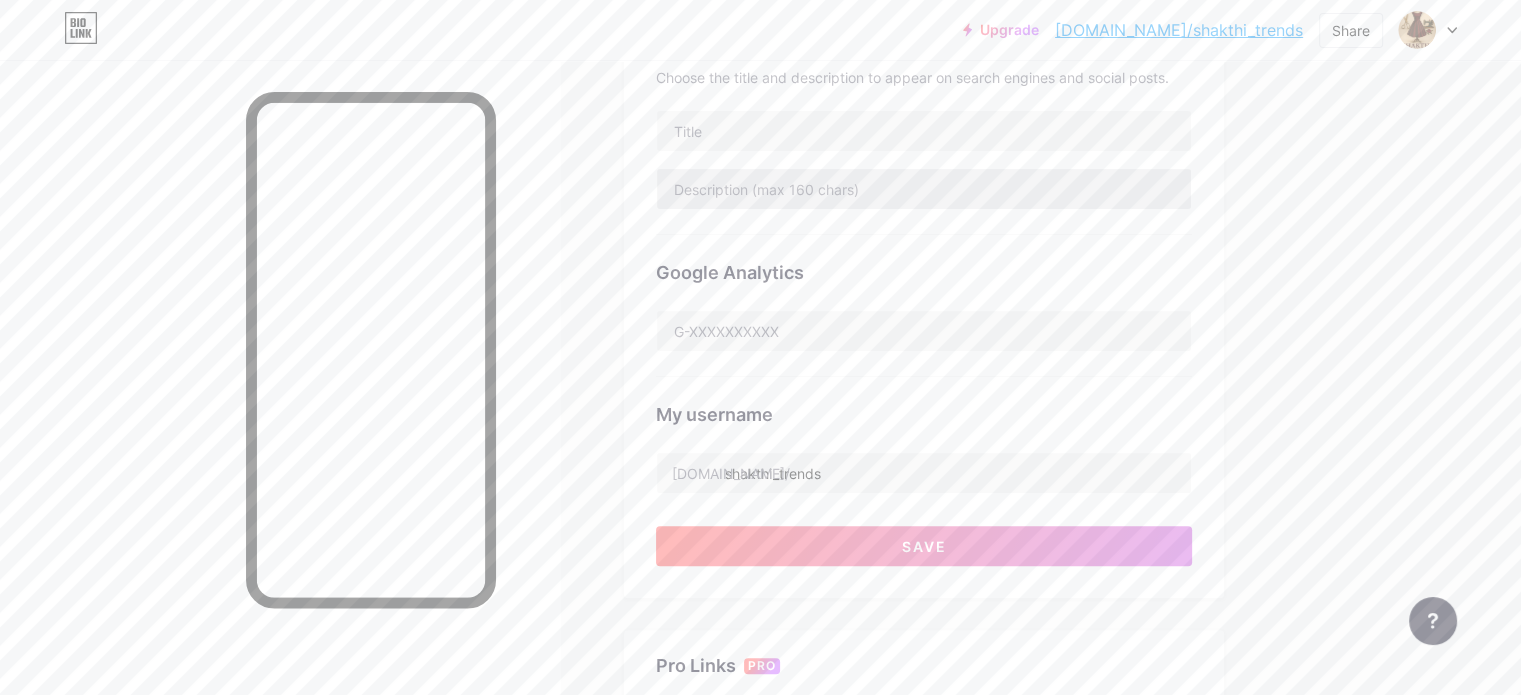 scroll, scrollTop: 500, scrollLeft: 0, axis: vertical 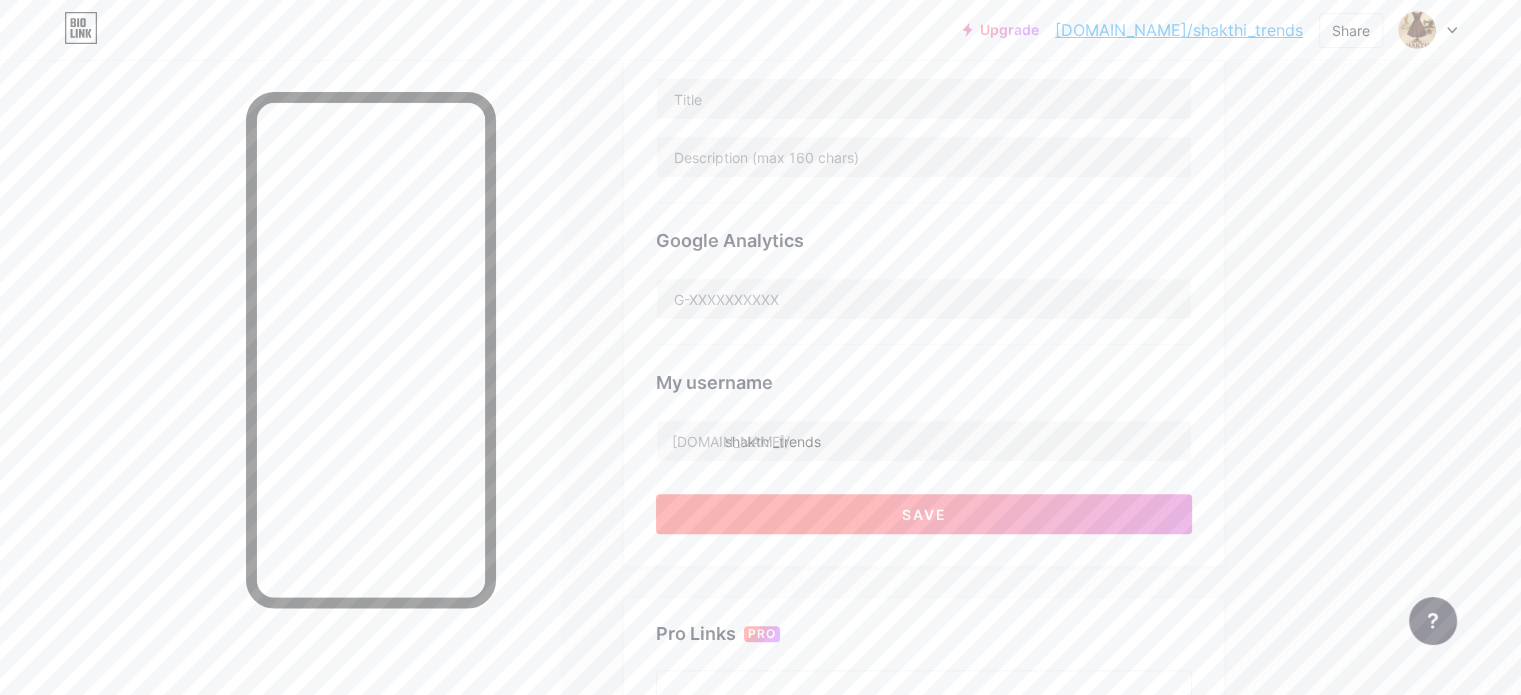 click on "Save" at bounding box center [924, 514] 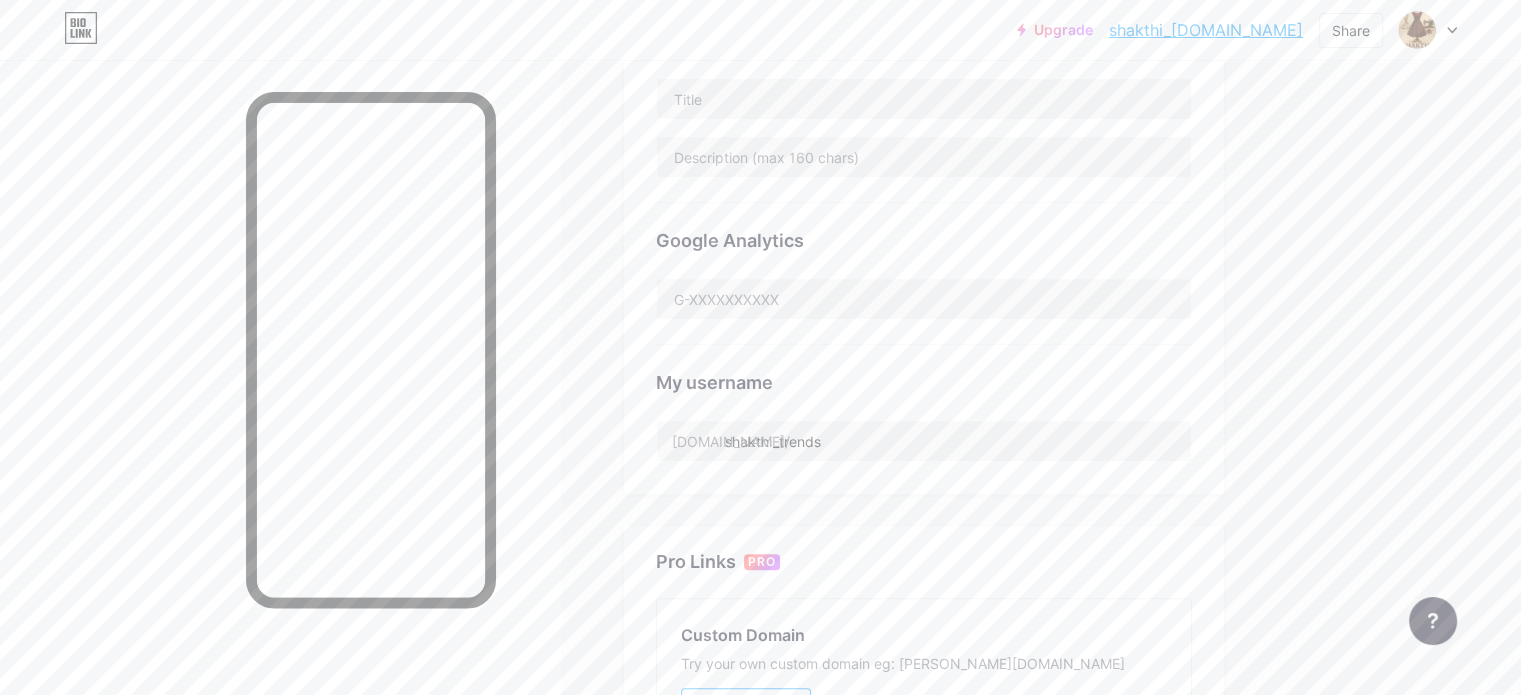click on "shakthi_[DOMAIN_NAME]" at bounding box center (1206, 30) 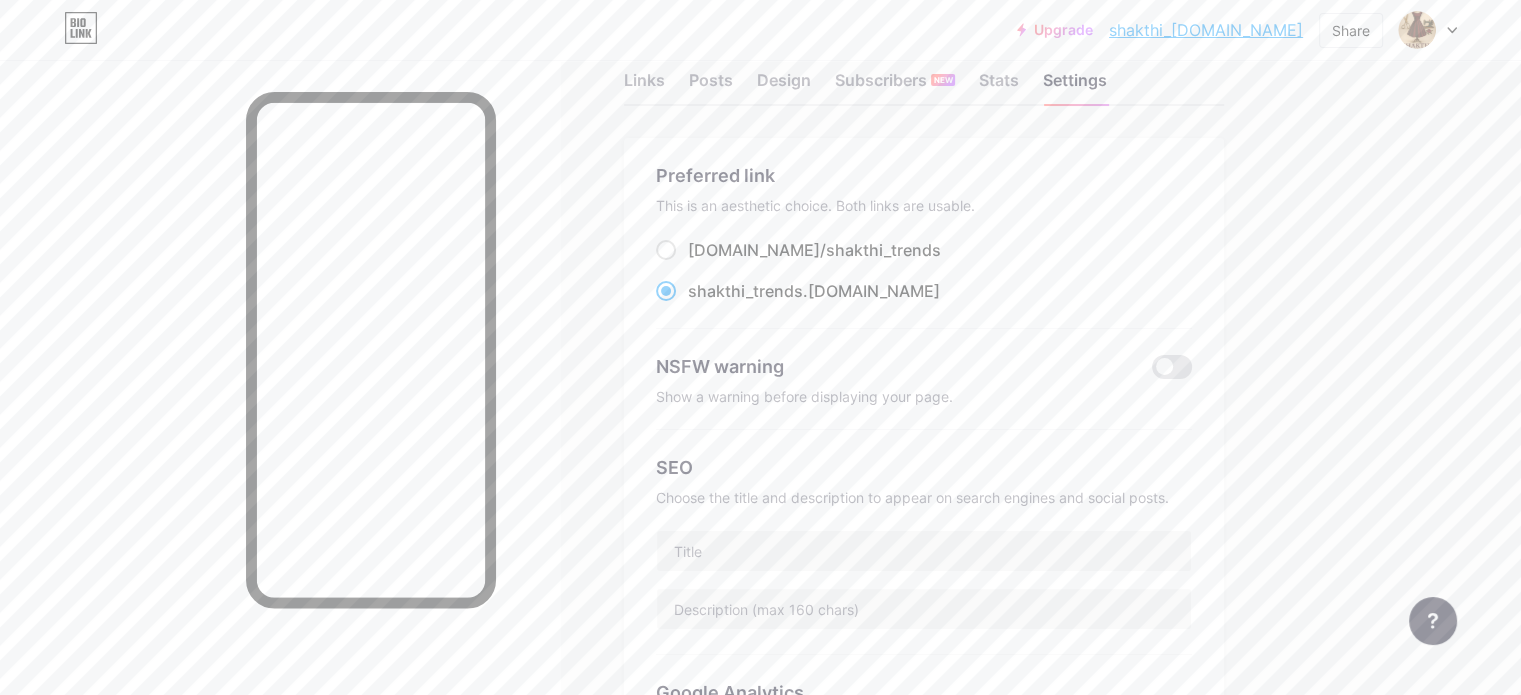 scroll, scrollTop: 0, scrollLeft: 0, axis: both 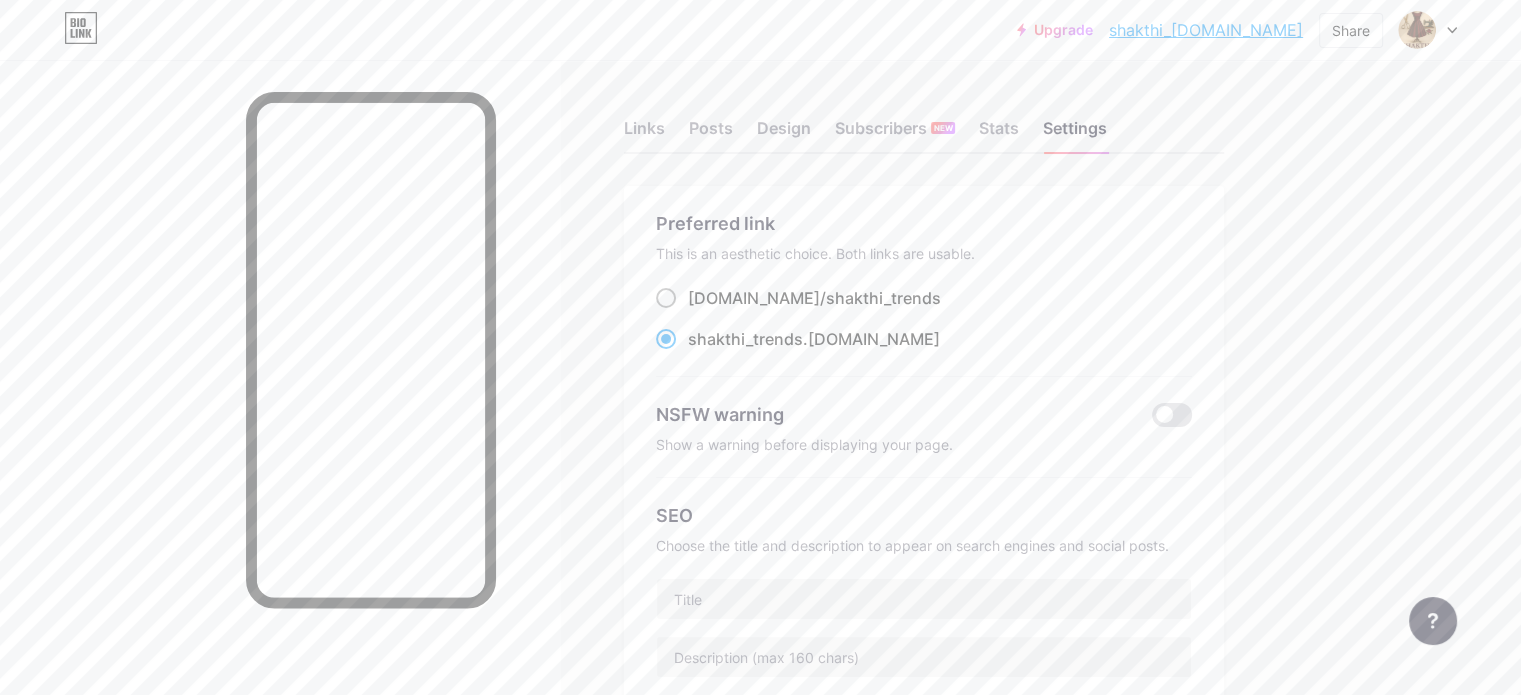 click on "[DOMAIN_NAME]/ shakthi_trends" at bounding box center (814, 298) 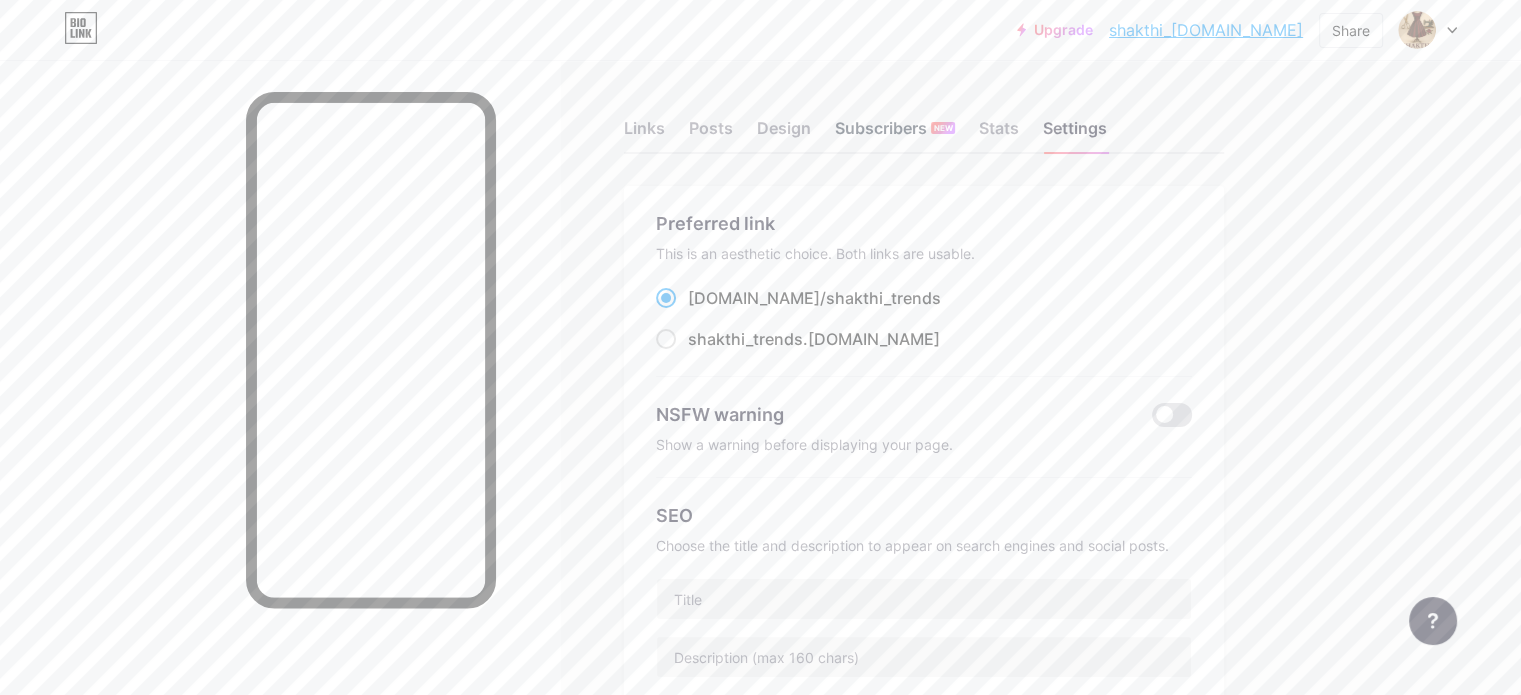 click on "Subscribers
NEW" at bounding box center [895, 134] 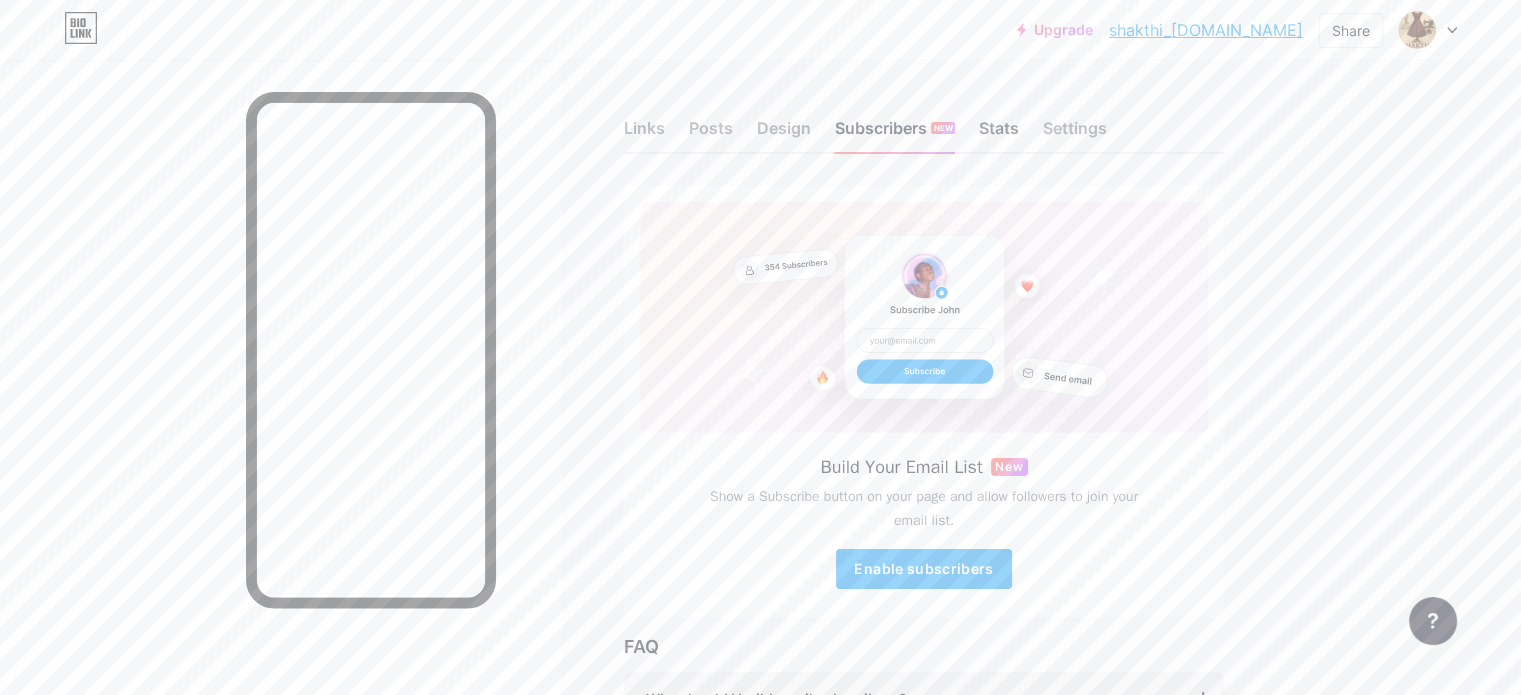 click on "Stats" at bounding box center (999, 134) 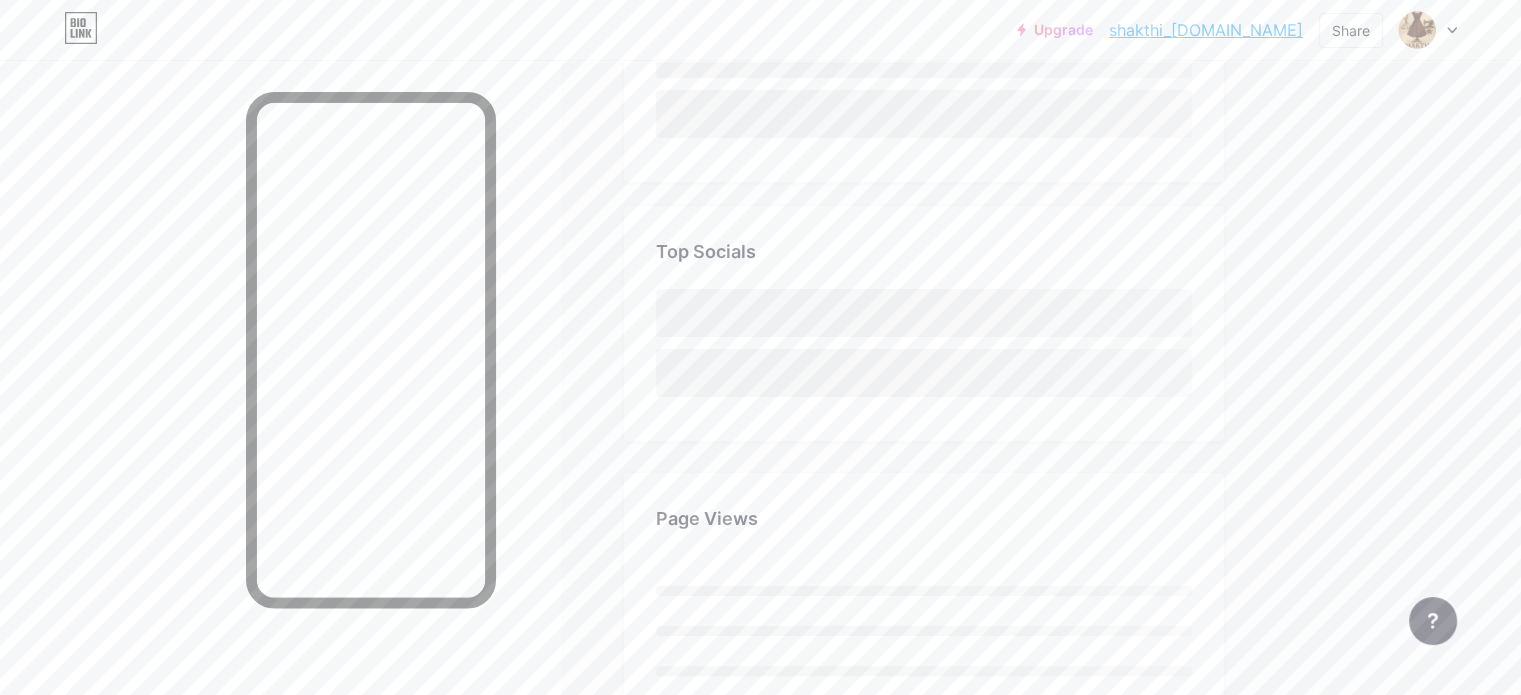 scroll, scrollTop: 300, scrollLeft: 0, axis: vertical 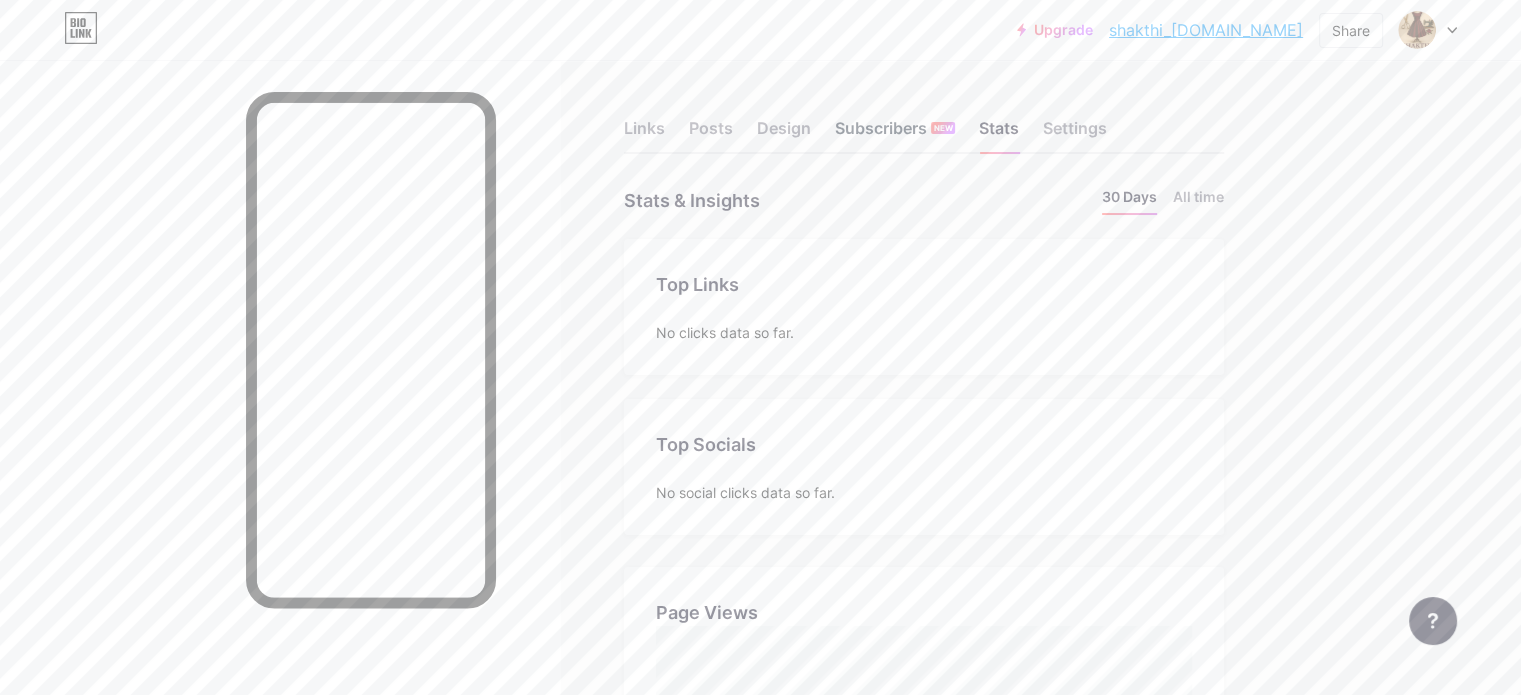 click on "Subscribers
NEW" at bounding box center [895, 134] 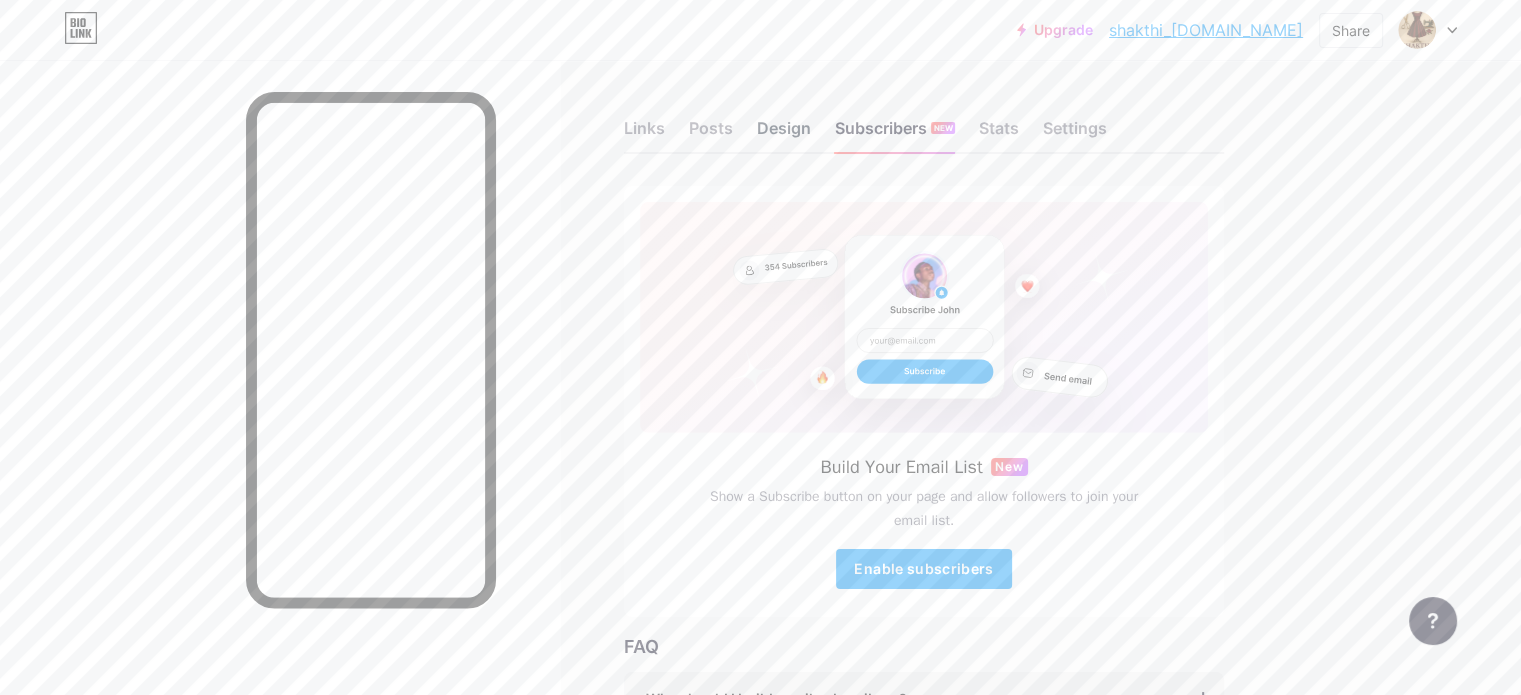 click on "Design" at bounding box center (784, 134) 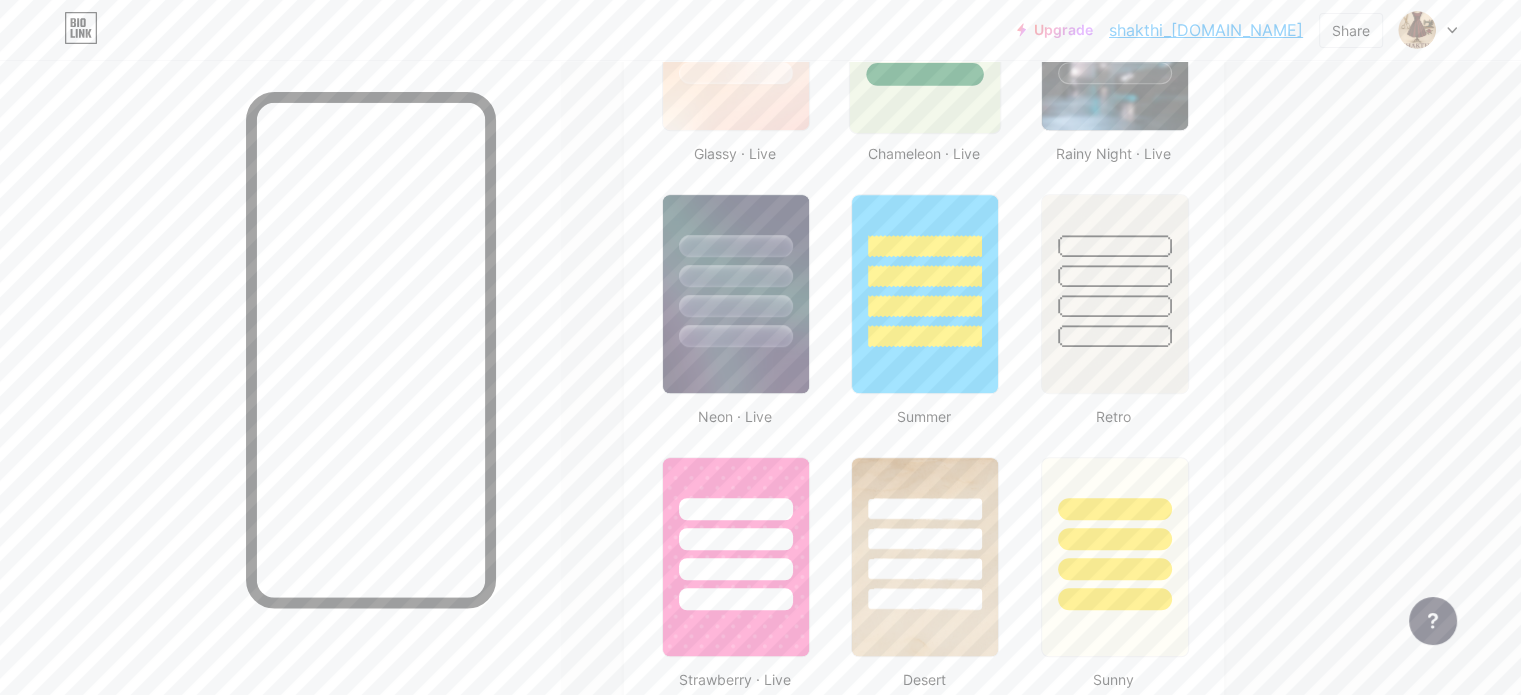 scroll, scrollTop: 918, scrollLeft: 0, axis: vertical 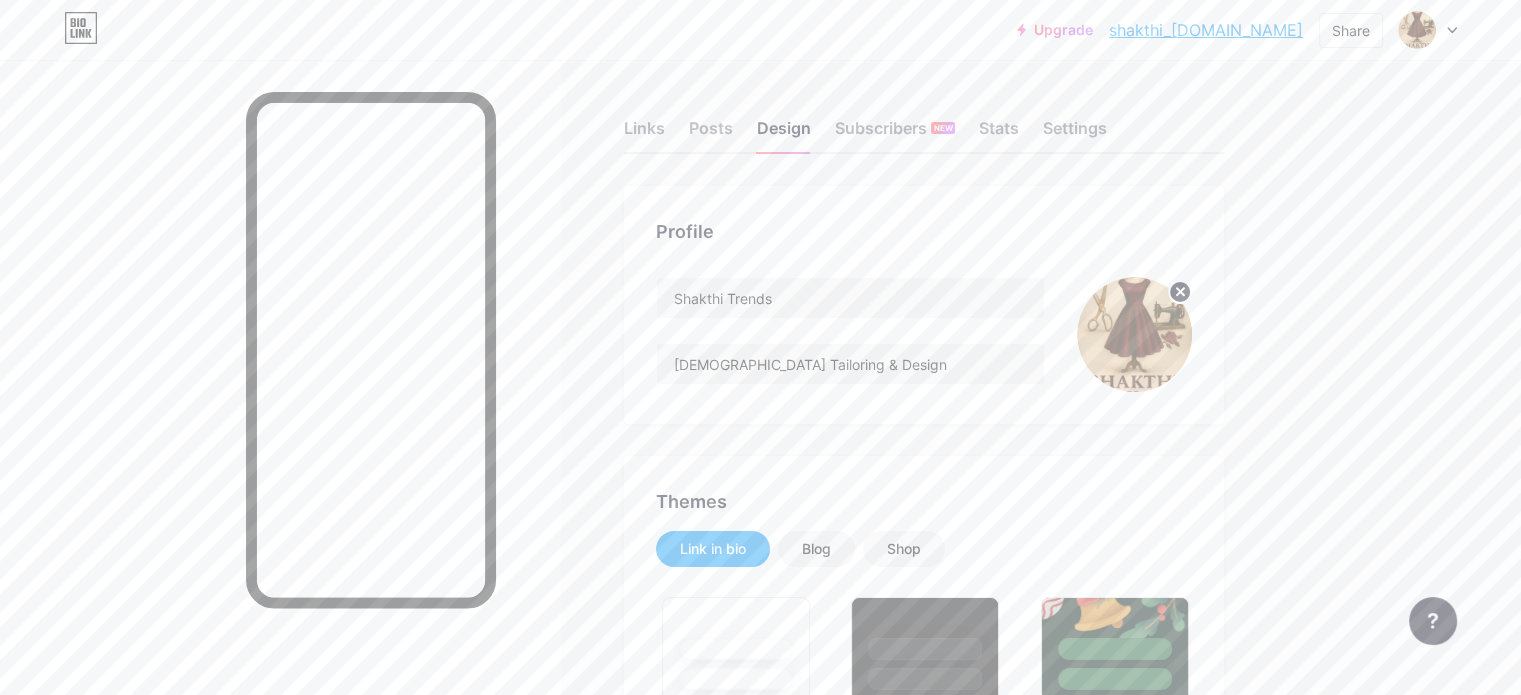 click on "Links
Posts
Design
Subscribers
NEW
Stats
Settings" at bounding box center (924, 119) 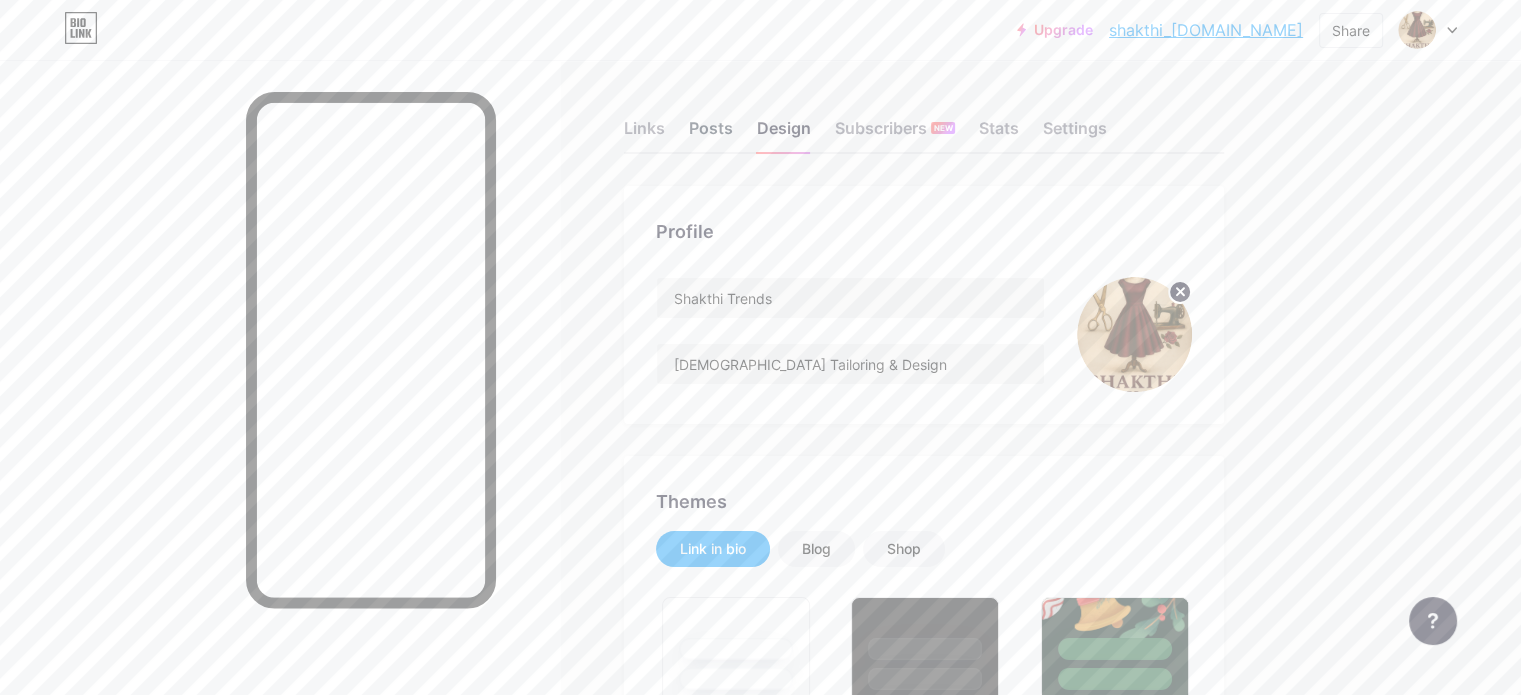 click on "Posts" at bounding box center (711, 134) 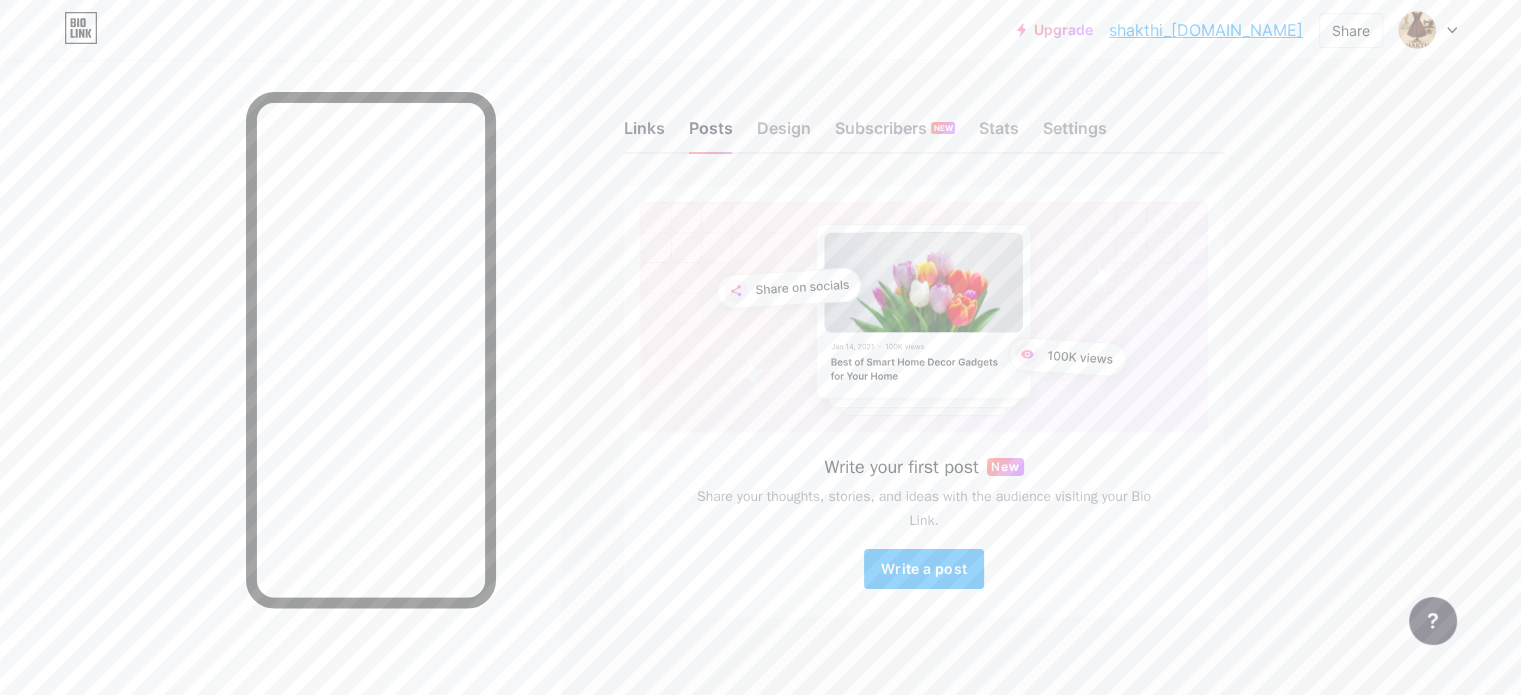 click on "Links" at bounding box center [644, 134] 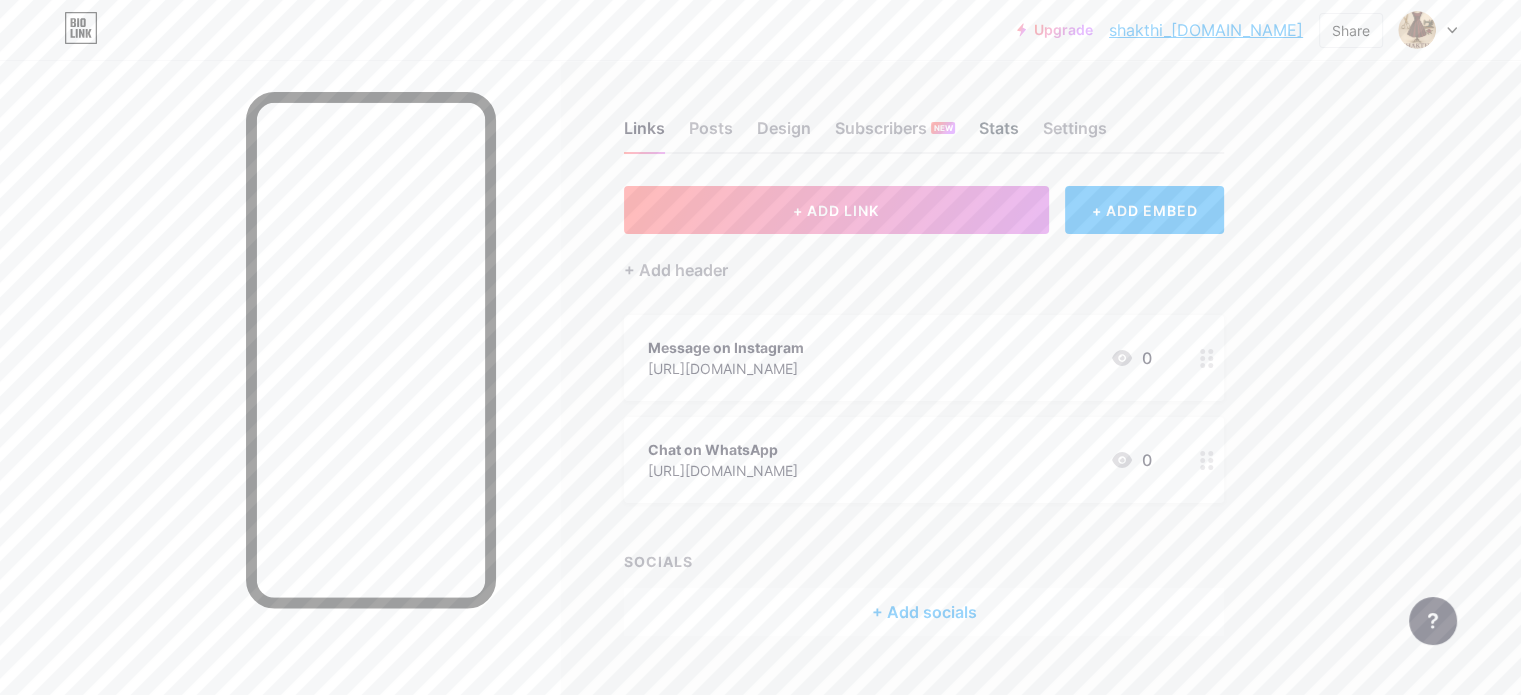 click on "Stats" at bounding box center (999, 134) 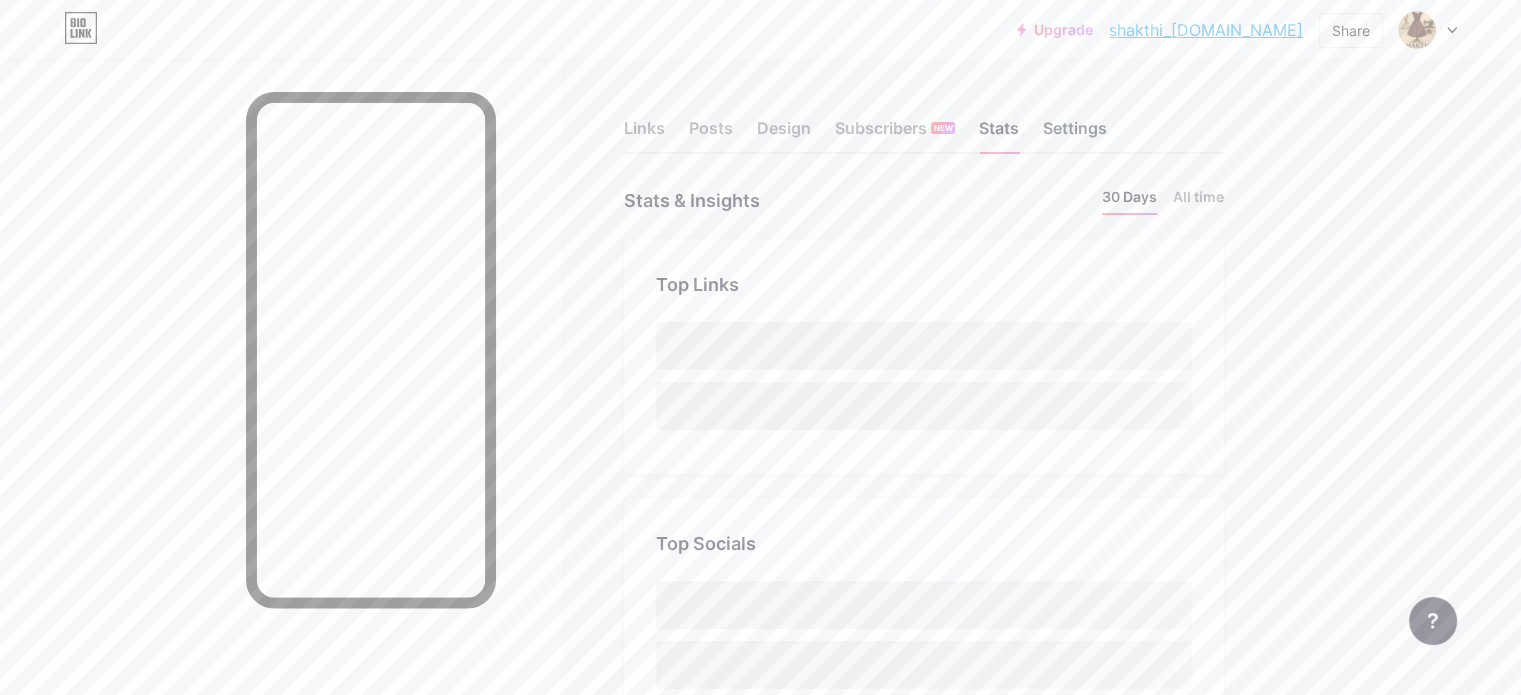 scroll, scrollTop: 999304, scrollLeft: 998479, axis: both 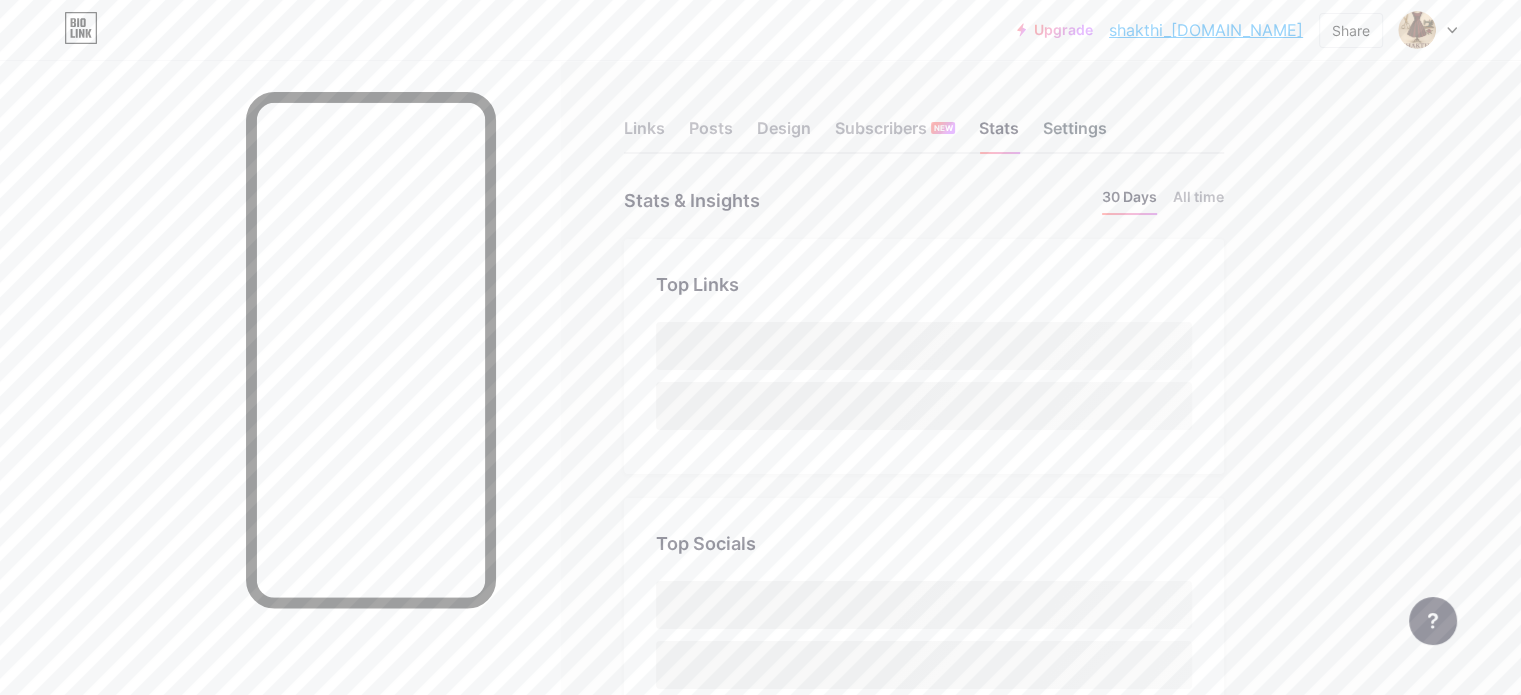 click on "Settings" at bounding box center (1075, 134) 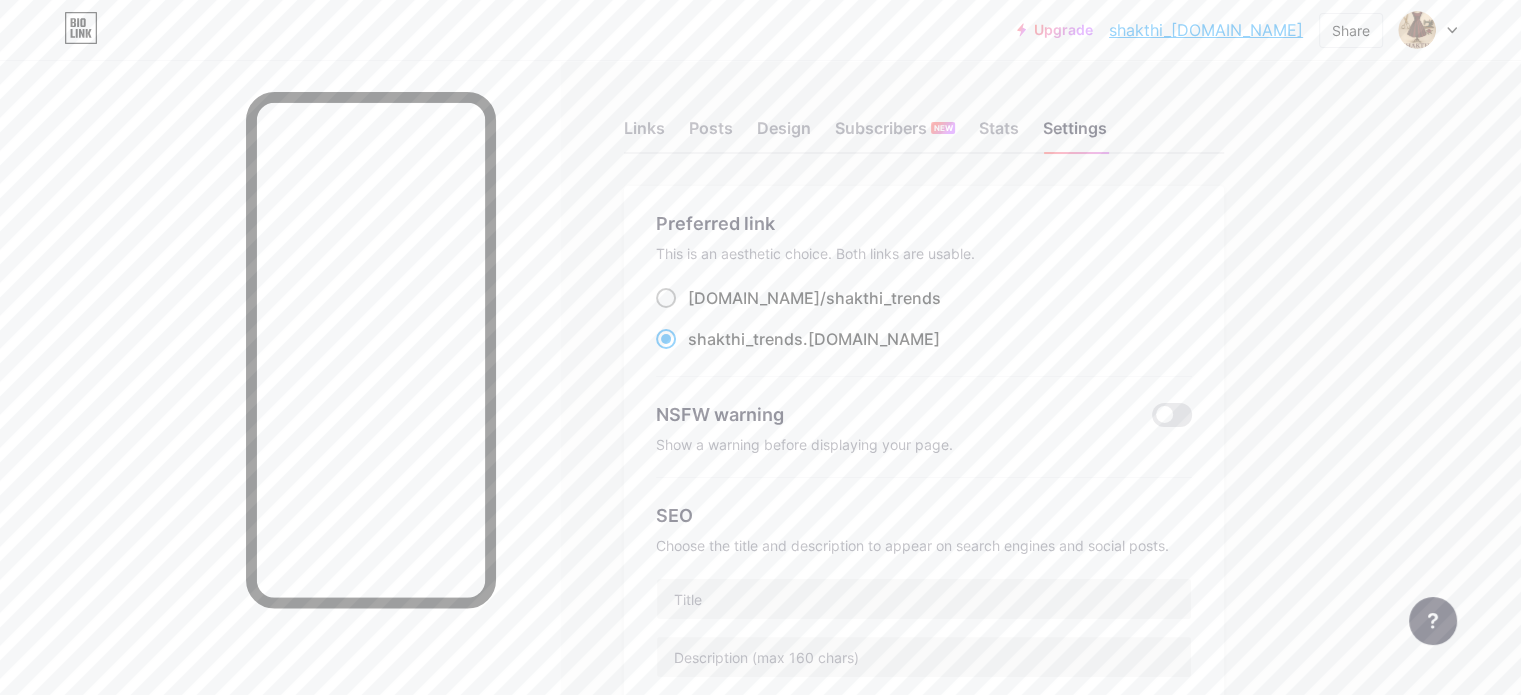 click on "[DOMAIN_NAME]/ shakthi_trends" at bounding box center (814, 298) 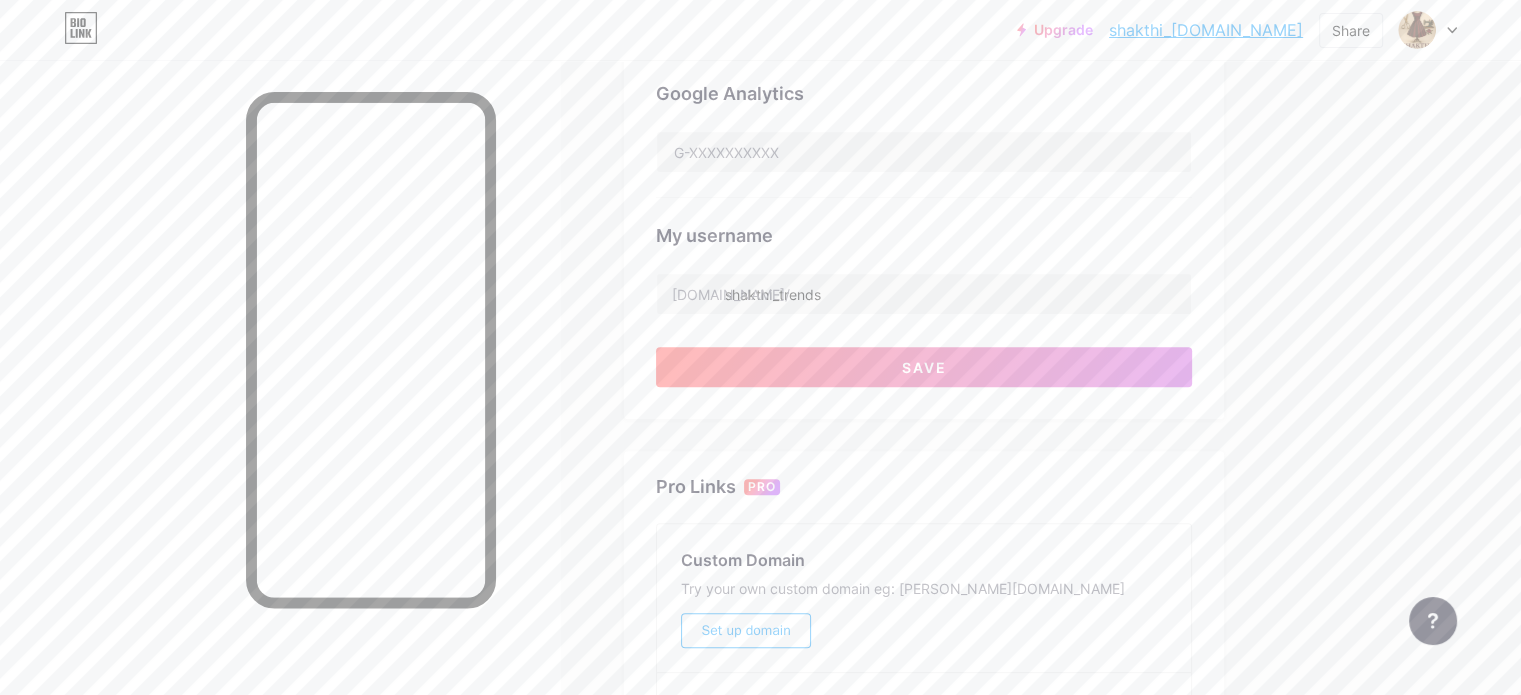 scroll, scrollTop: 700, scrollLeft: 0, axis: vertical 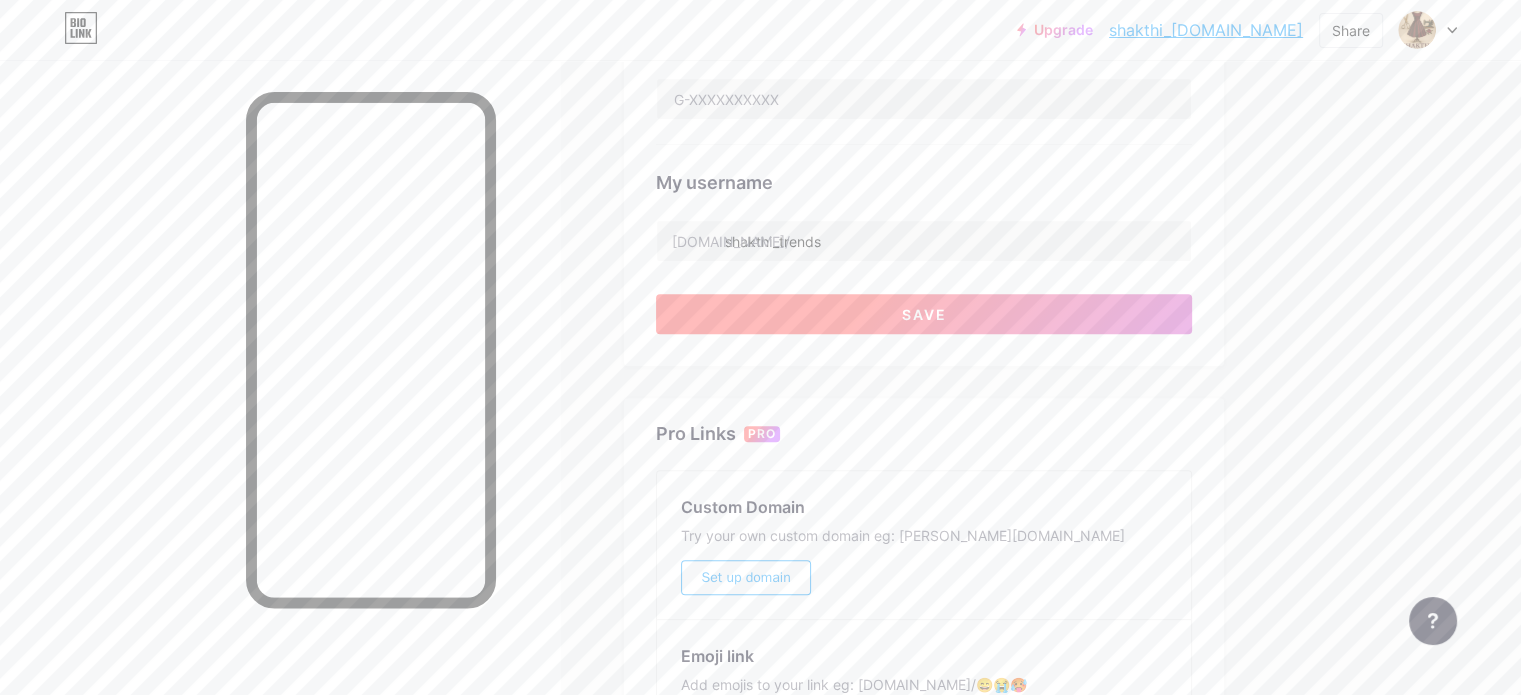 click on "Save" at bounding box center (924, 314) 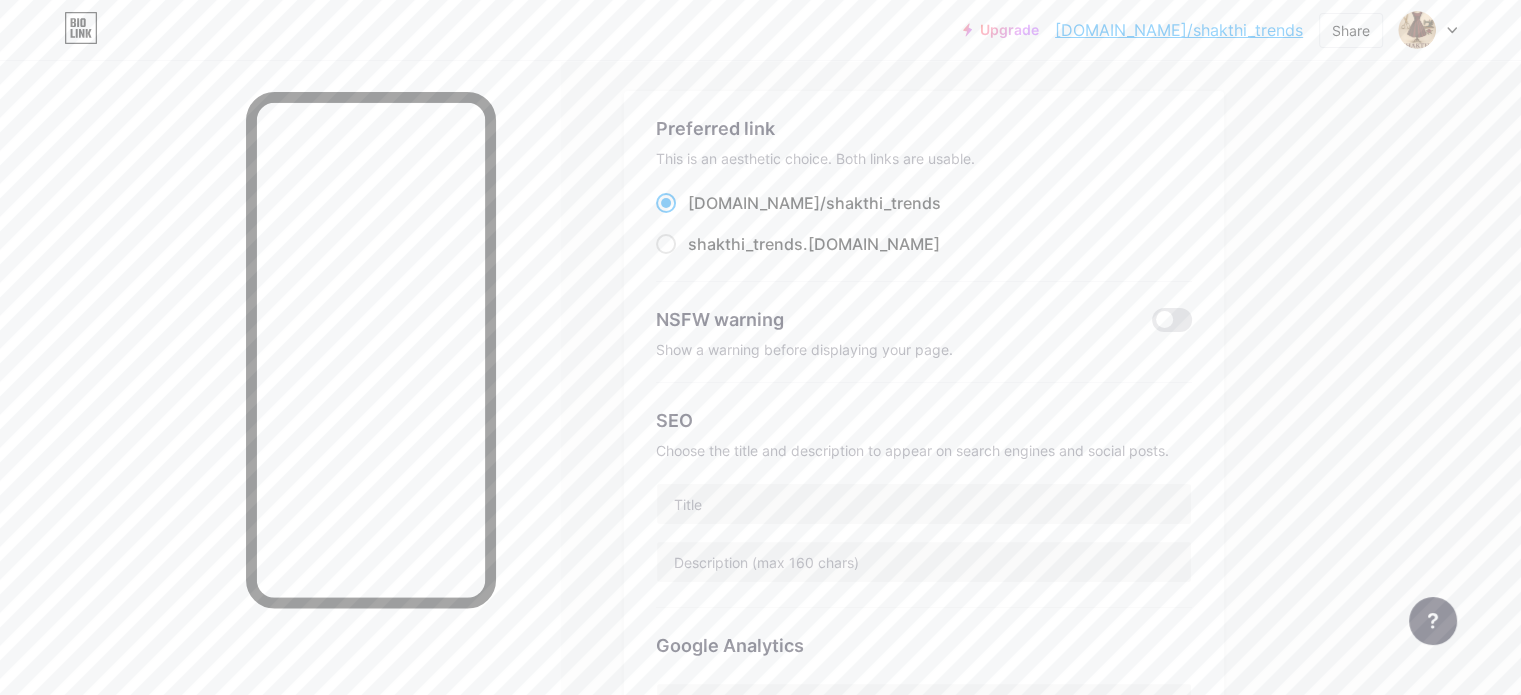 scroll, scrollTop: 0, scrollLeft: 0, axis: both 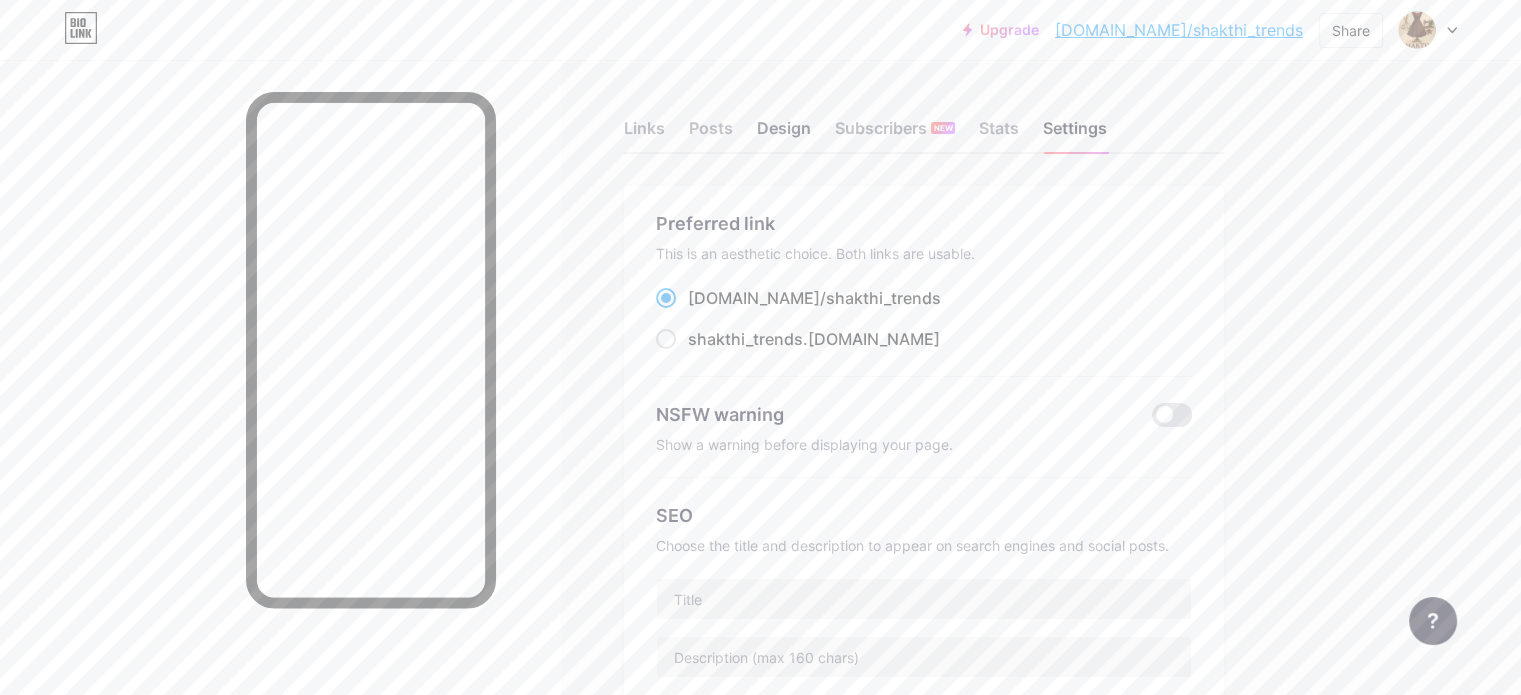 click on "Design" at bounding box center [784, 134] 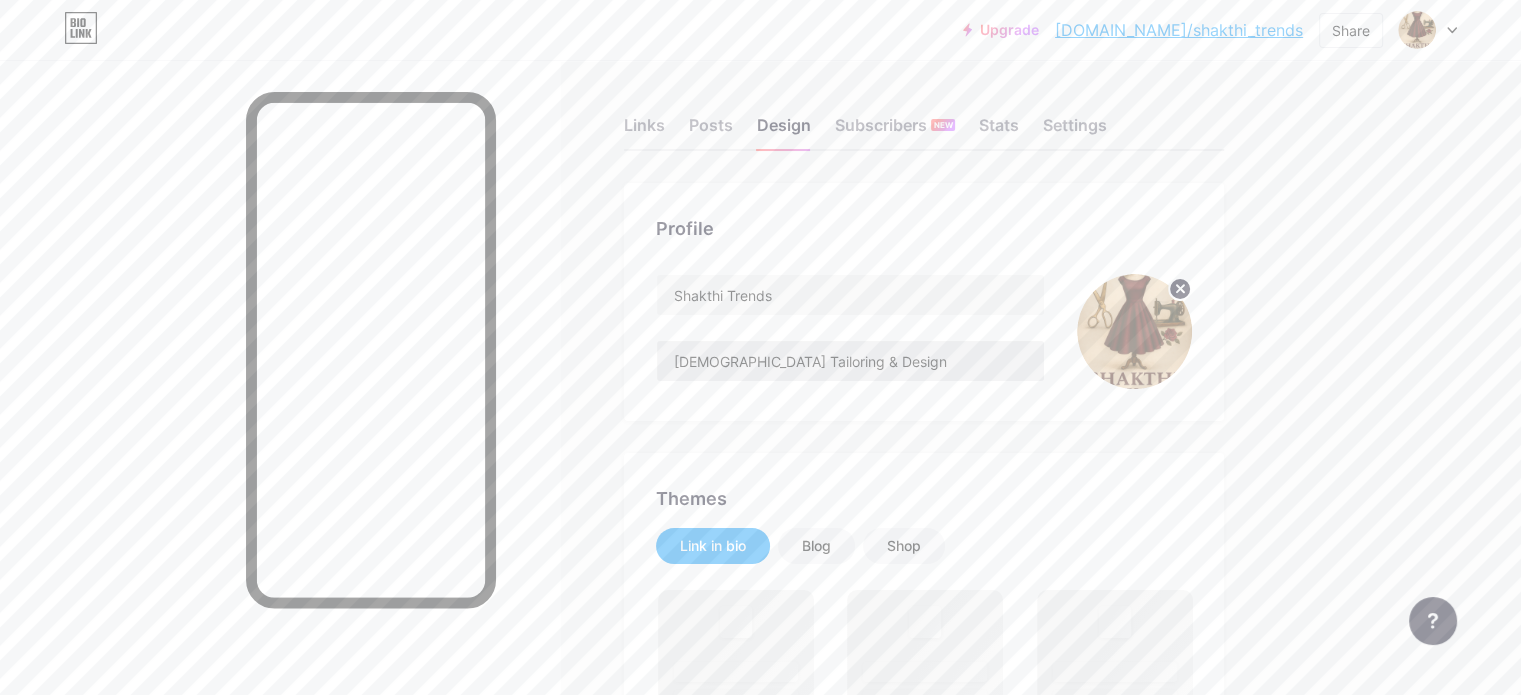 scroll, scrollTop: 0, scrollLeft: 0, axis: both 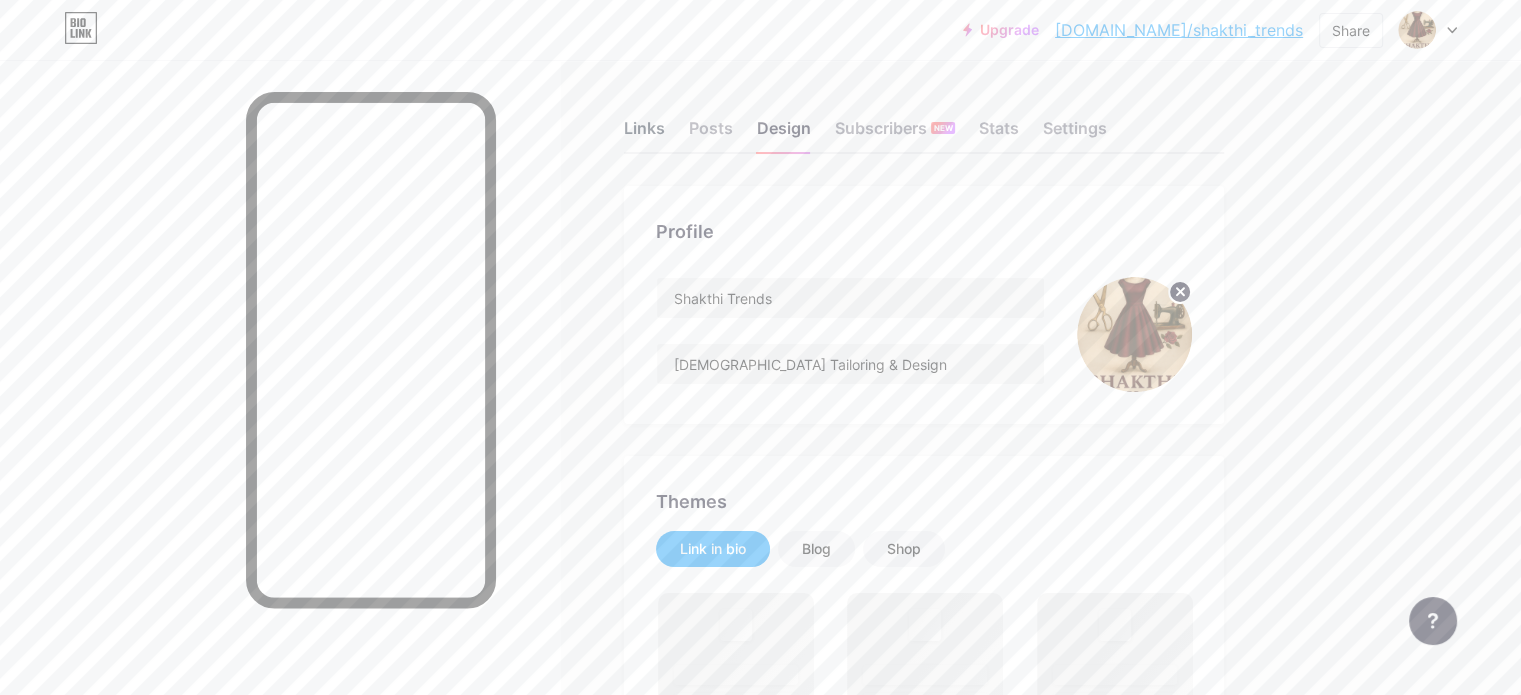 click on "Links" at bounding box center [644, 134] 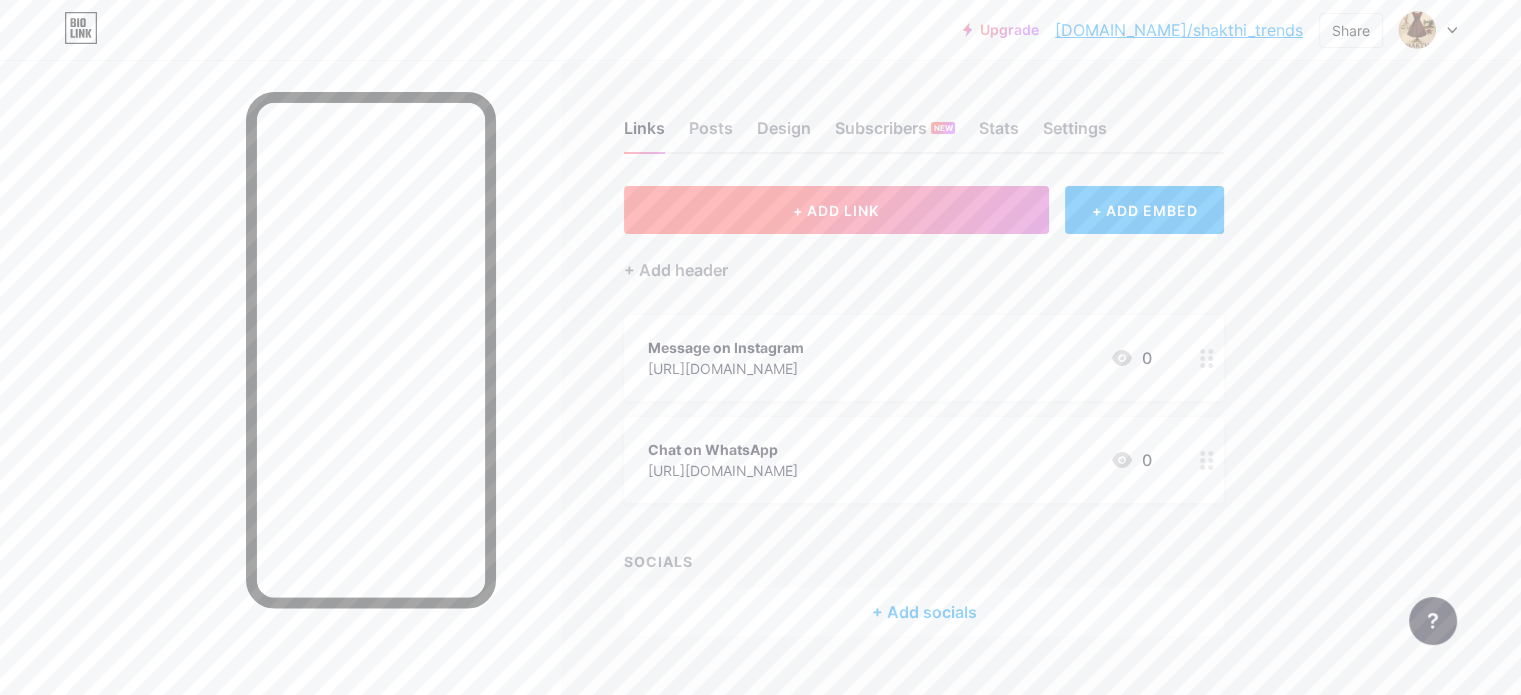 click on "+ ADD LINK" at bounding box center [836, 210] 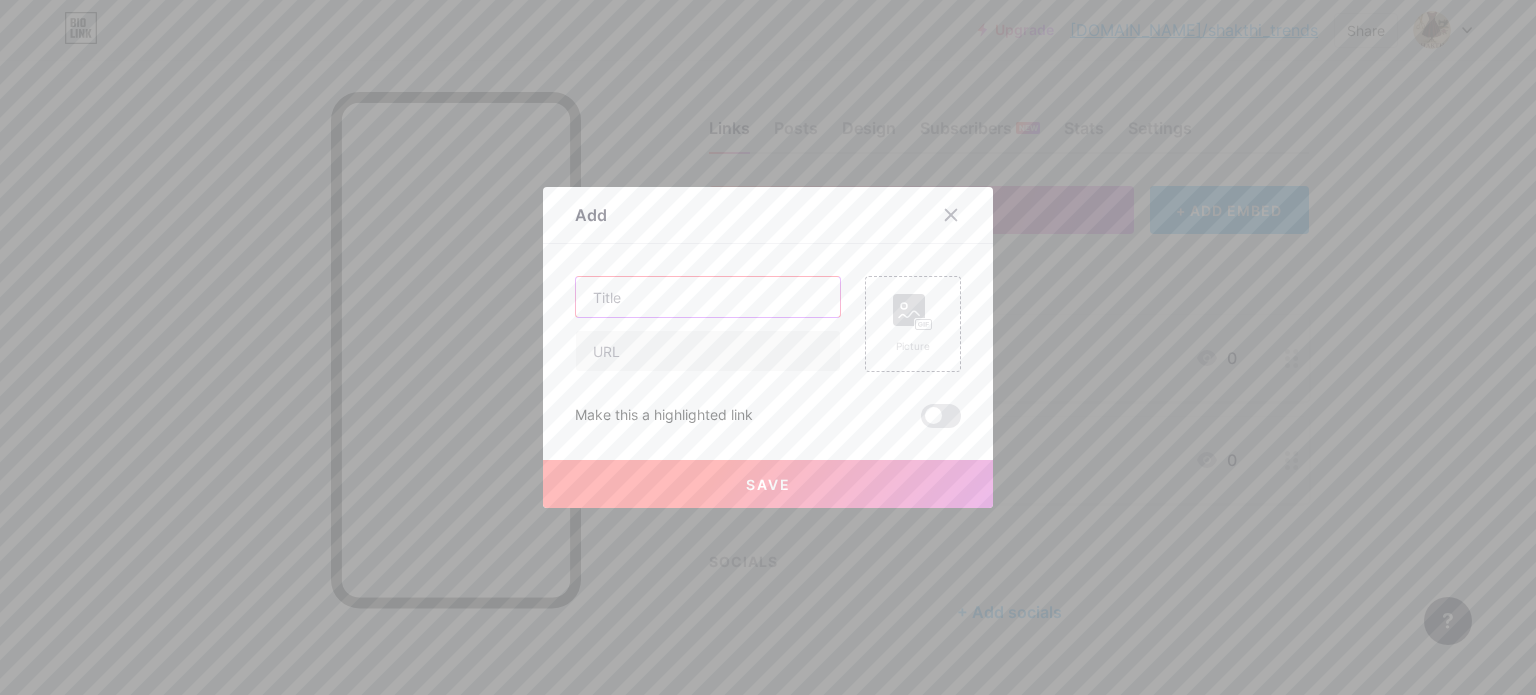click at bounding box center (708, 297) 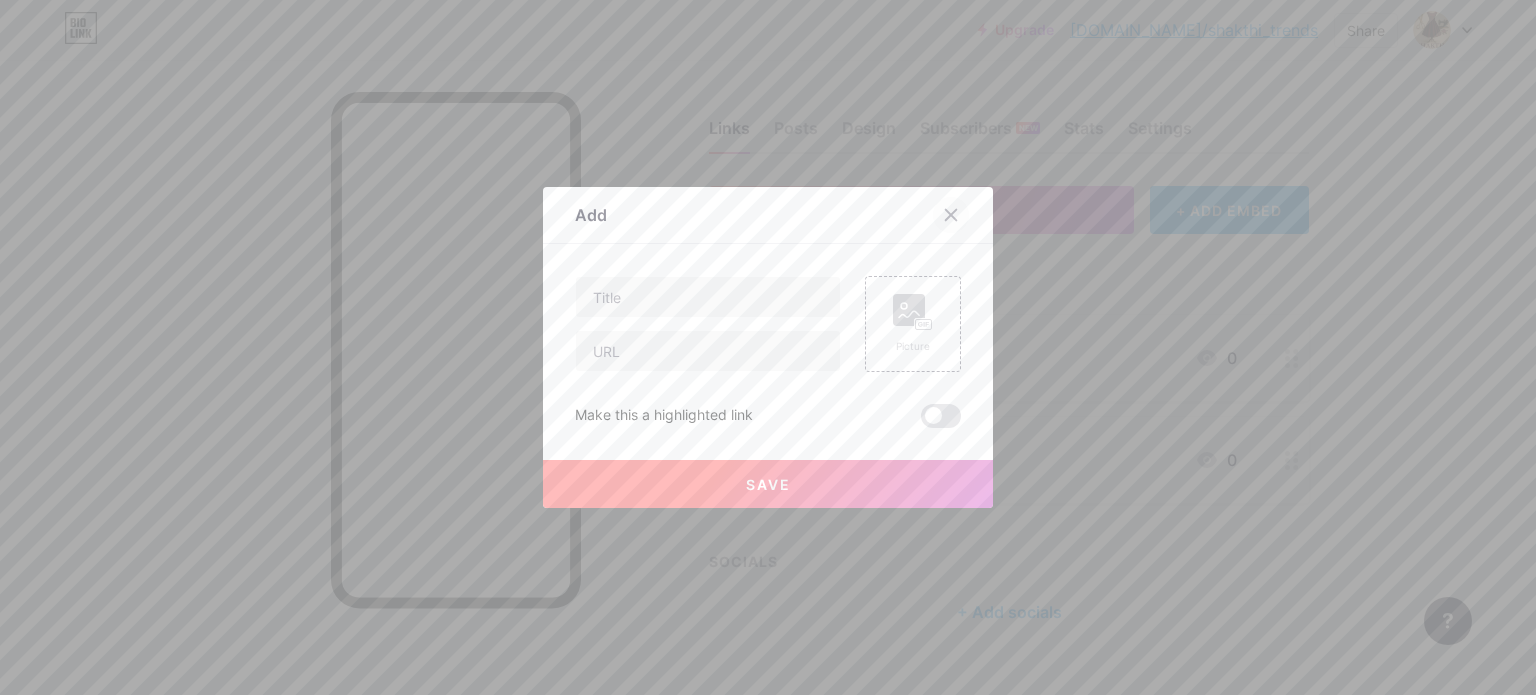 click at bounding box center (951, 215) 